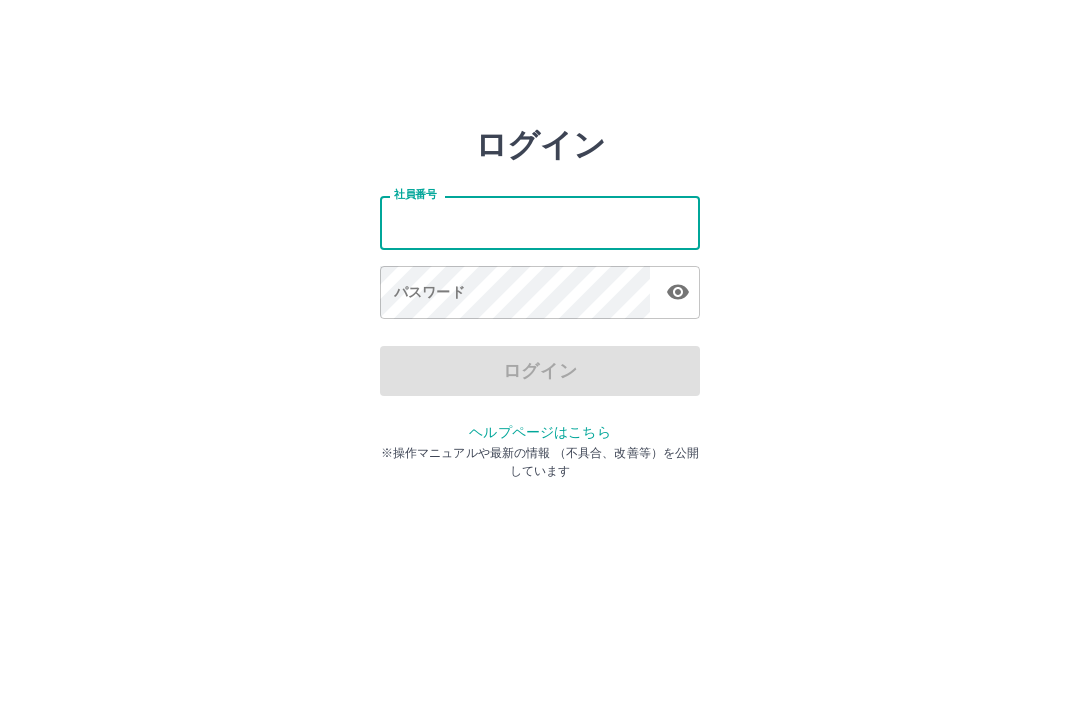 scroll, scrollTop: 0, scrollLeft: 0, axis: both 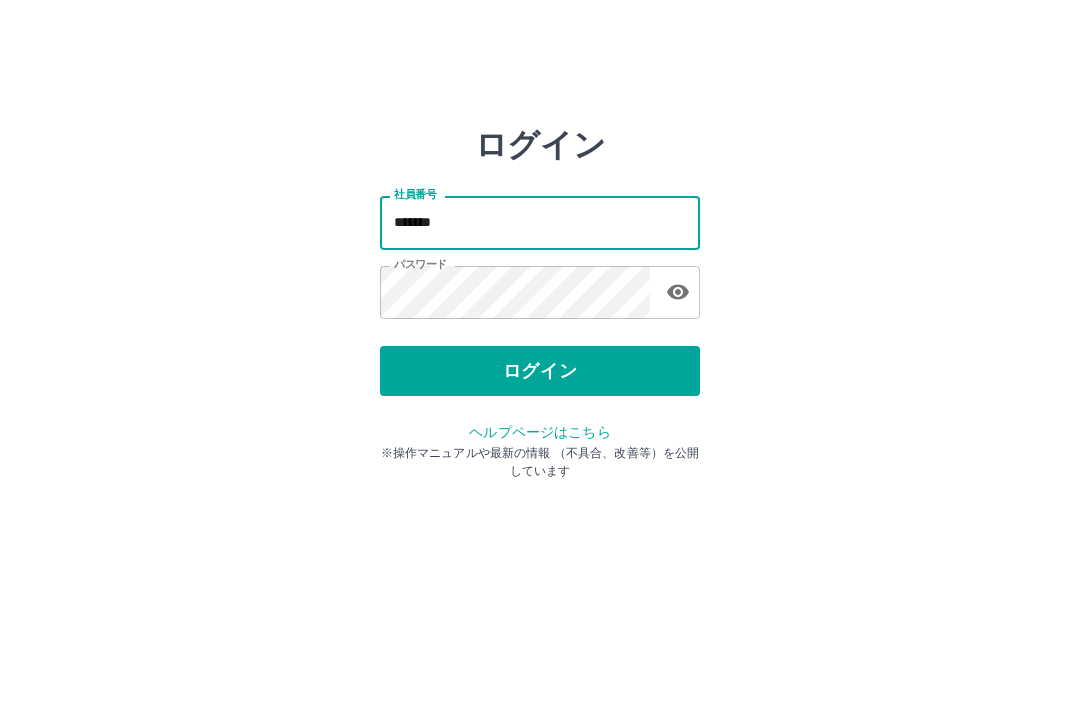 click on "*******" at bounding box center (540, 222) 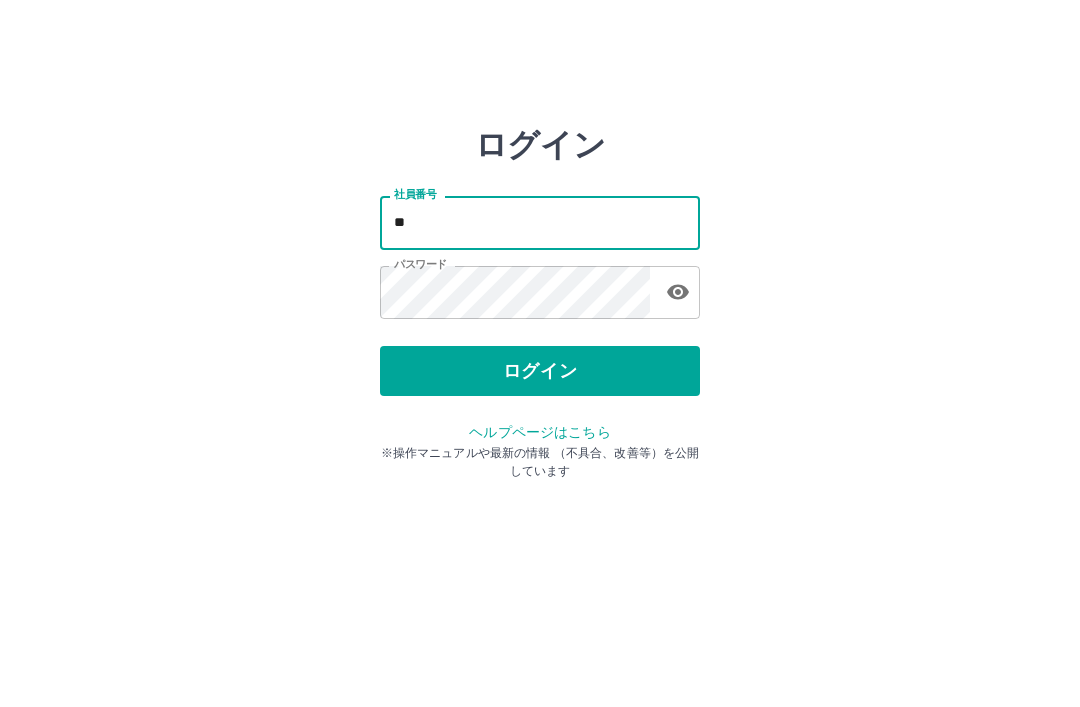 type on "*" 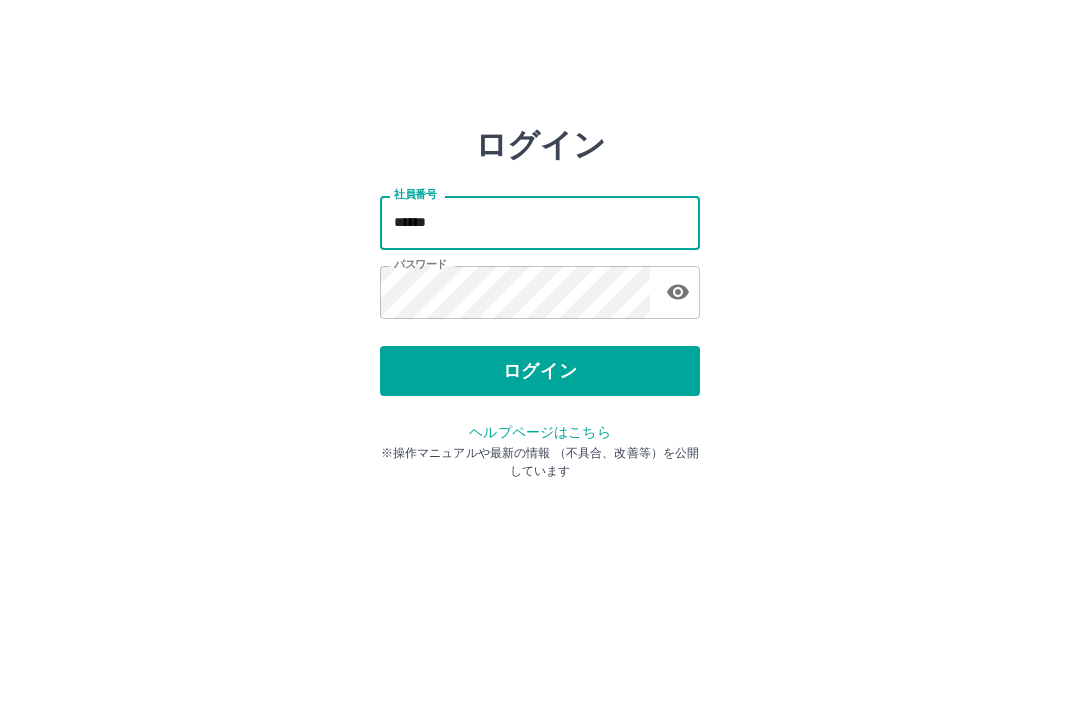 type on "*******" 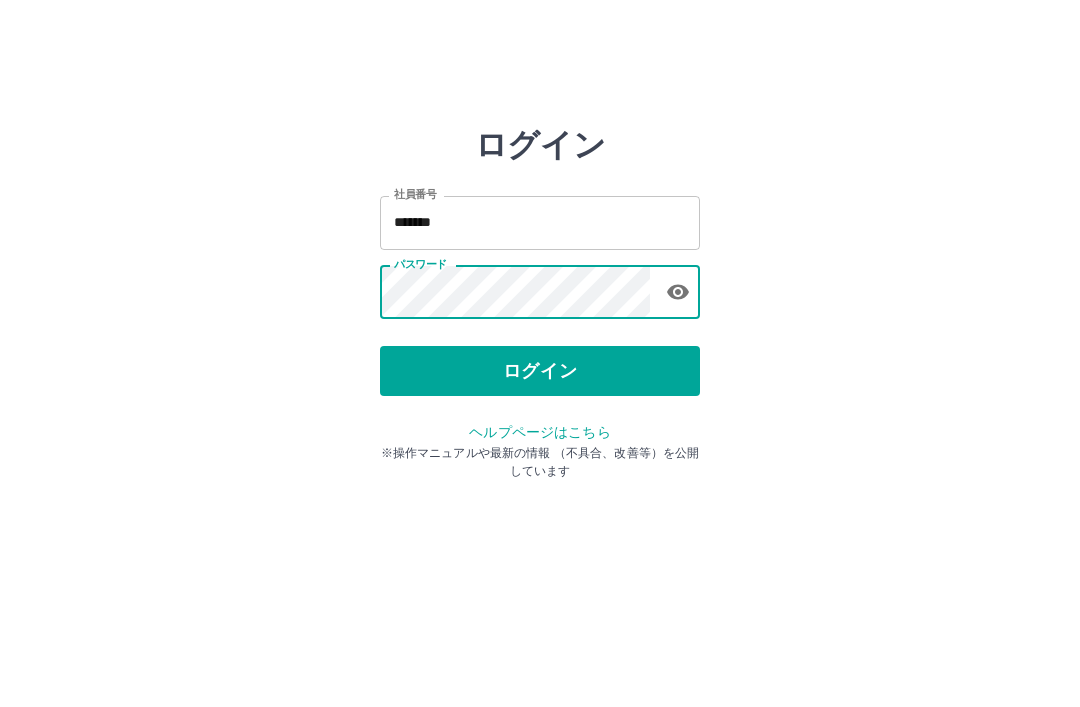 click on "ログイン 社員番号 ******* 社員番号 パスワード パスワード ログイン ヘルプページはこちら ※操作マニュアルや最新の情報 （不具合、改善等）を公開しています" at bounding box center (540, 286) 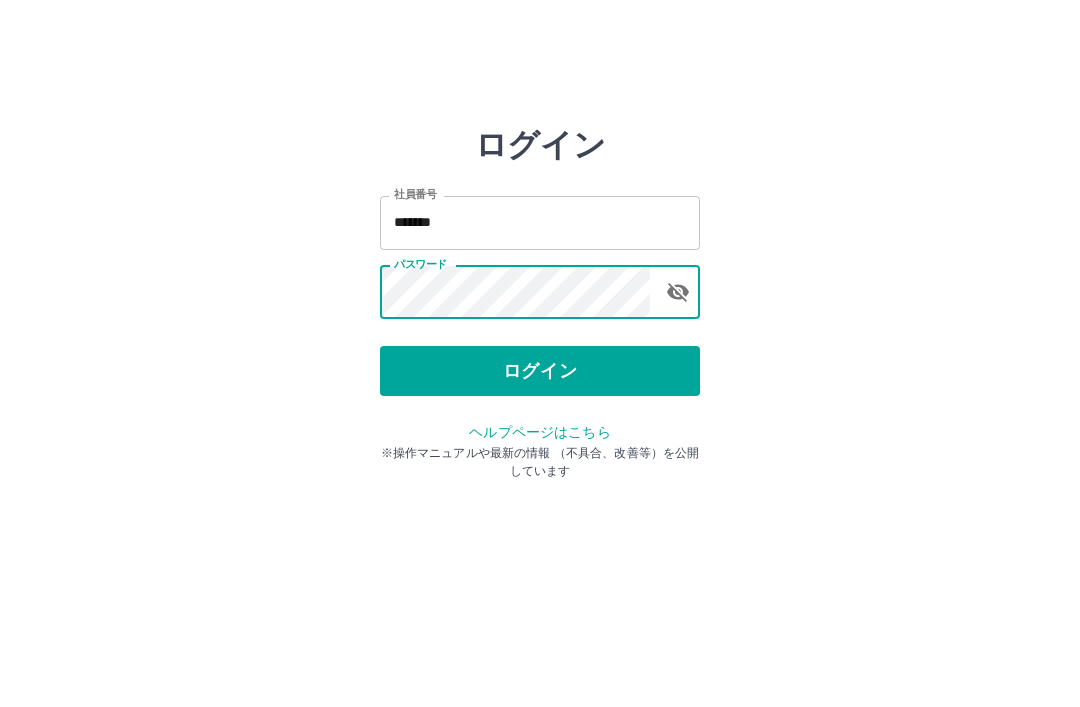 click on "ログイン 社員番号 ******* 社員番号 パスワード パスワード ログイン ヘルプページはこちら ※操作マニュアルや最新の情報 （不具合、改善等）を公開しています" at bounding box center [540, 286] 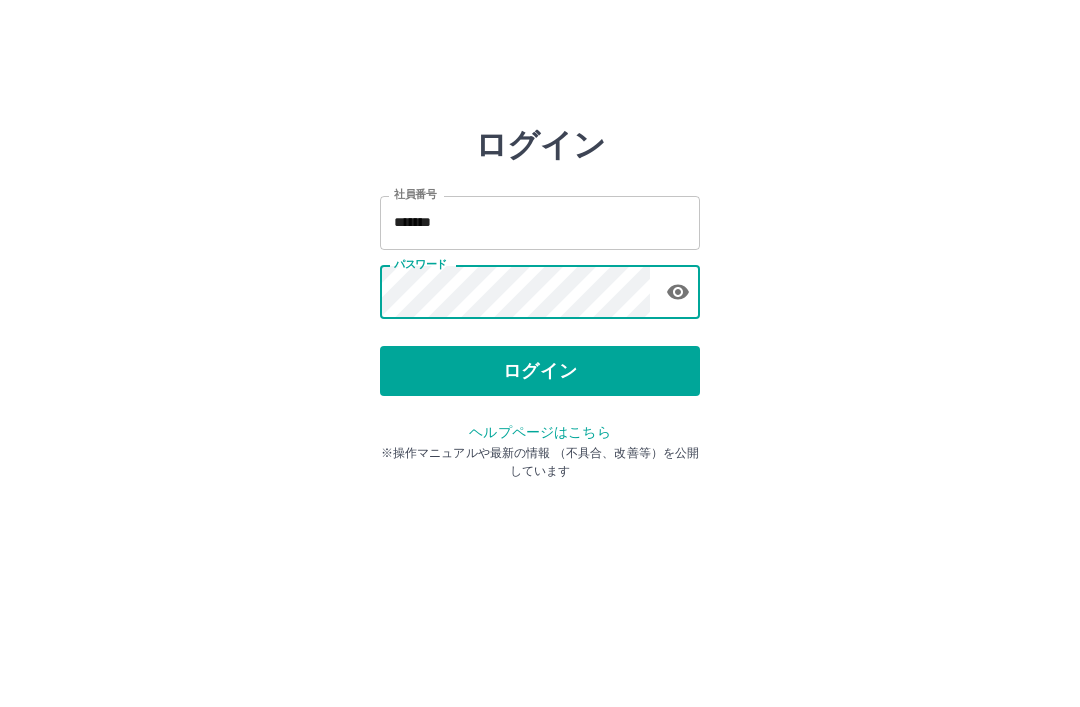 click on "ログイン 社員番号 ******* 社員番号 パスワード パスワード ログイン ヘルプページはこちら ※操作マニュアルや最新の情報 （不具合、改善等）を公開しています" at bounding box center (540, 286) 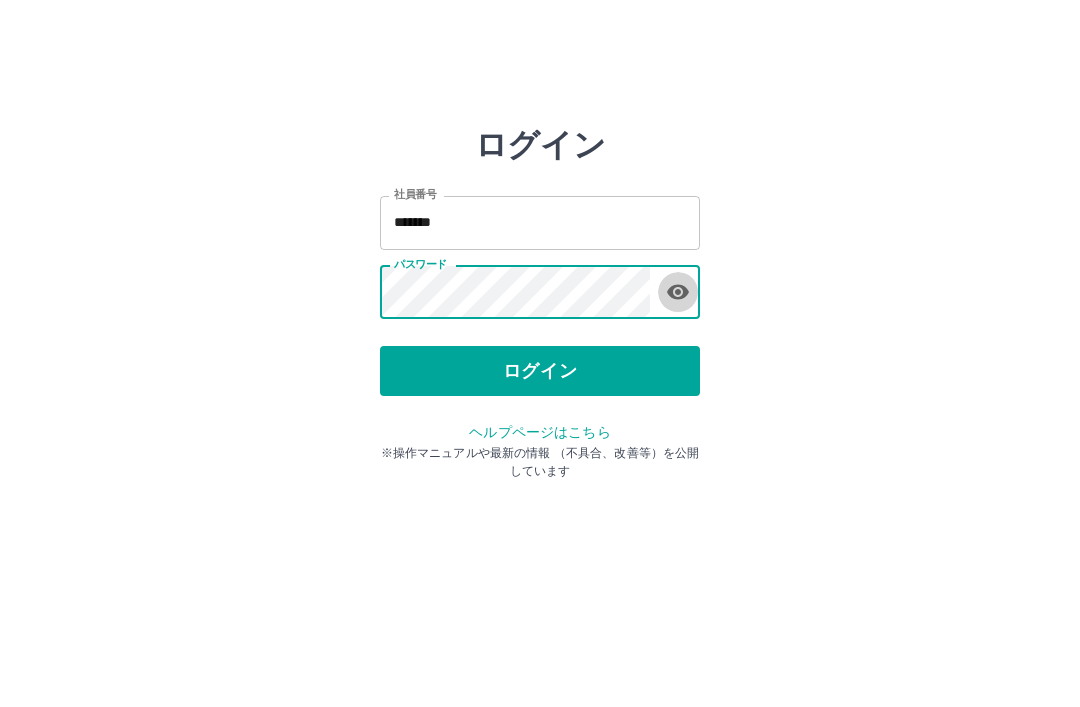 click at bounding box center [678, 292] 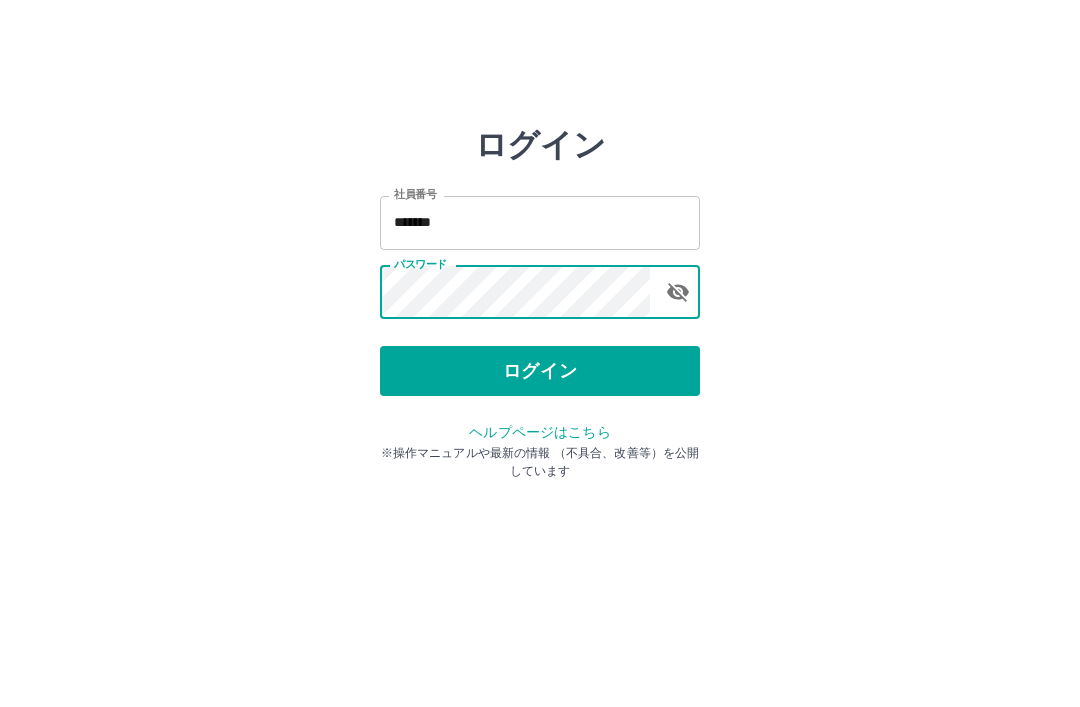 click on "ログイン 社員番号 ******* 社員番号 パスワード パスワード ログイン ヘルプページはこちら ※操作マニュアルや最新の情報 （不具合、改善等）を公開しています" at bounding box center [540, 286] 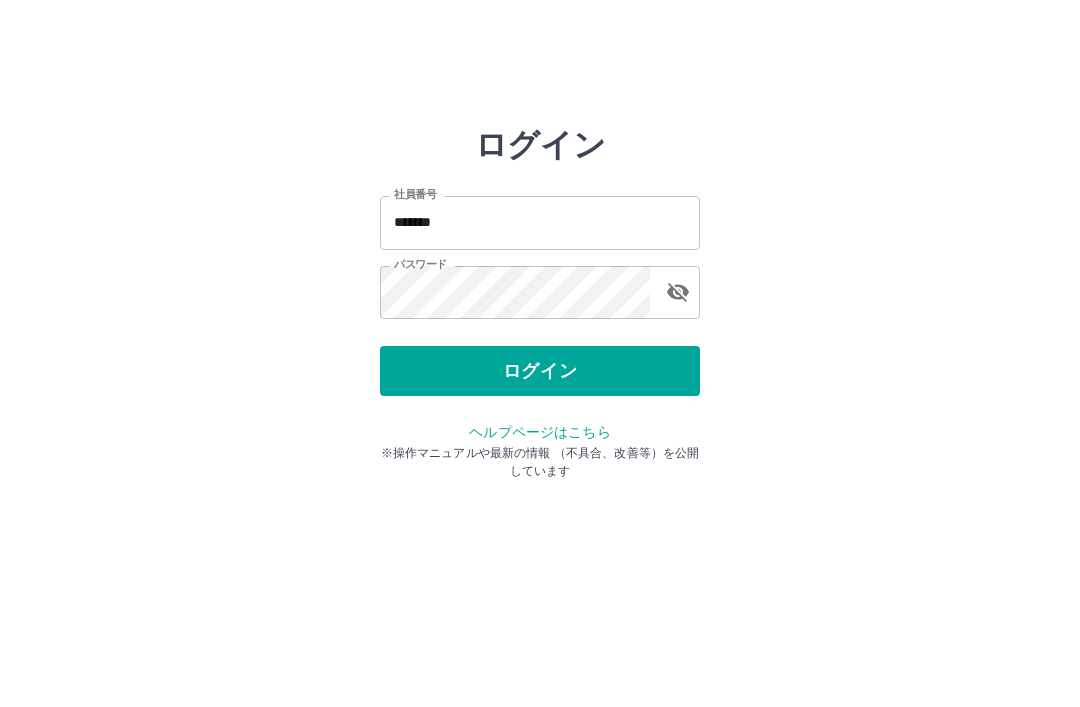 click on "ログイン 社員番号 ******* 社員番号 パスワード パスワード ログイン ヘルプページはこちら ※操作マニュアルや最新の情報 （不具合、改善等）を公開しています" at bounding box center [540, 286] 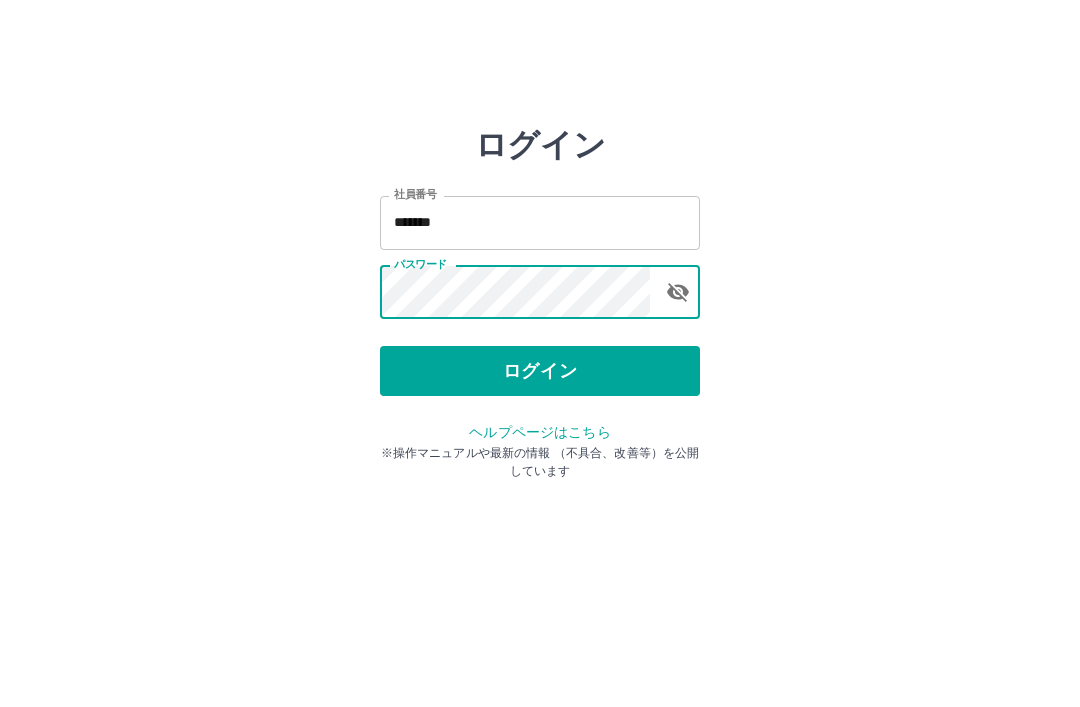 click on "ログイン 社員番号 ******* 社員番号 パスワード パスワード ログイン ヘルプページはこちら ※操作マニュアルや最新の情報 （不具合、改善等）を公開しています" at bounding box center (540, 286) 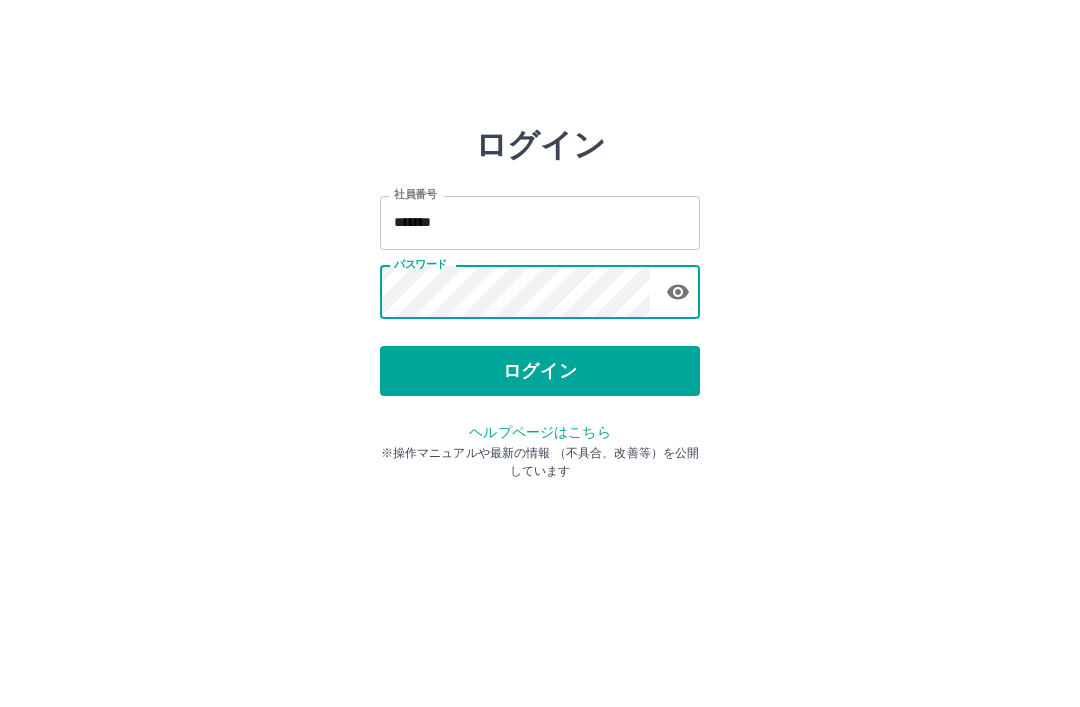 click on "ログイン 社員番号 ******* 社員番号 パスワード パスワード ログイン ヘルプページはこちら ※操作マニュアルや最新の情報 （不具合、改善等）を公開しています" at bounding box center [540, 286] 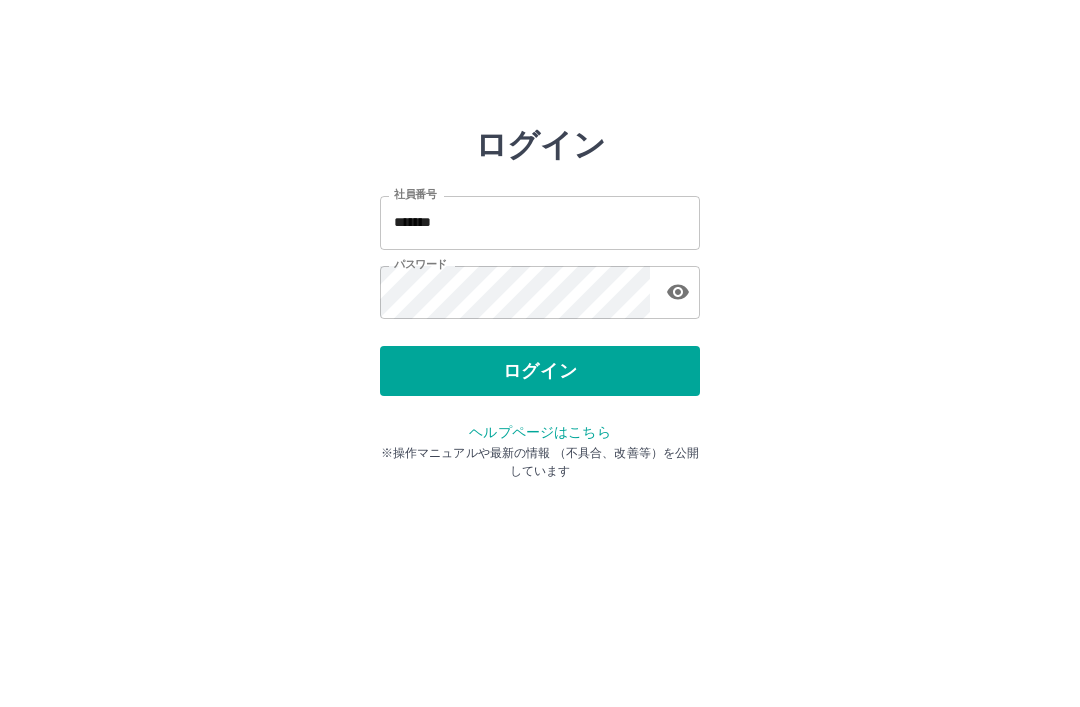 click on "ログイン" at bounding box center (540, 371) 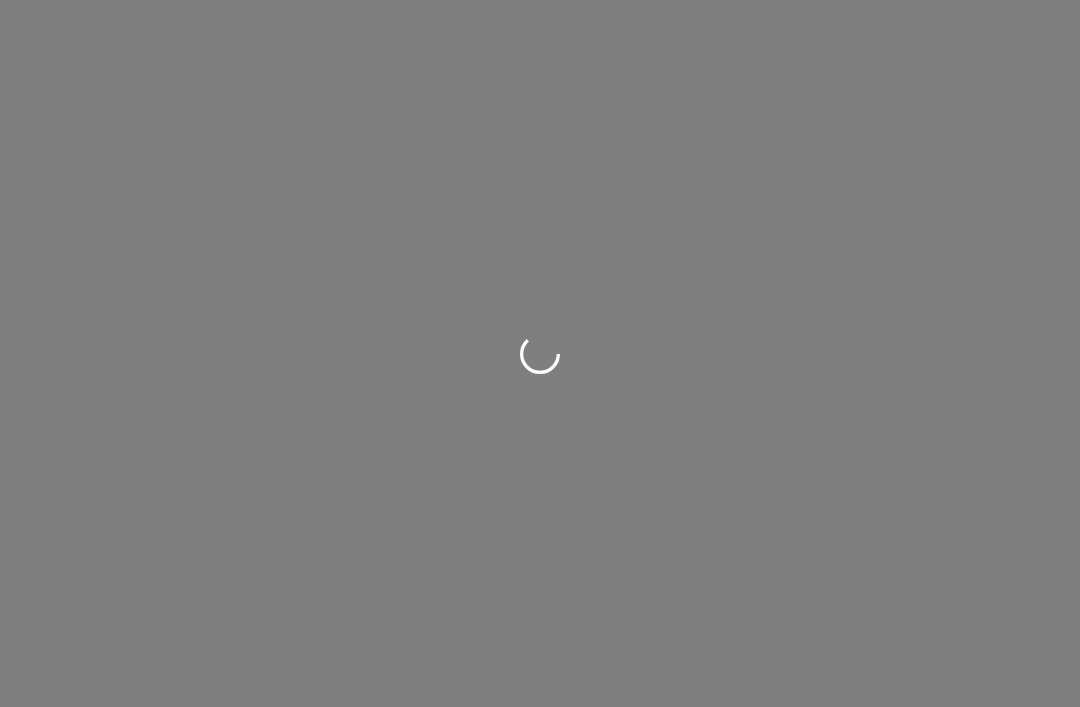 scroll, scrollTop: 0, scrollLeft: 0, axis: both 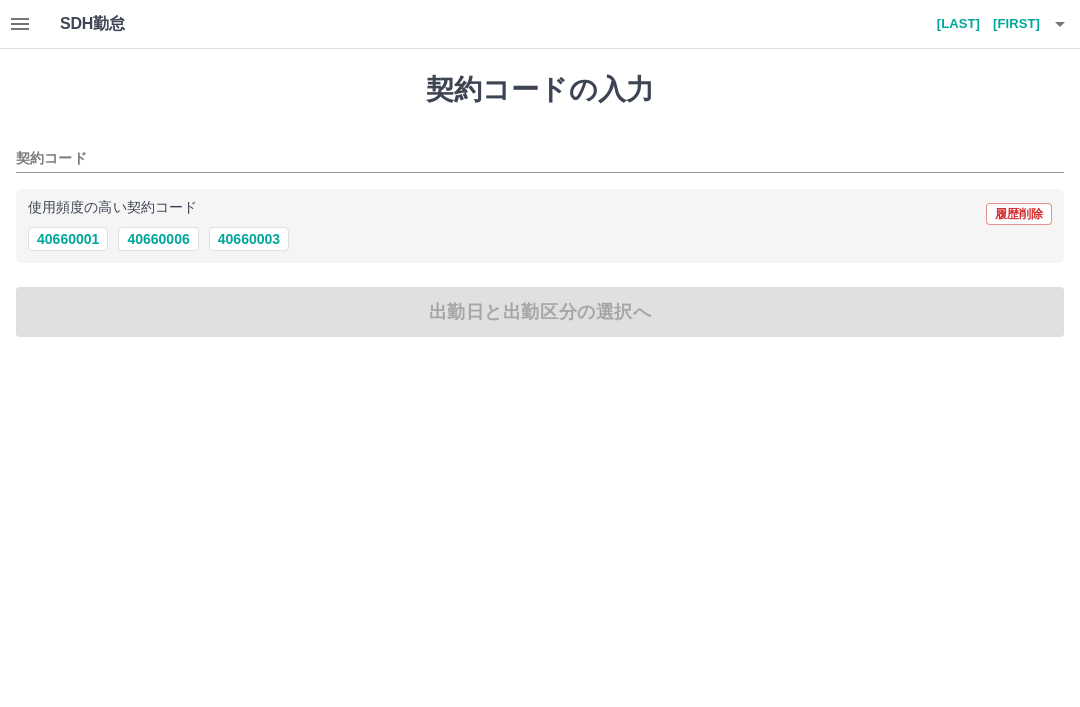 click on "40660001" at bounding box center [68, 239] 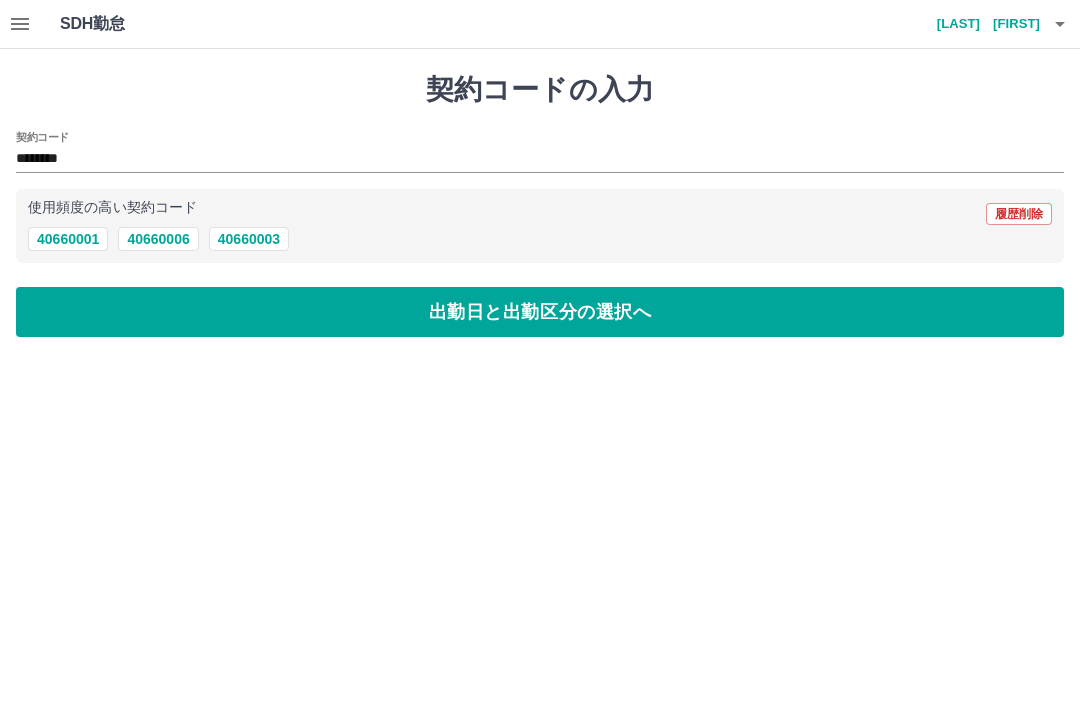 click on "出勤日と出勤区分の選択へ" at bounding box center [540, 312] 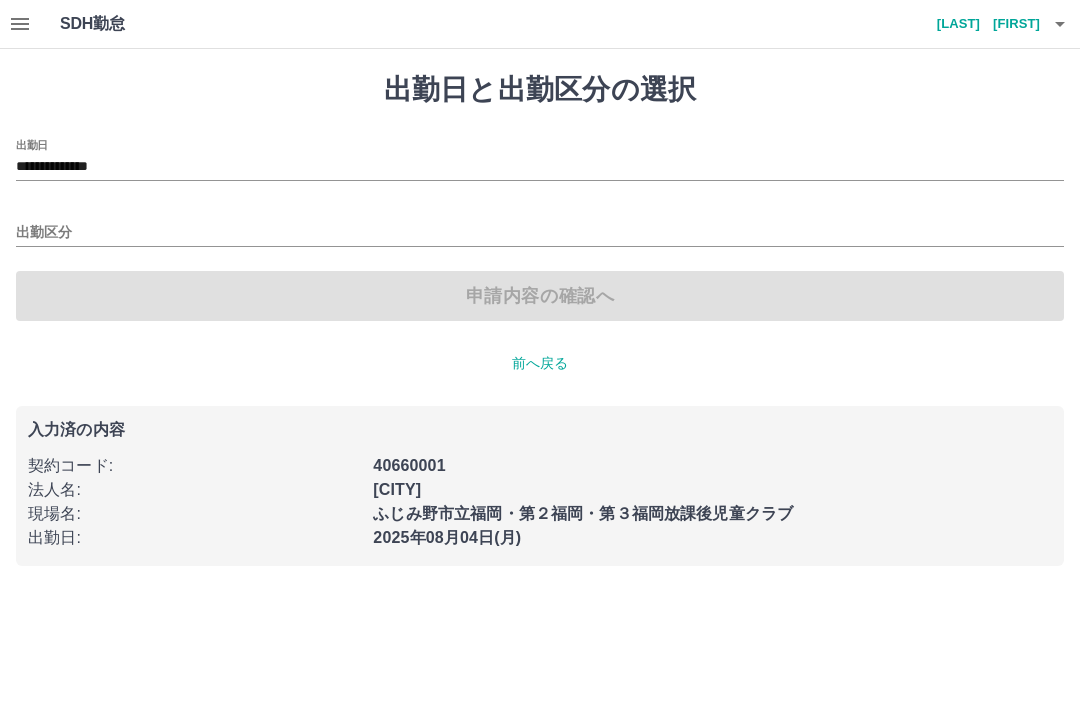 click on "出勤区分" at bounding box center (540, 233) 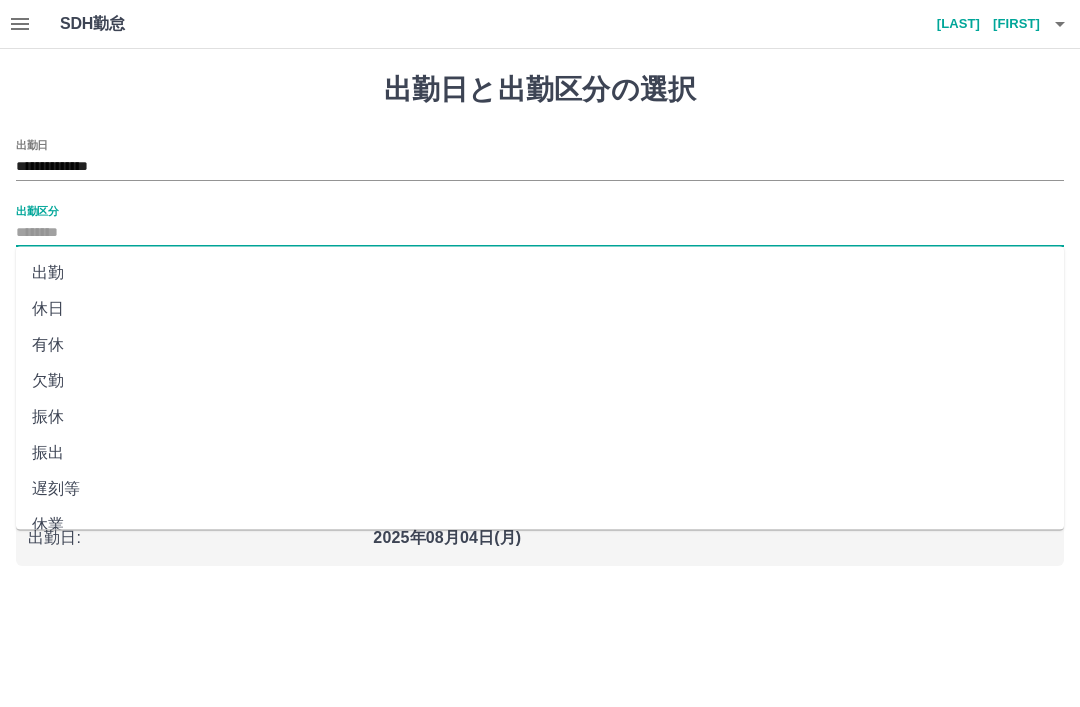 click on "出勤" at bounding box center (540, 273) 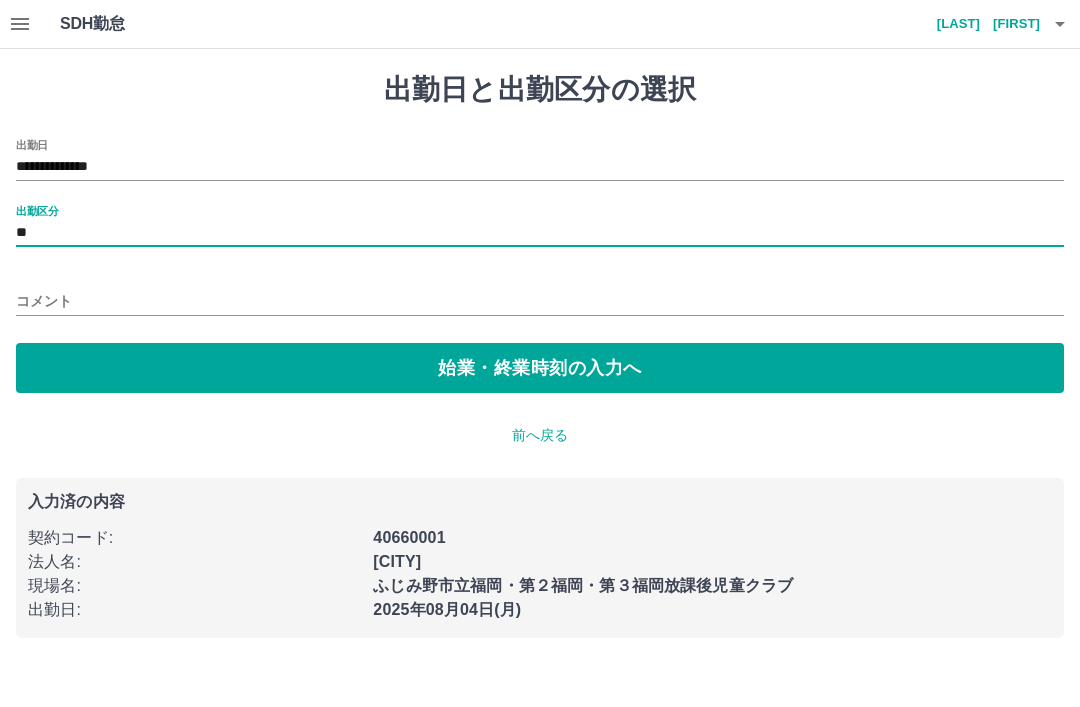 click on "始業・終業時刻の入力へ" at bounding box center [540, 368] 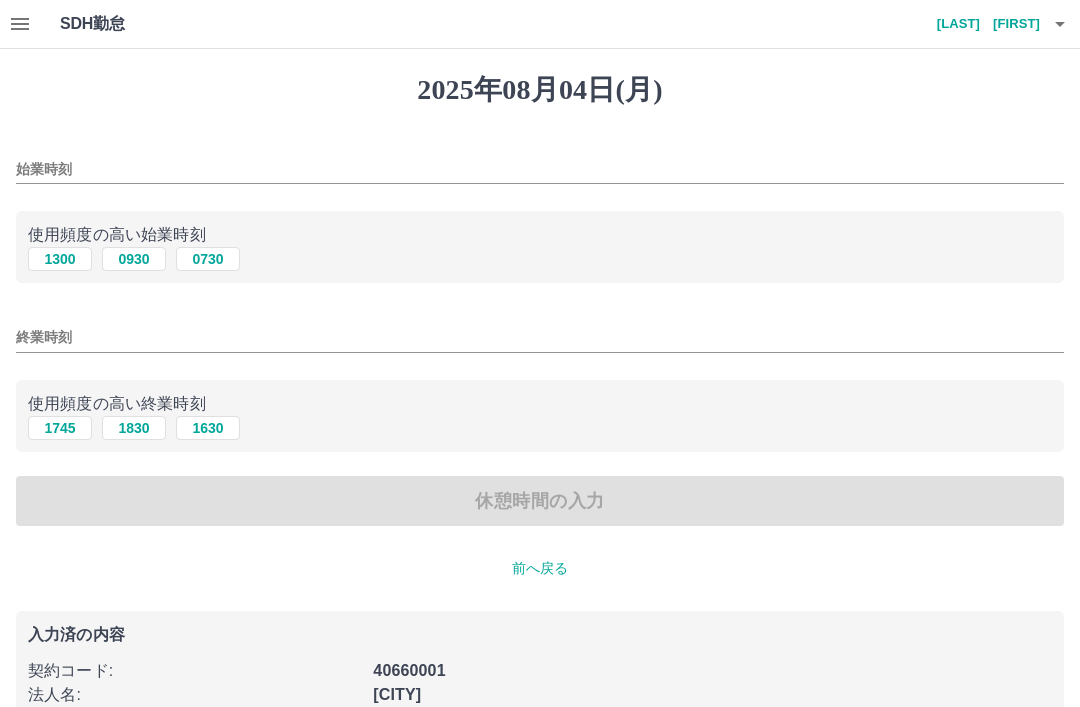 click on "1300" at bounding box center (60, 259) 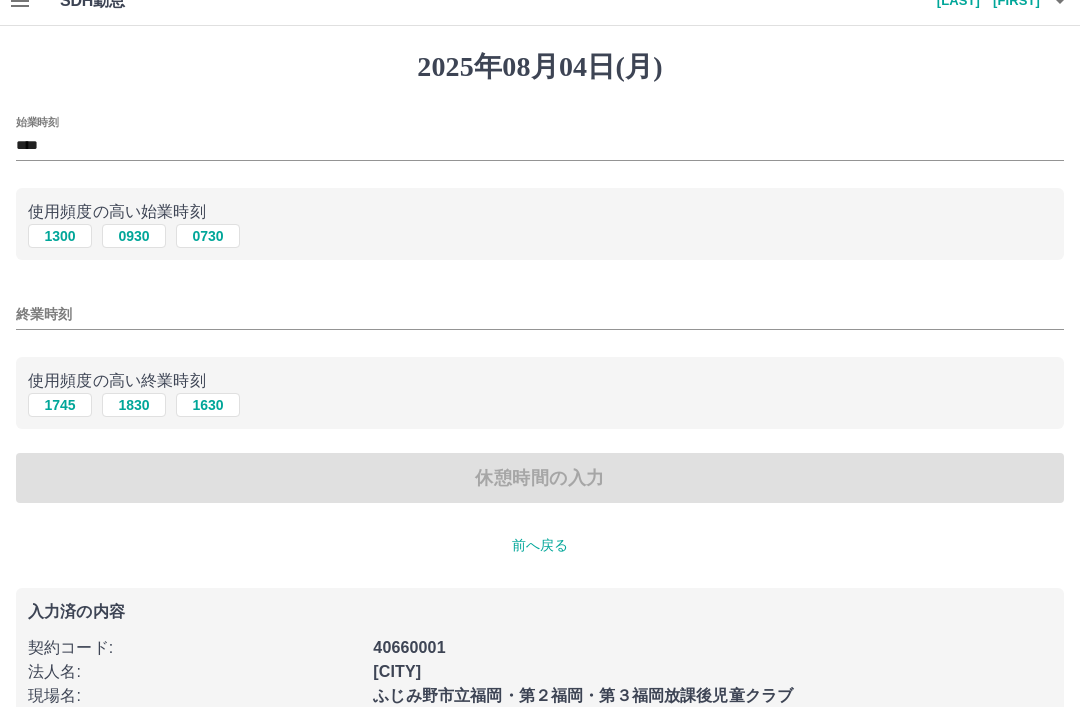 scroll, scrollTop: 50, scrollLeft: 0, axis: vertical 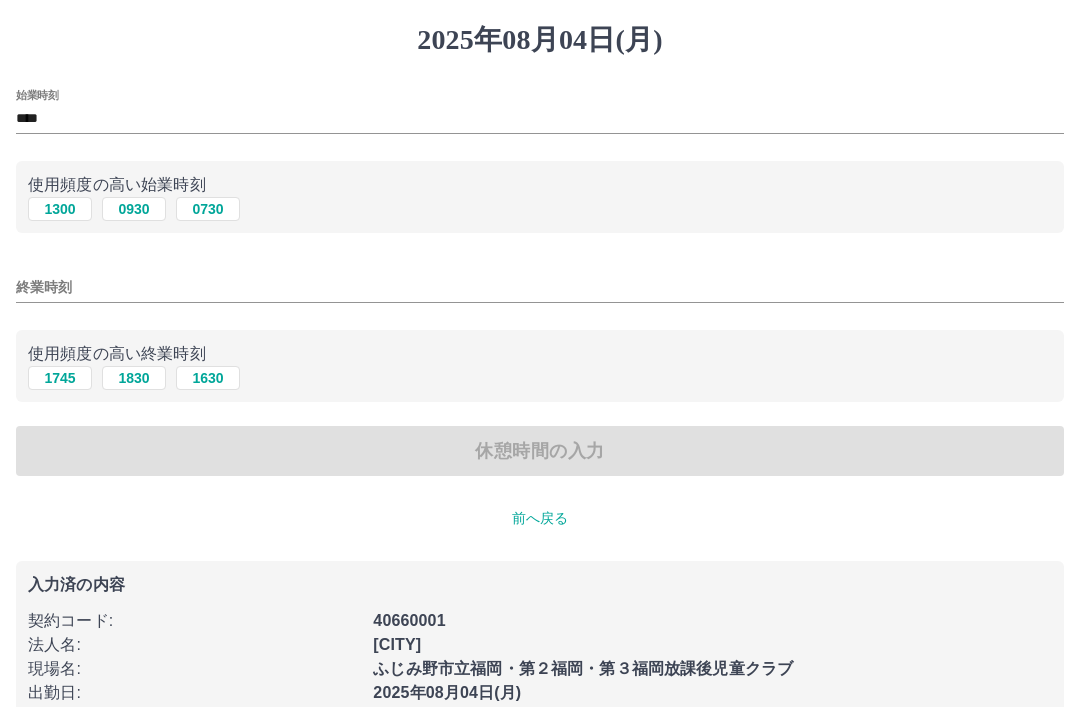 click on "終業時刻" at bounding box center [540, 287] 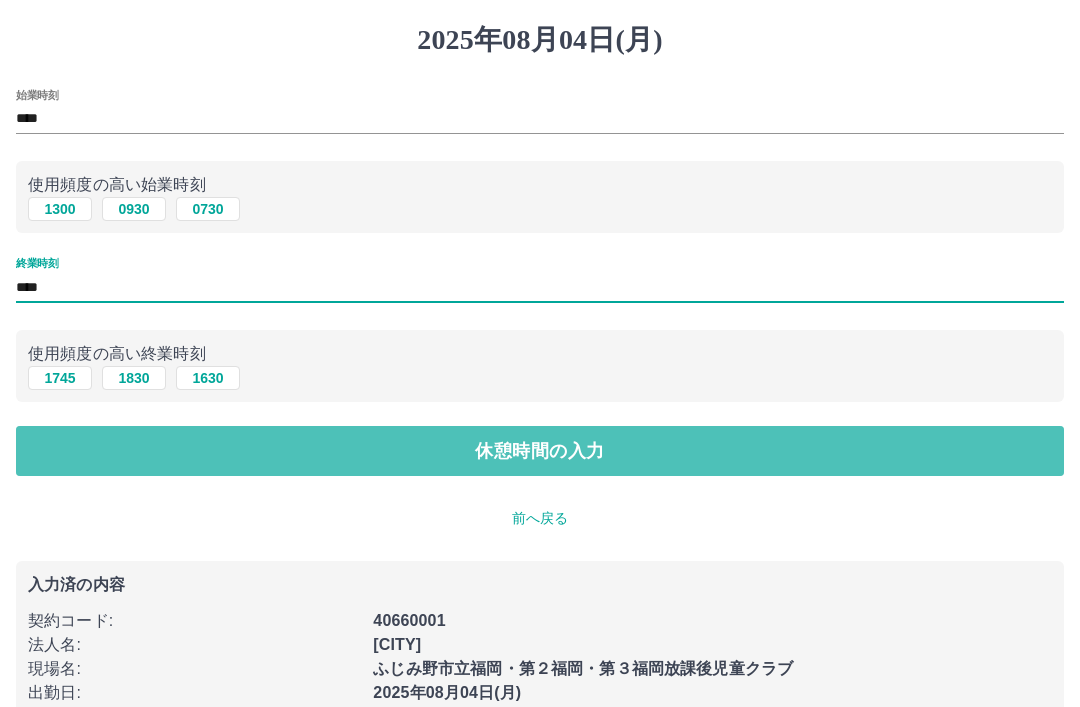 type on "****" 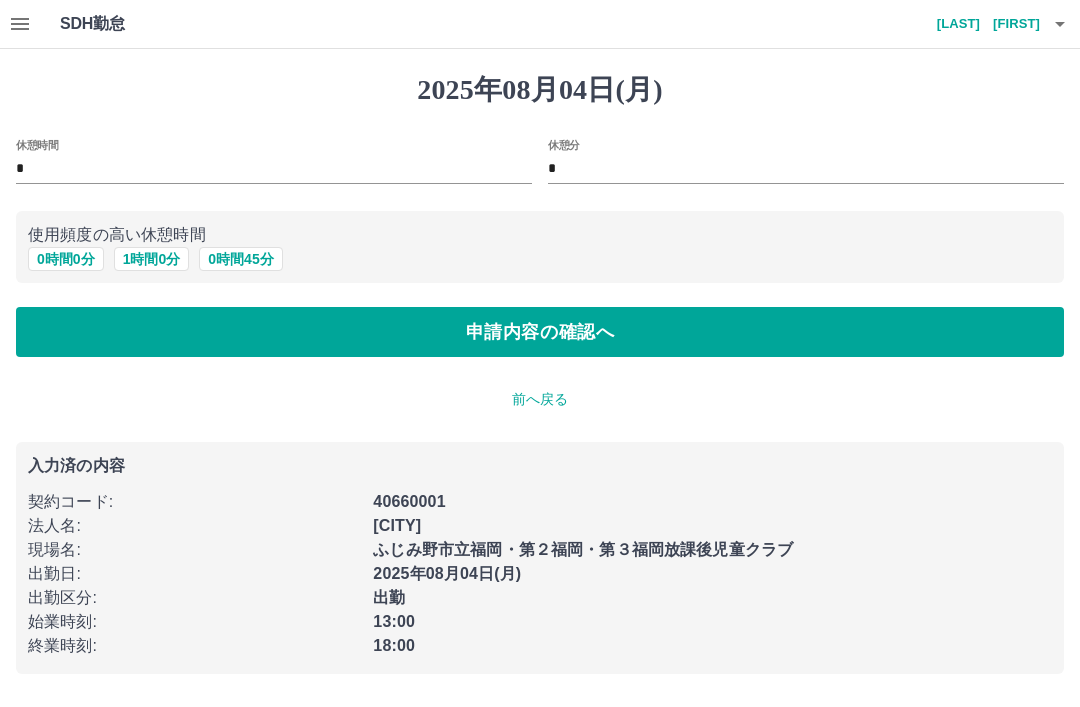 click on "0 時間 0 分" at bounding box center (66, 259) 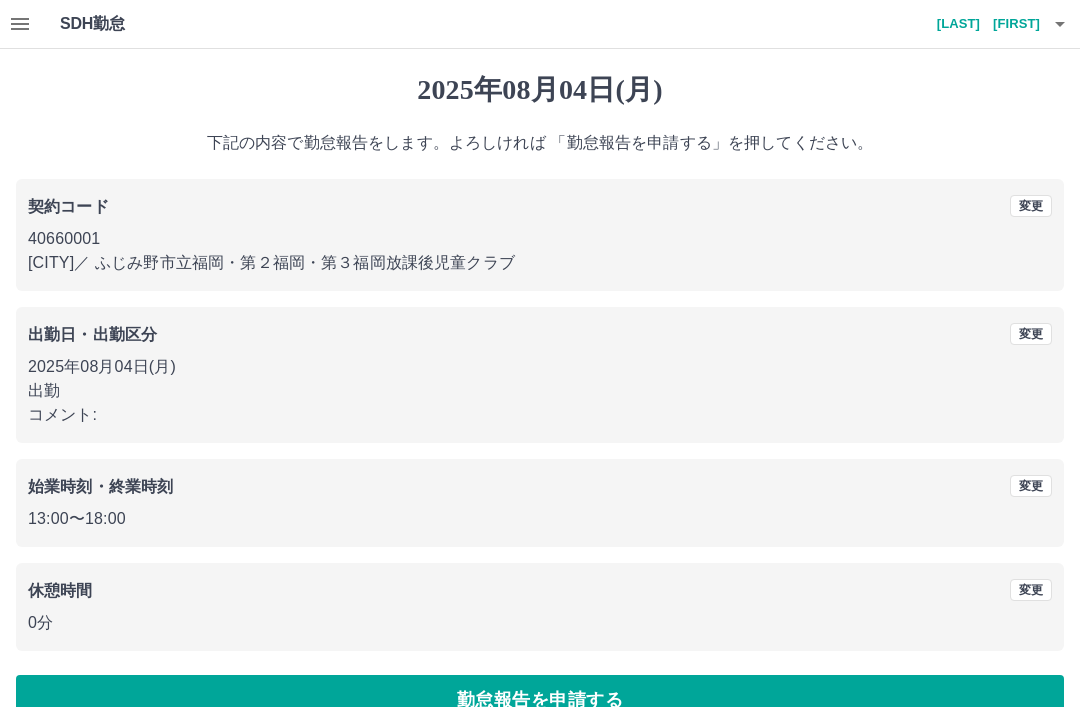 click on "勤怠報告を申請する" at bounding box center [540, 700] 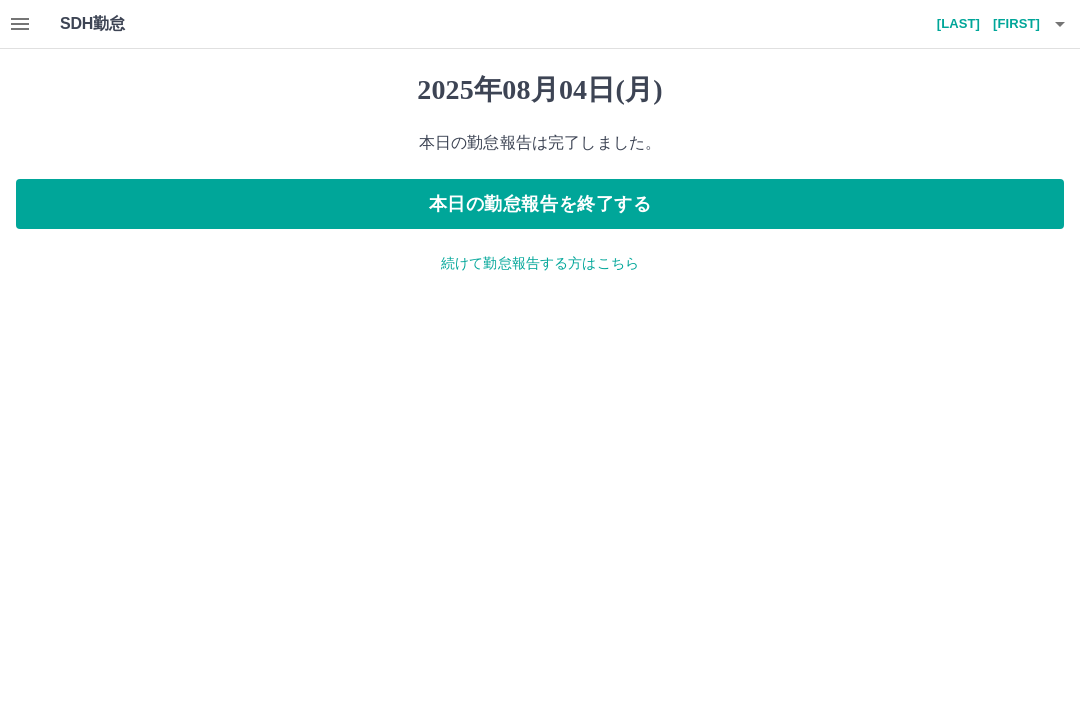 click on "続けて勤怠報告する方はこちら" at bounding box center (540, 263) 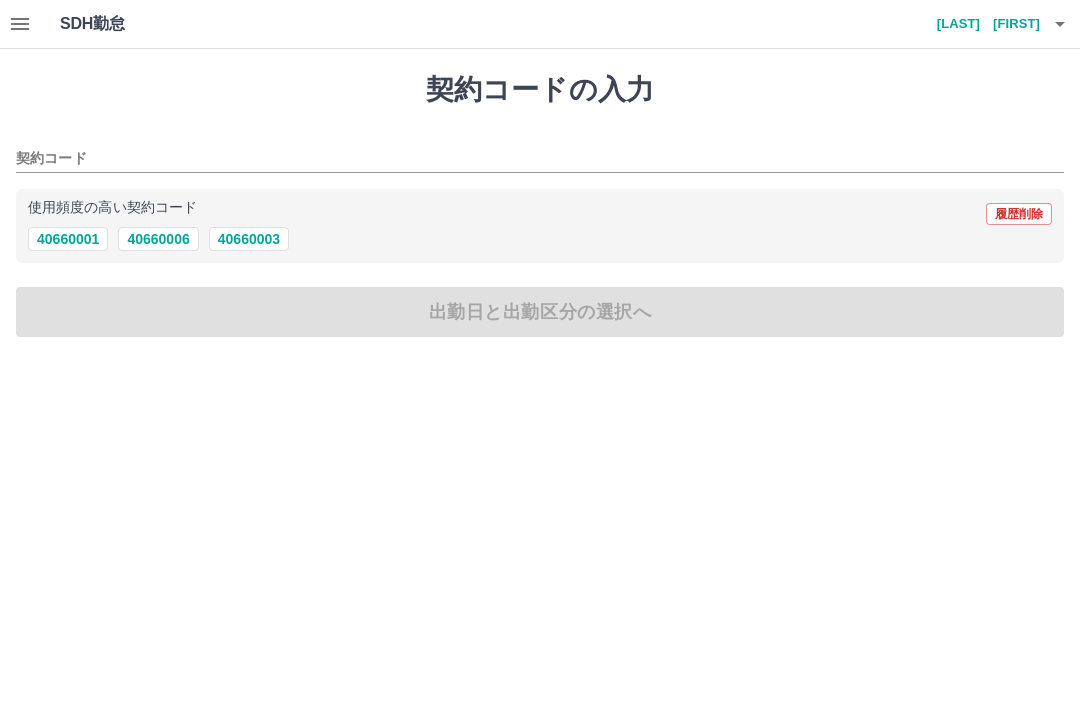 click on "40660001" at bounding box center [68, 239] 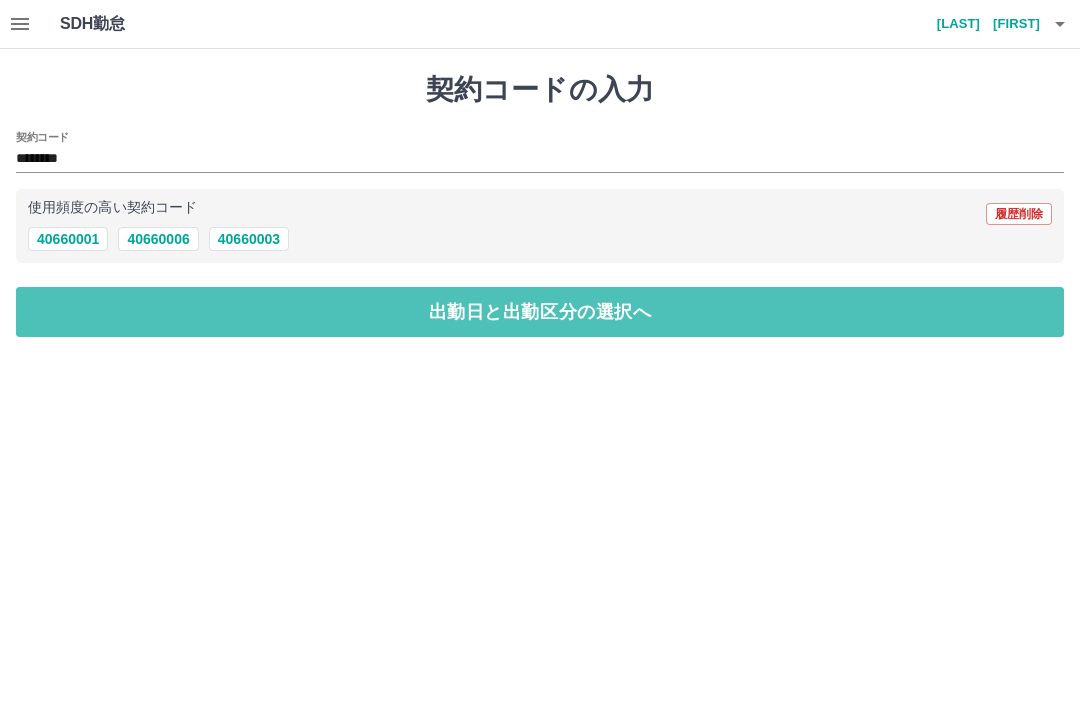 click on "出勤日と出勤区分の選択へ" at bounding box center [540, 312] 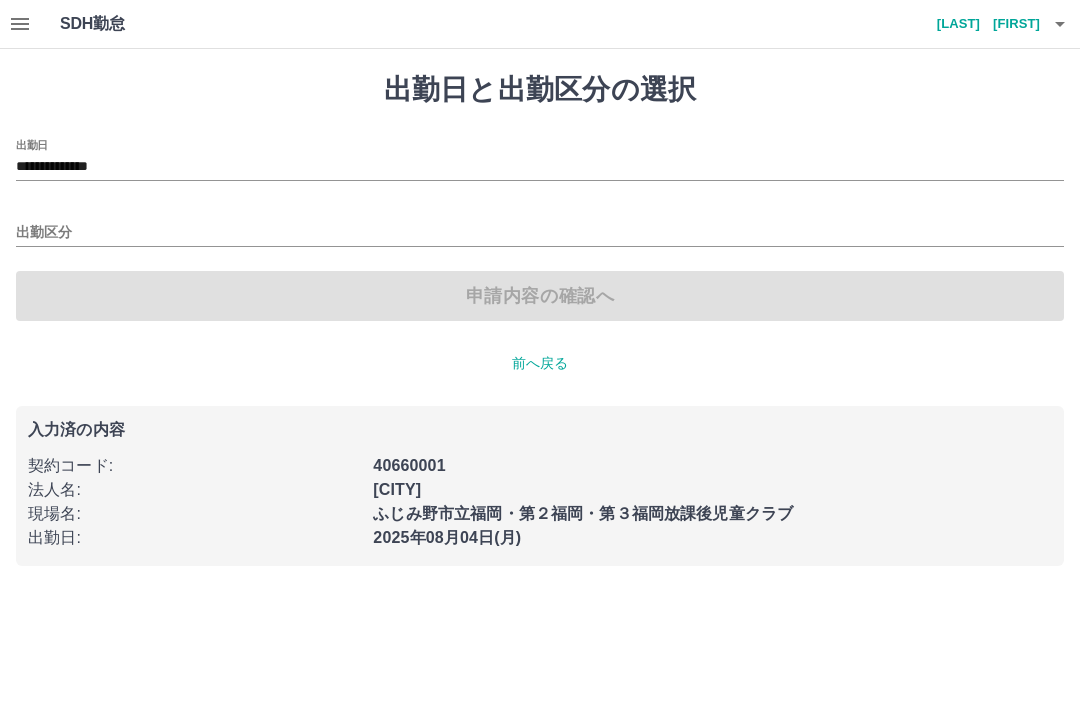 click on "**********" at bounding box center (540, 167) 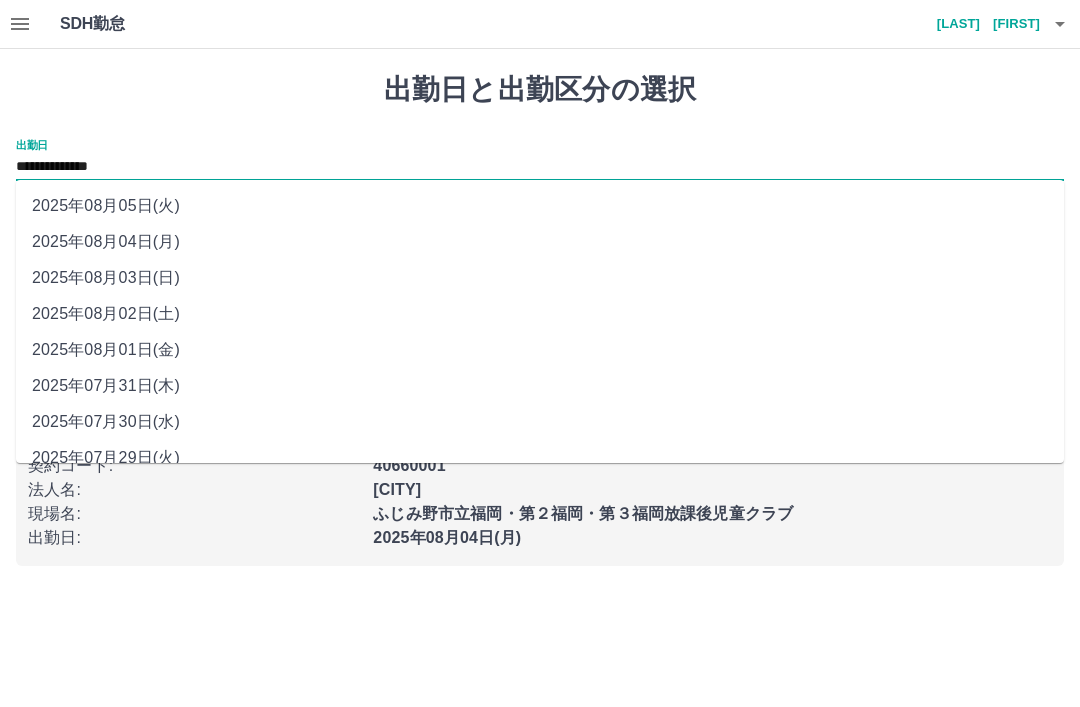 click on "2025年08月05日(火)" at bounding box center [540, 206] 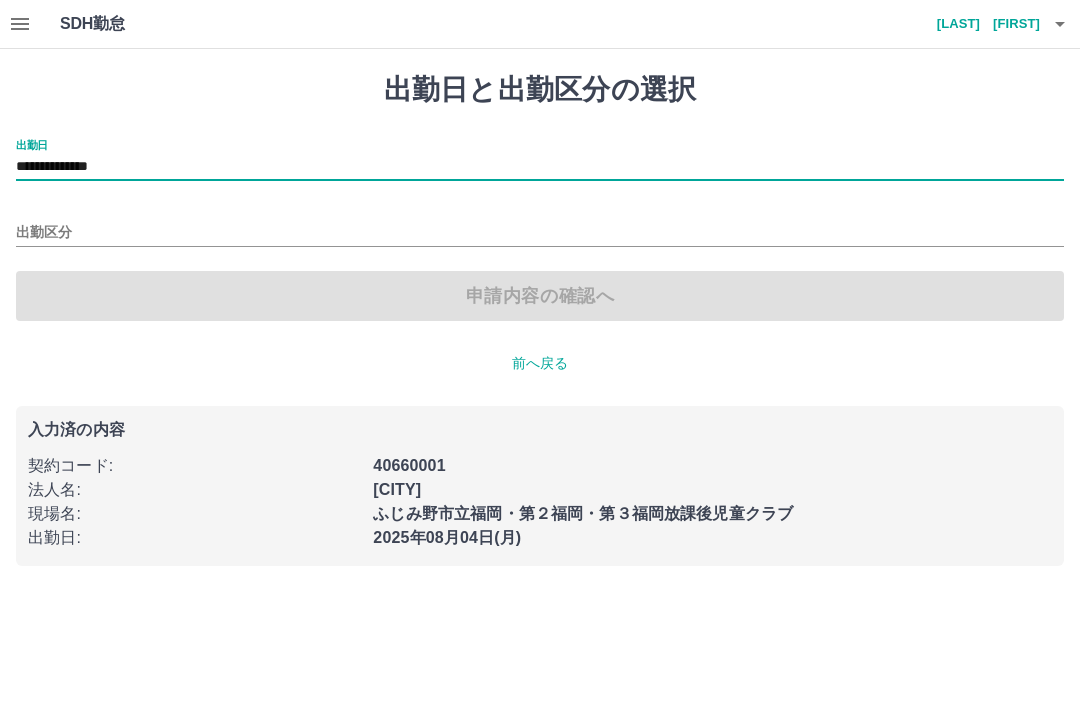 click on "出勤区分" at bounding box center (540, 233) 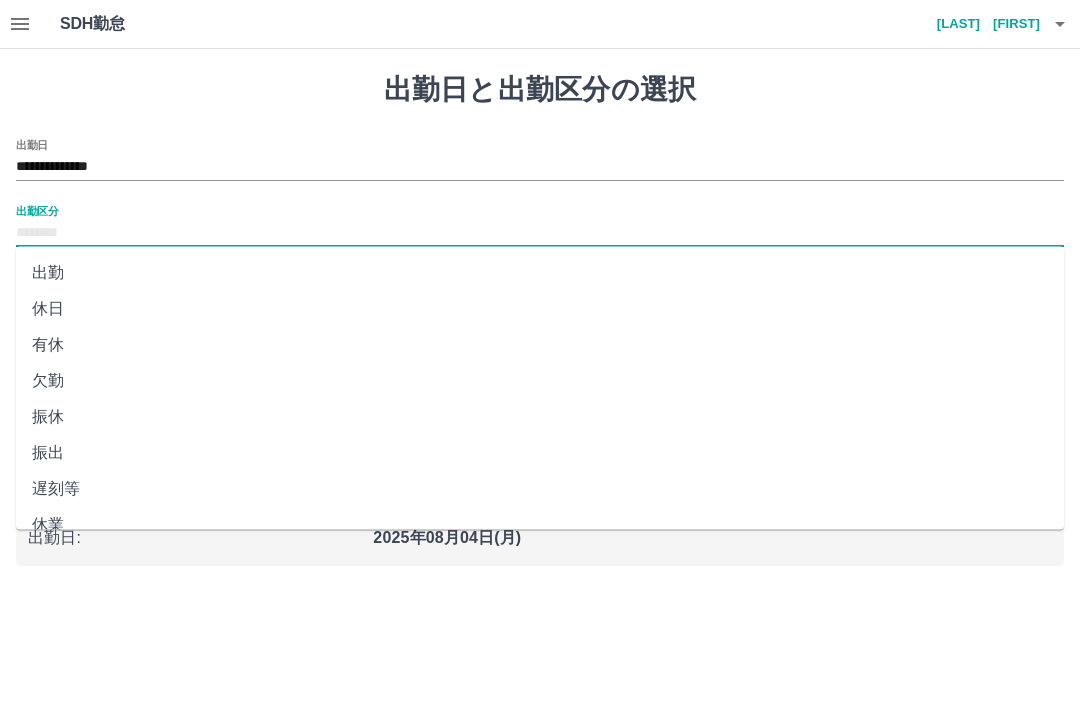 click on "休日" at bounding box center (540, 309) 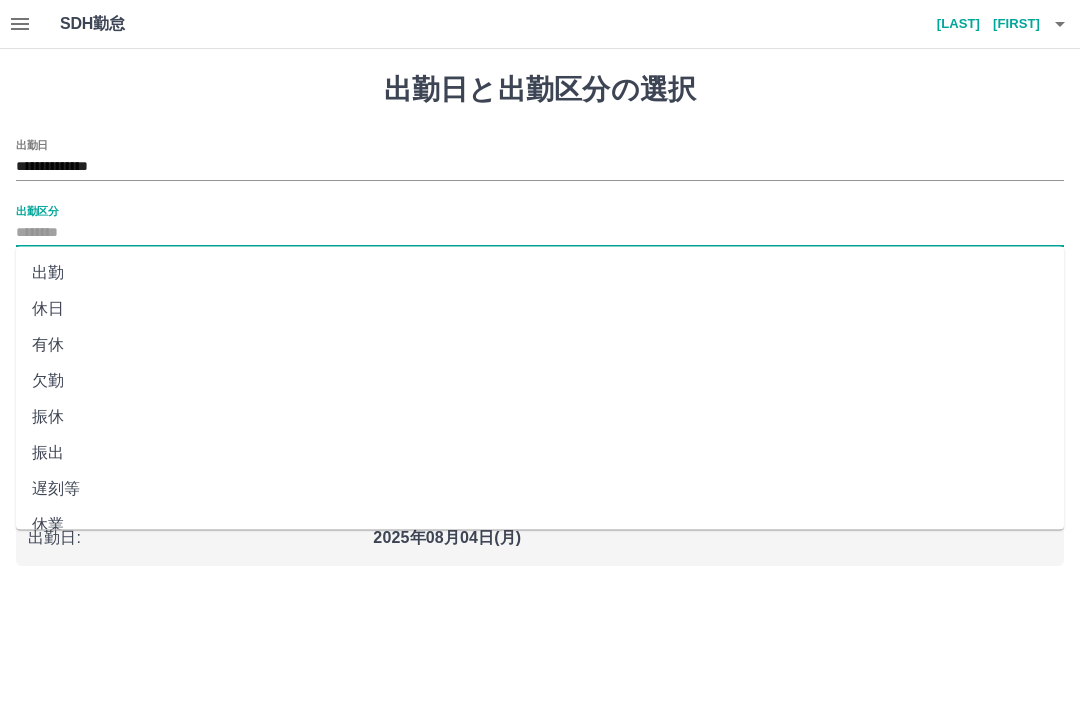 type on "**" 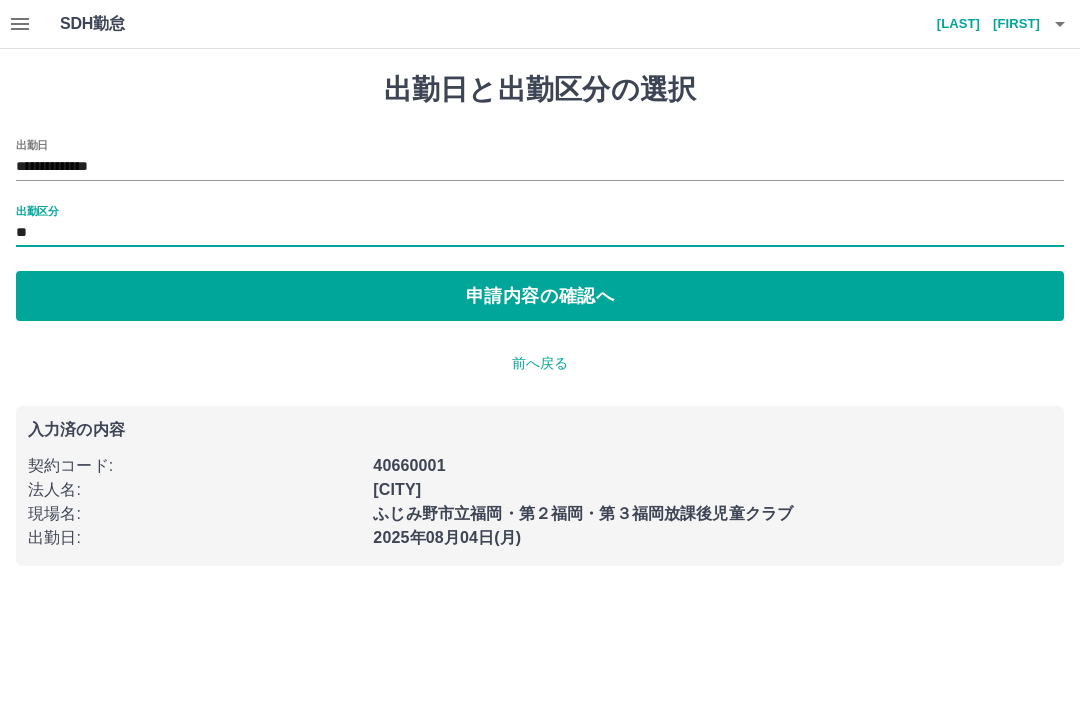 click on "申請内容の確認へ" at bounding box center [540, 296] 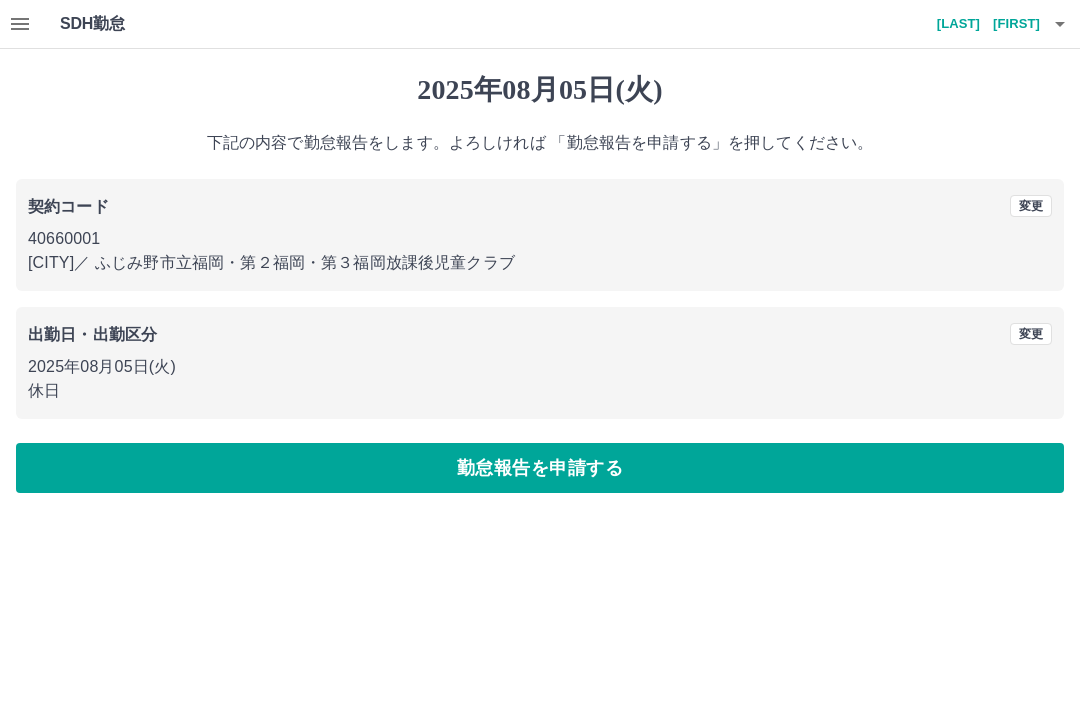 click on "勤怠報告を申請する" at bounding box center (540, 468) 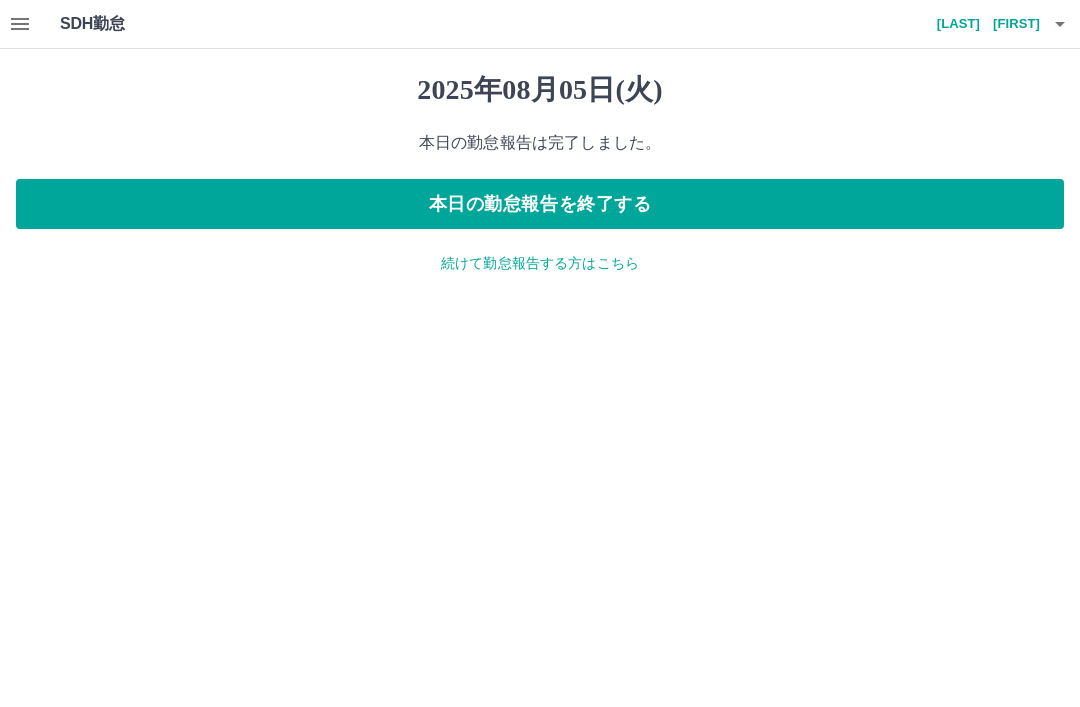 click on "2025年08月05日(火) 本日の勤怠報告は完了しました。 本日の勤怠報告を終了する 続けて勤怠報告する方はこちら" at bounding box center [540, 173] 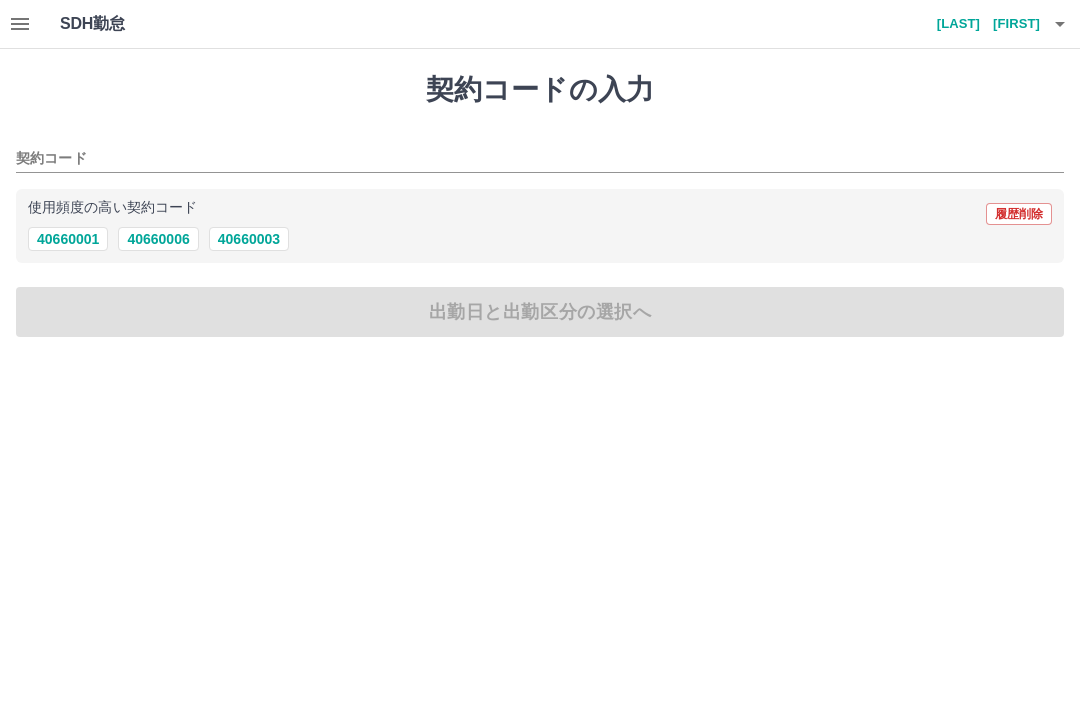 click on "40660001" at bounding box center (68, 239) 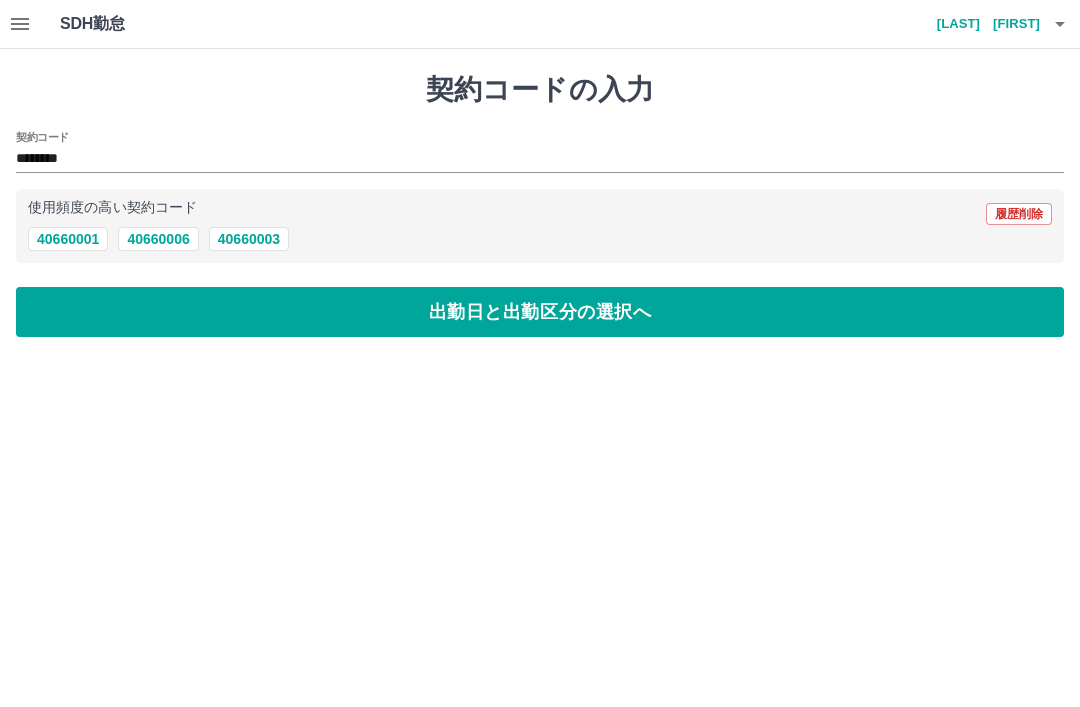 click on "出勤日と出勤区分の選択へ" at bounding box center [540, 312] 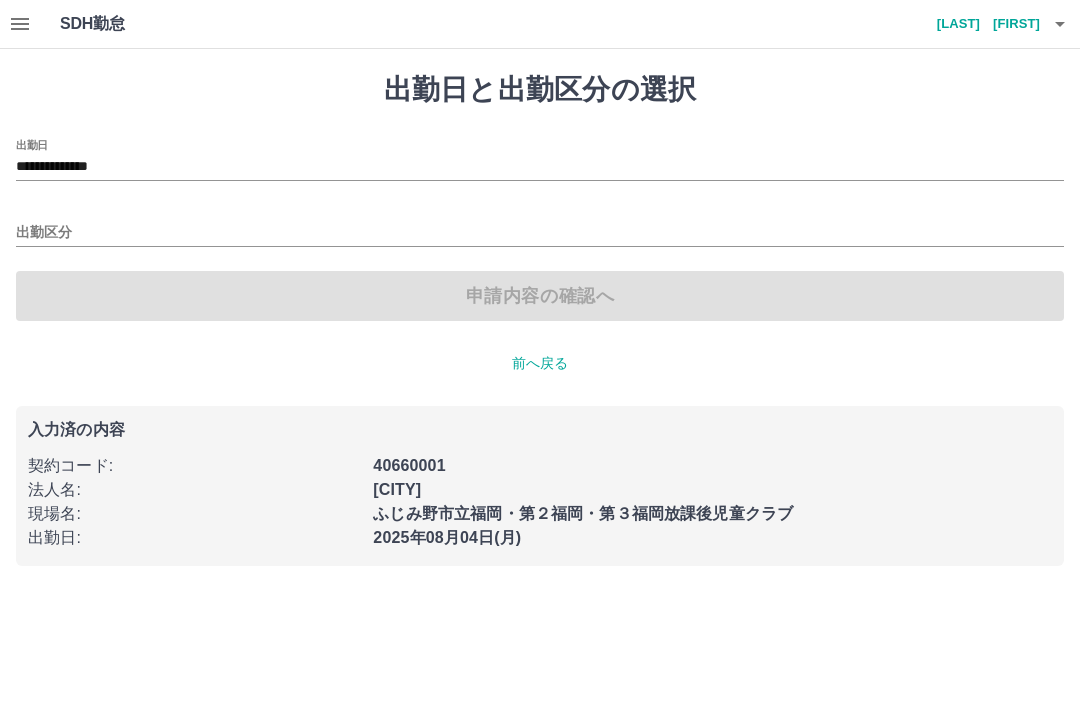 click on "**********" at bounding box center [540, 167] 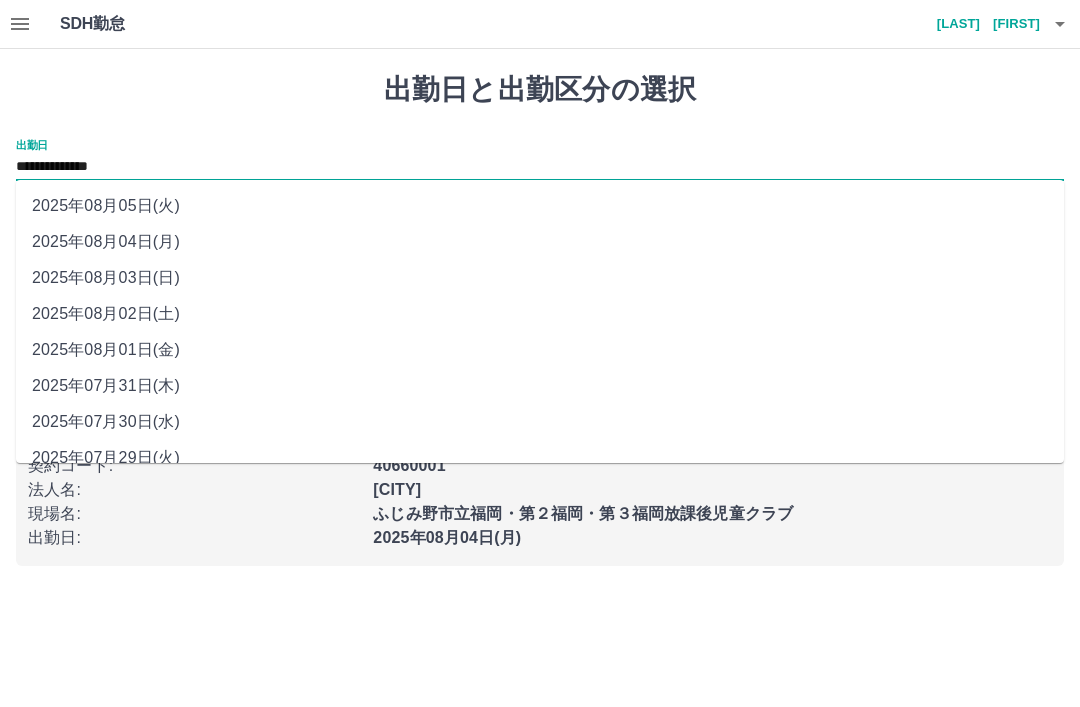 click on "2025年08月03日(日)" at bounding box center [540, 278] 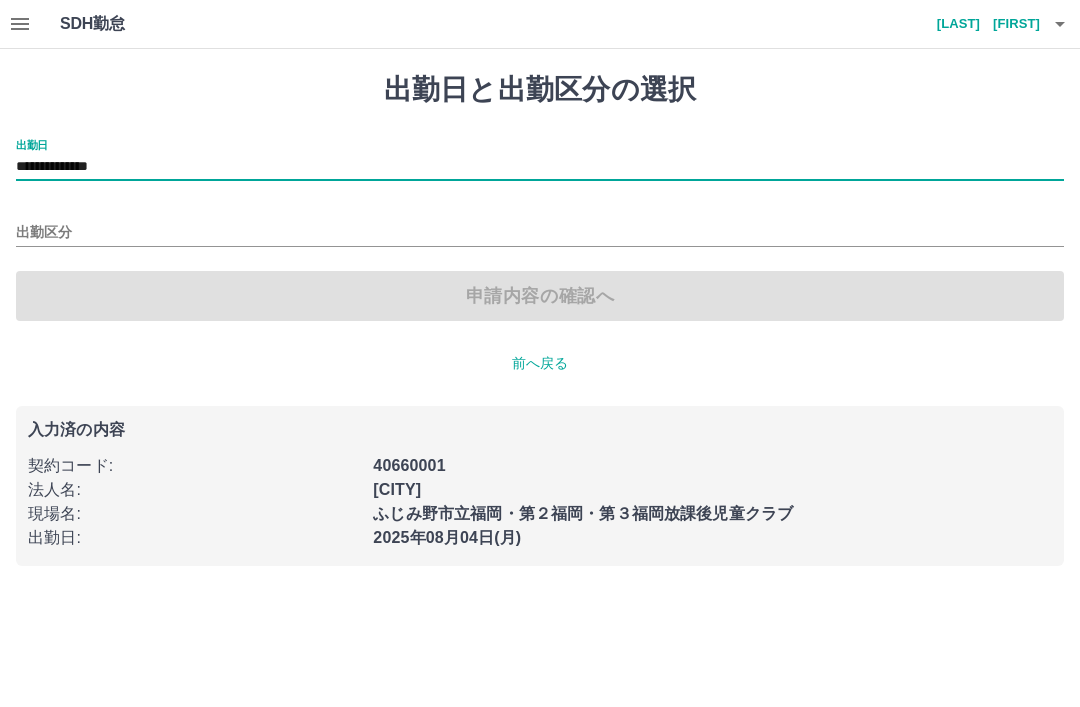 type on "**********" 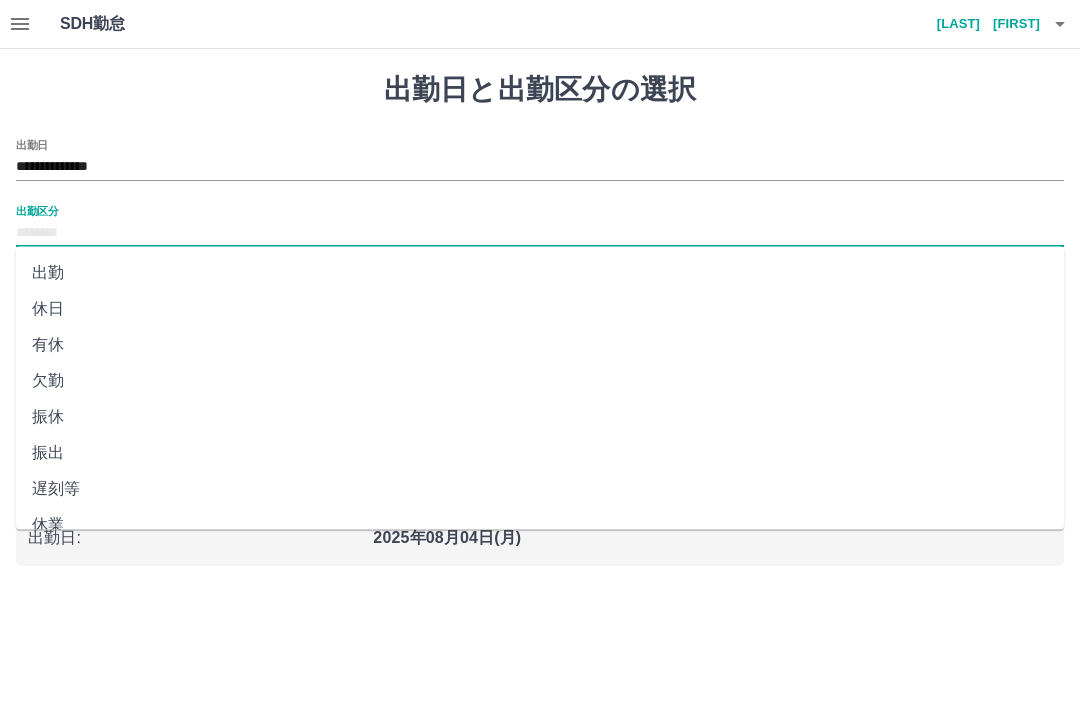 click on "休日" at bounding box center (540, 309) 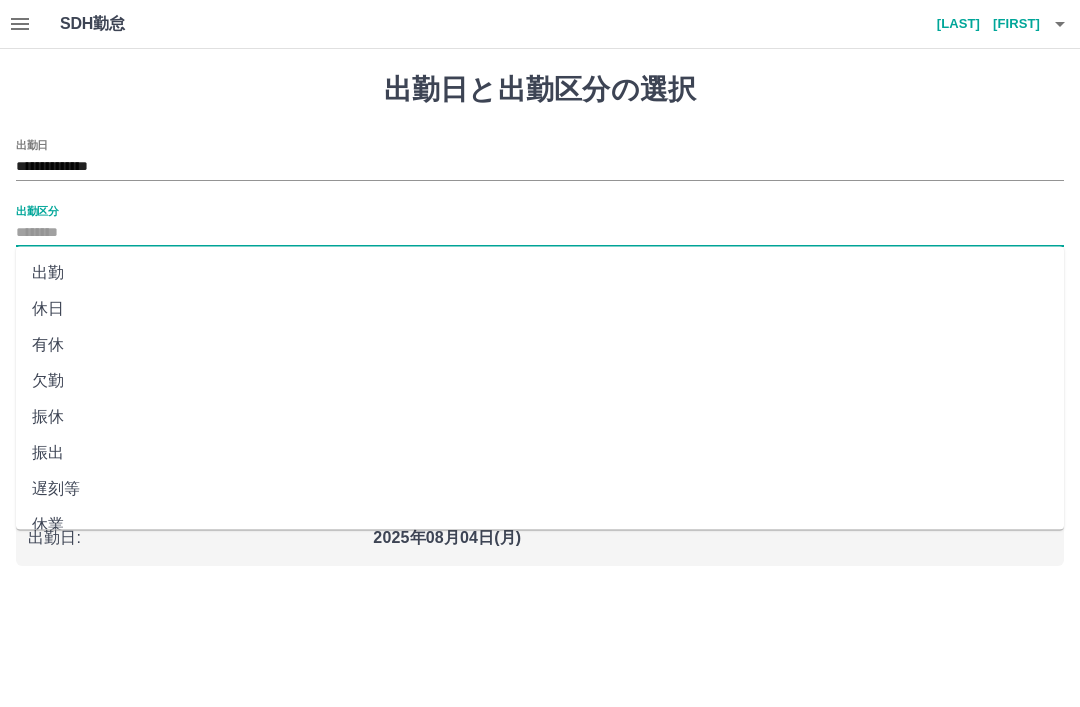 type on "**" 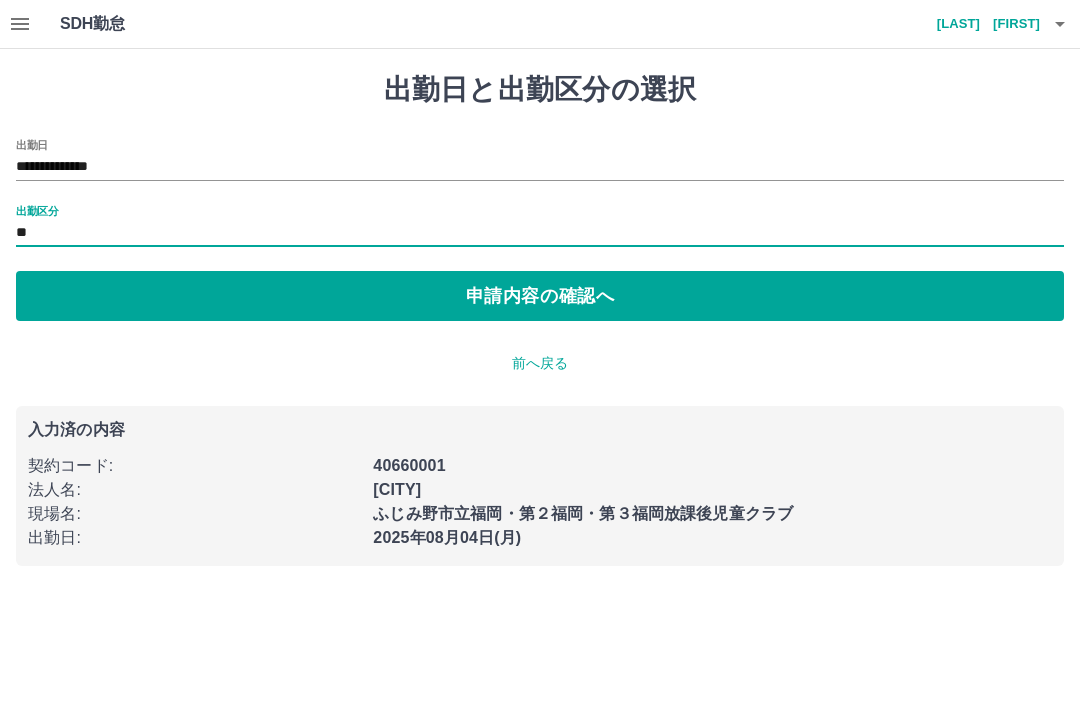 click on "申請内容の確認へ" at bounding box center (540, 296) 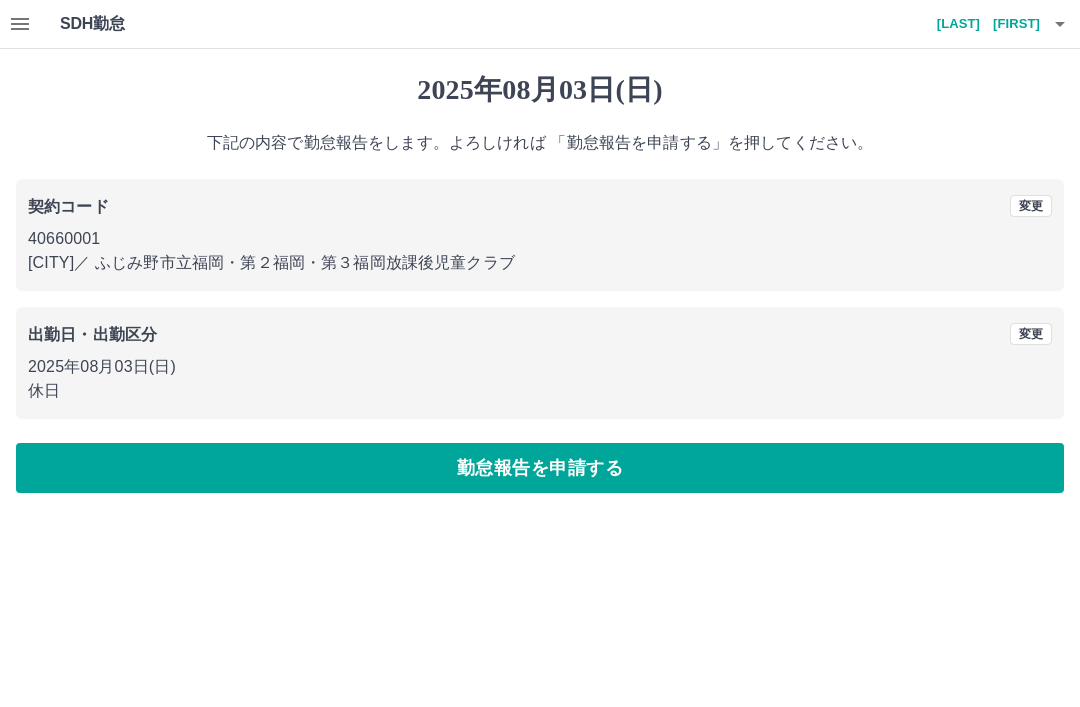 click on "勤怠報告を申請する" at bounding box center [540, 468] 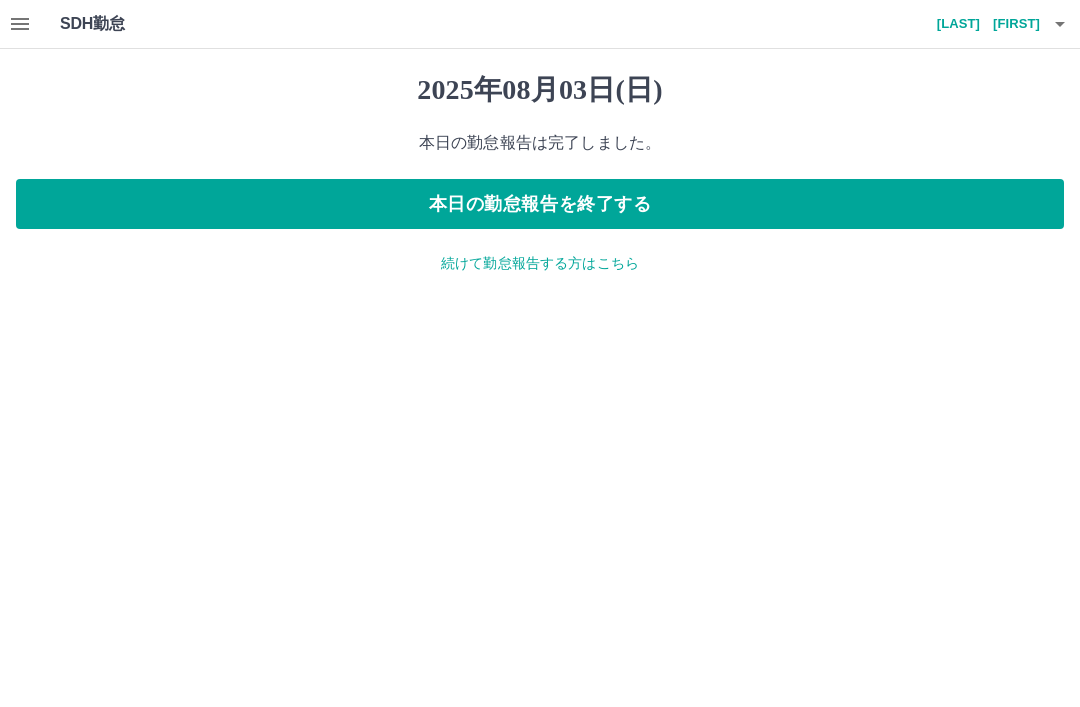 click on "続けて勤怠報告する方はこちら" at bounding box center [540, 263] 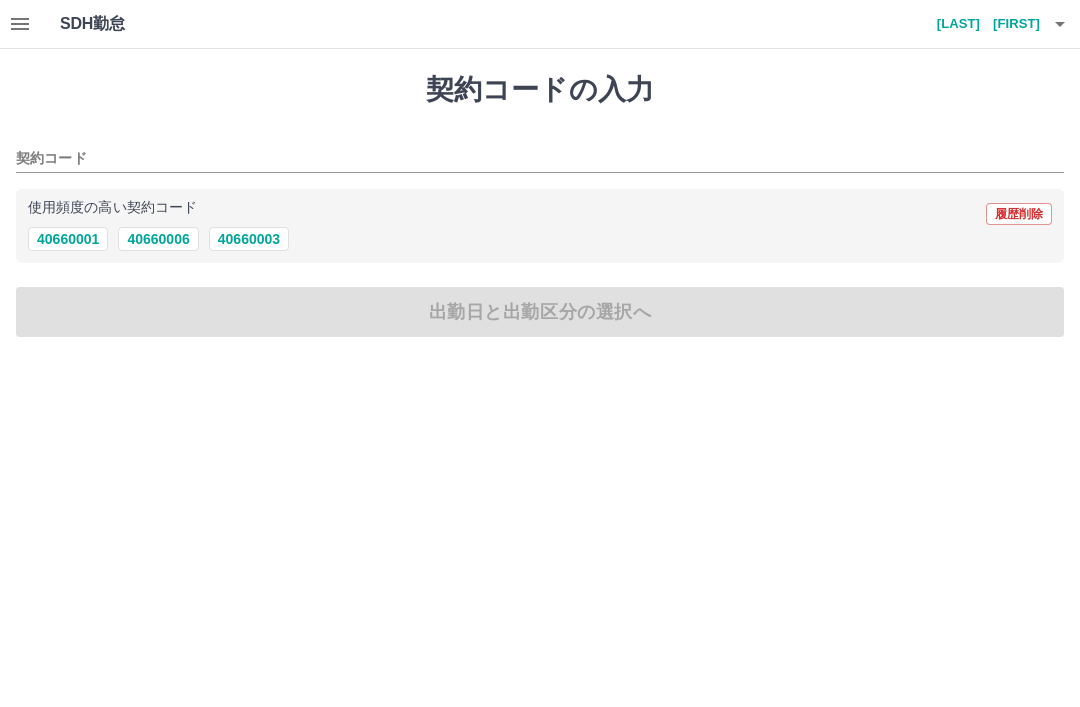 click on "40660001" at bounding box center (68, 239) 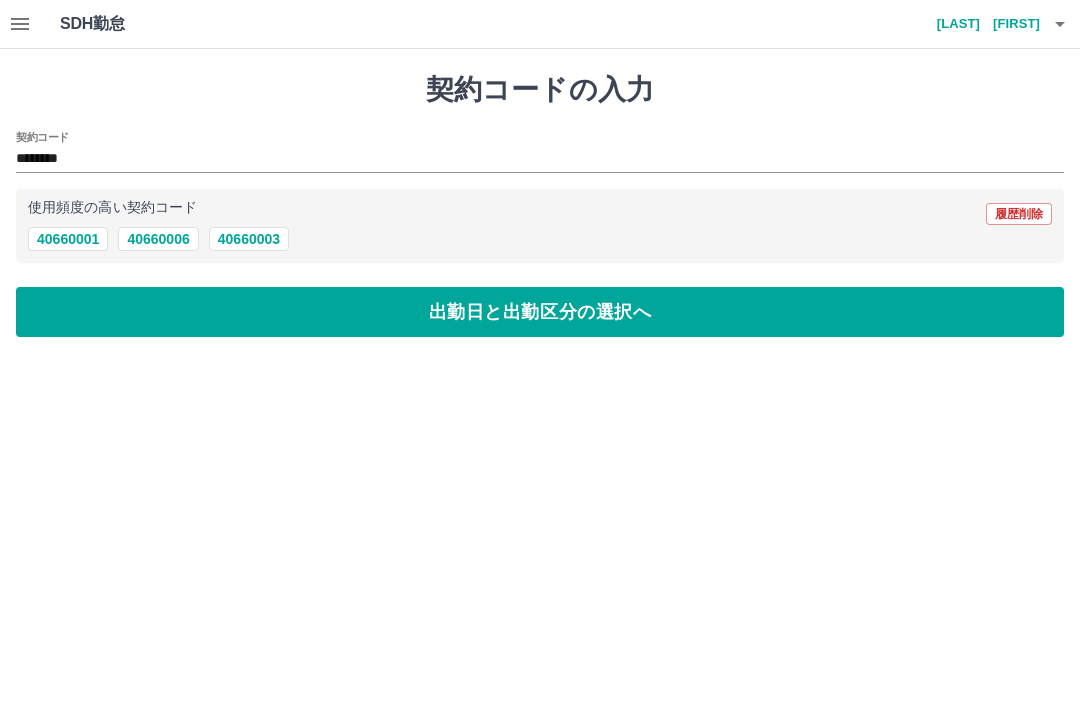 click on "出勤日と出勤区分の選択へ" at bounding box center [540, 312] 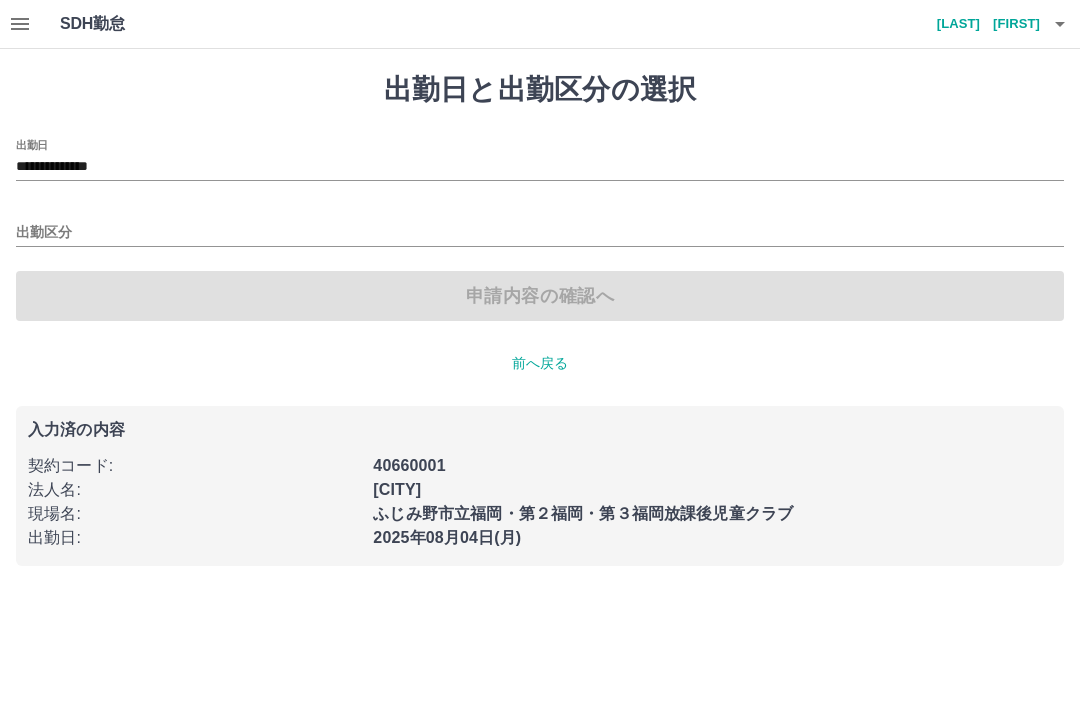 click on "**********" at bounding box center (540, 167) 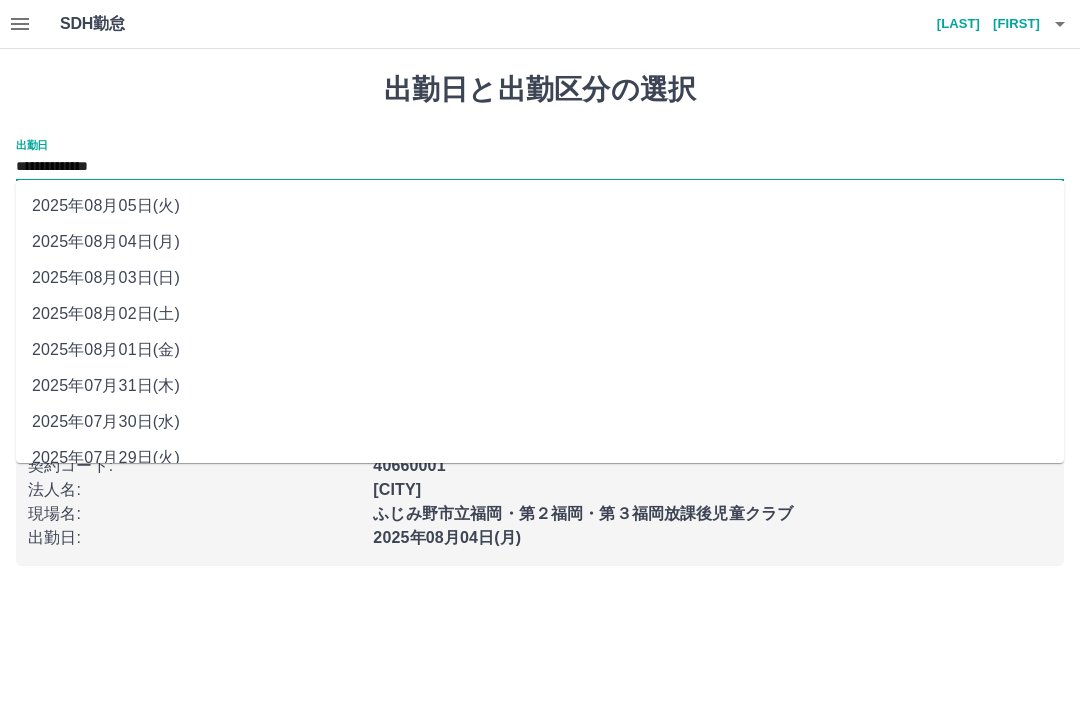 click on "2025年08月02日(土)" at bounding box center (540, 314) 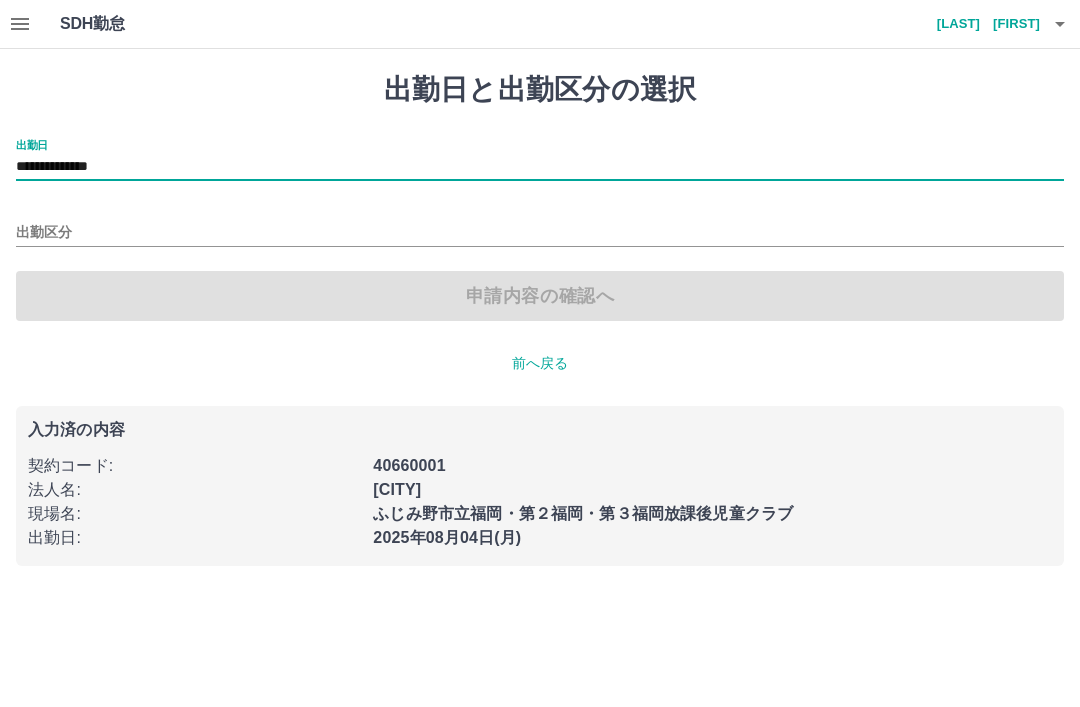 click on "出勤区分" at bounding box center [540, 233] 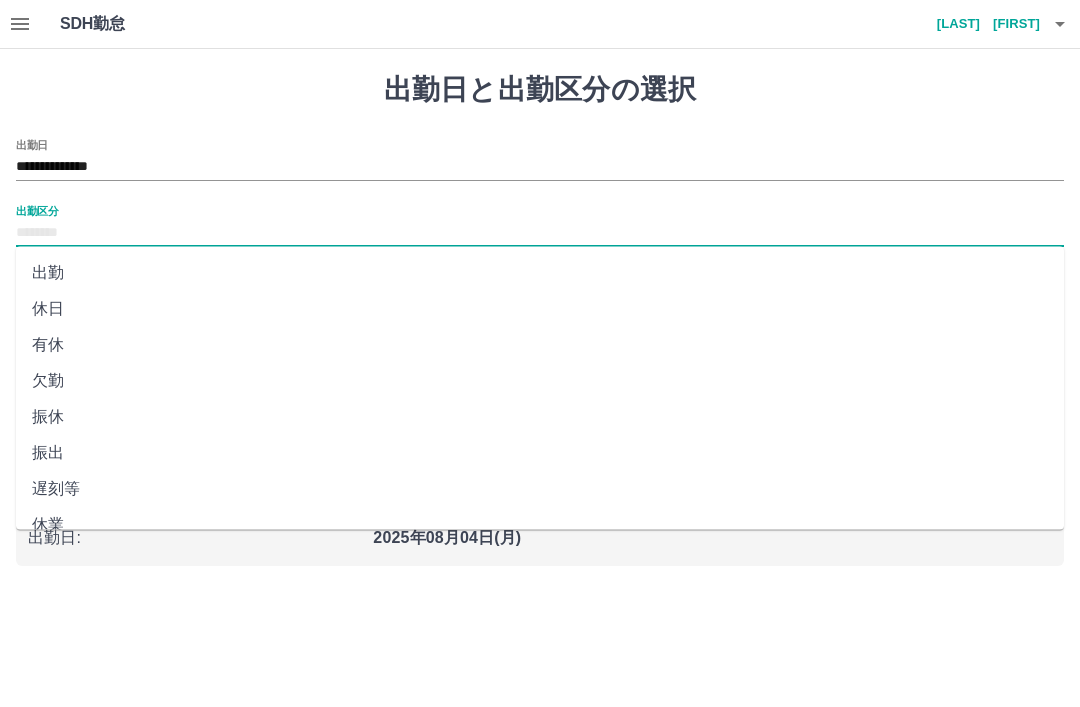click on "休日" at bounding box center [540, 309] 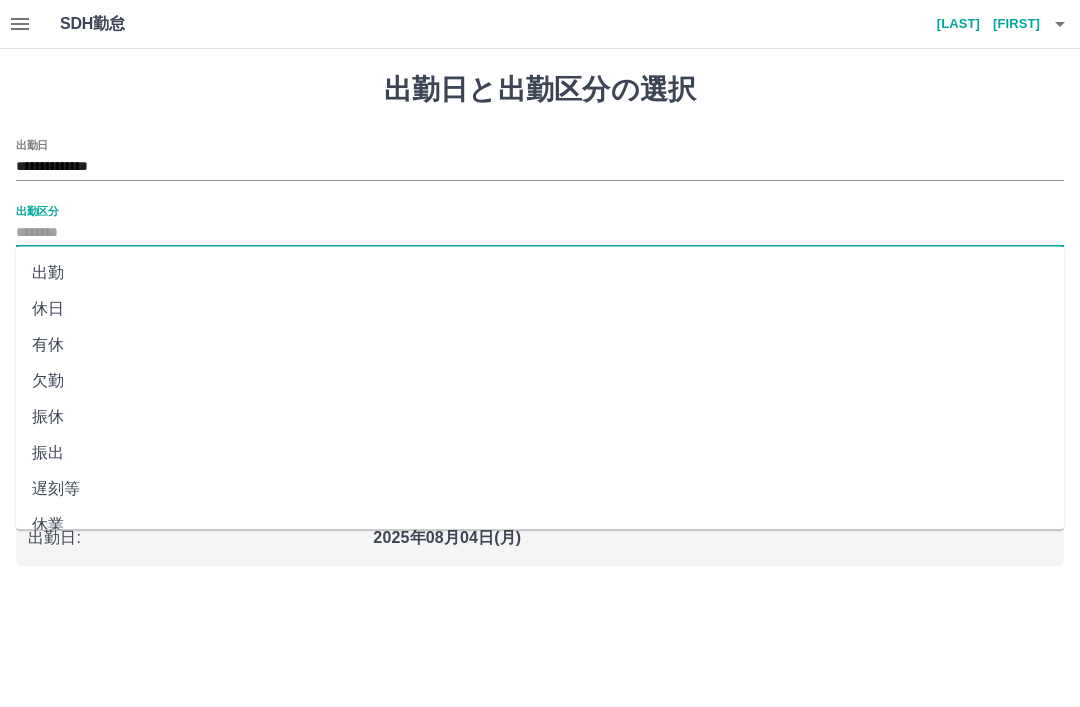 type on "**" 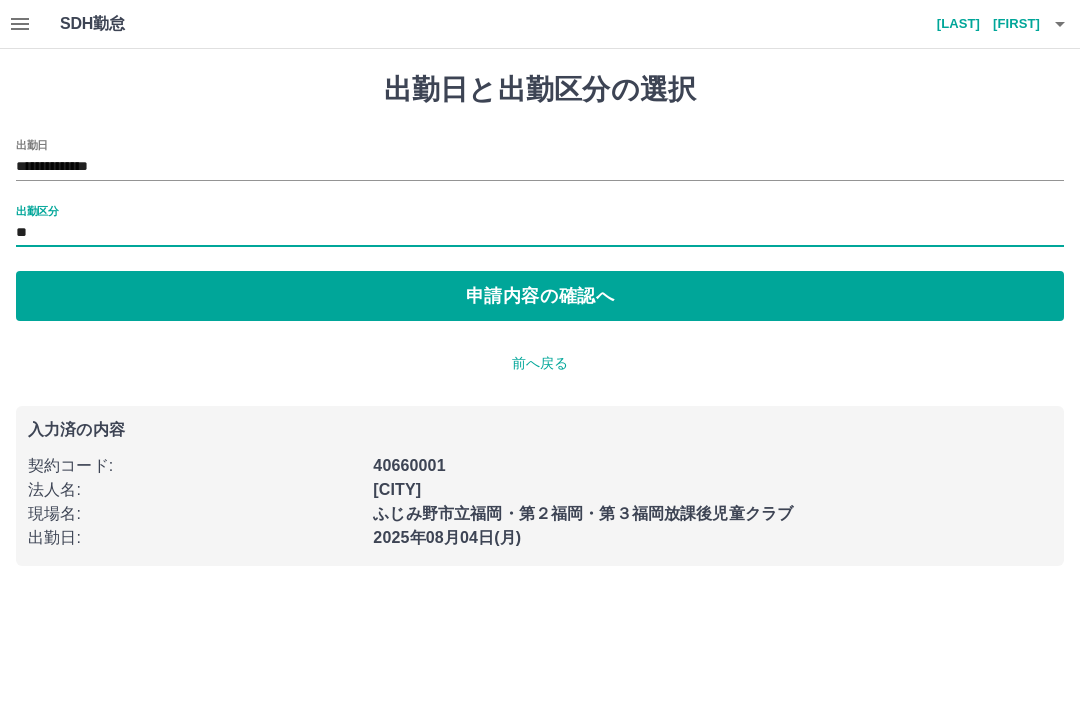 click on "申請内容の確認へ" at bounding box center [540, 296] 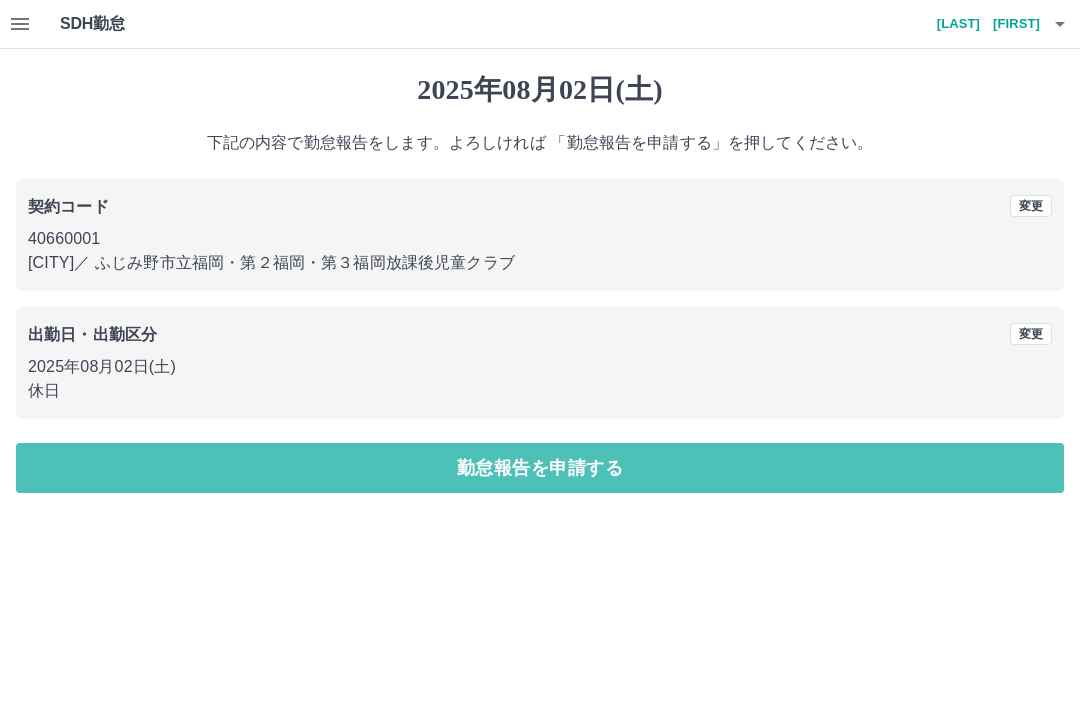 click on "勤怠報告を申請する" at bounding box center [540, 468] 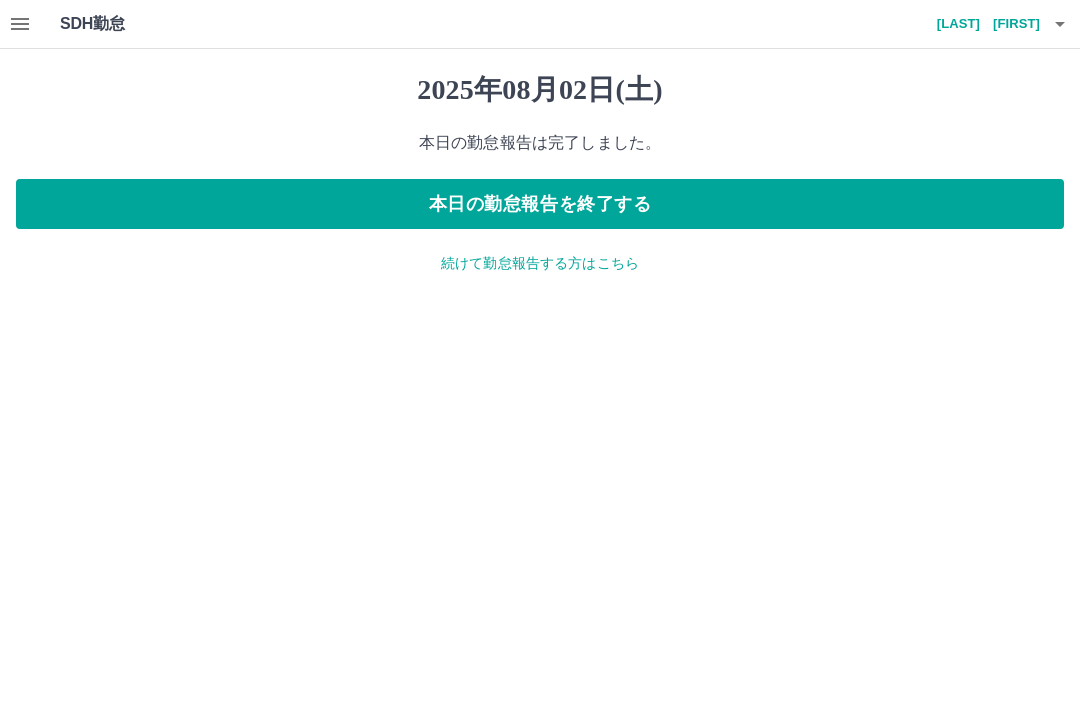 click on "続けて勤怠報告する方はこちら" at bounding box center [540, 263] 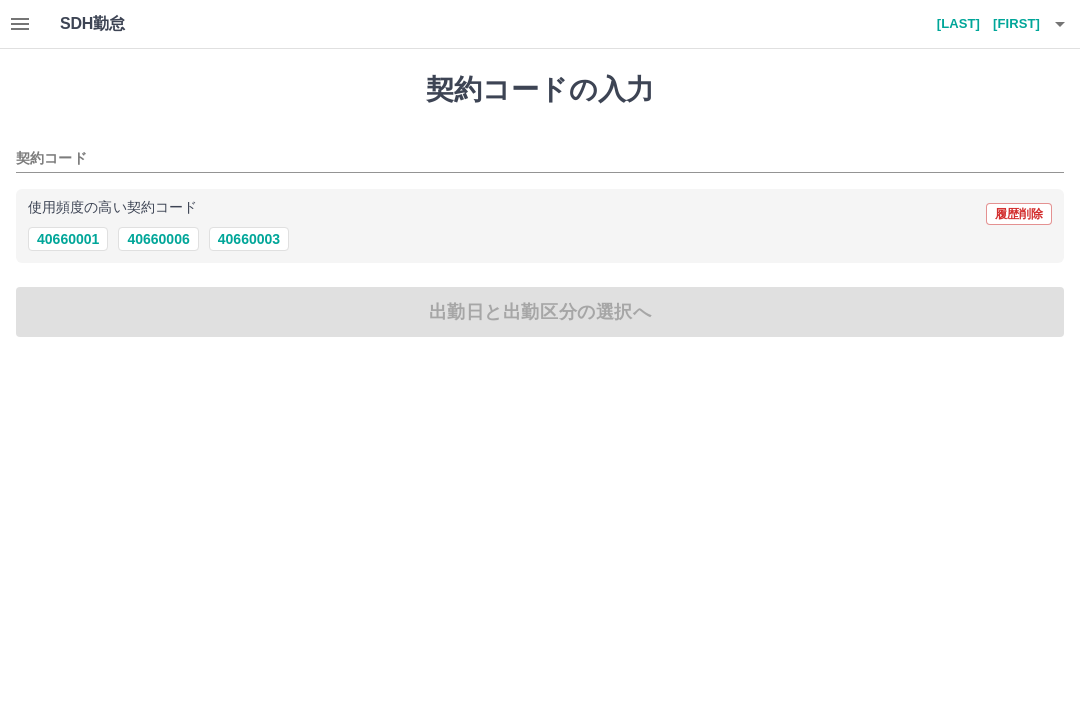 click on "40660001" at bounding box center (68, 239) 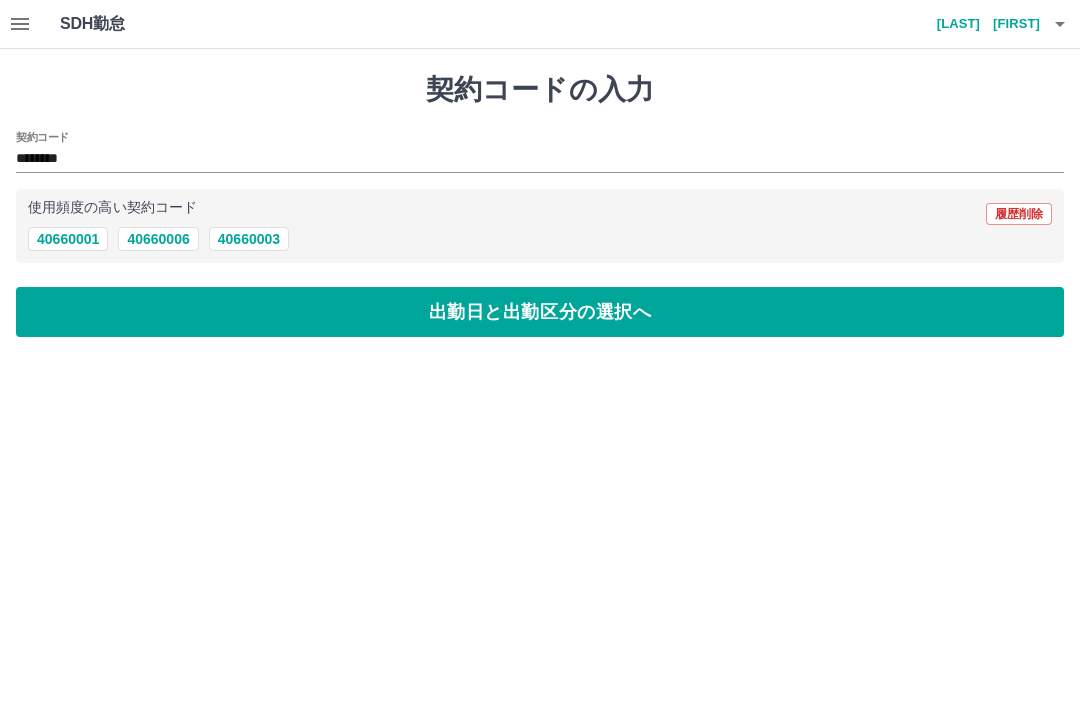 click on "出勤日と出勤区分の選択へ" at bounding box center [540, 312] 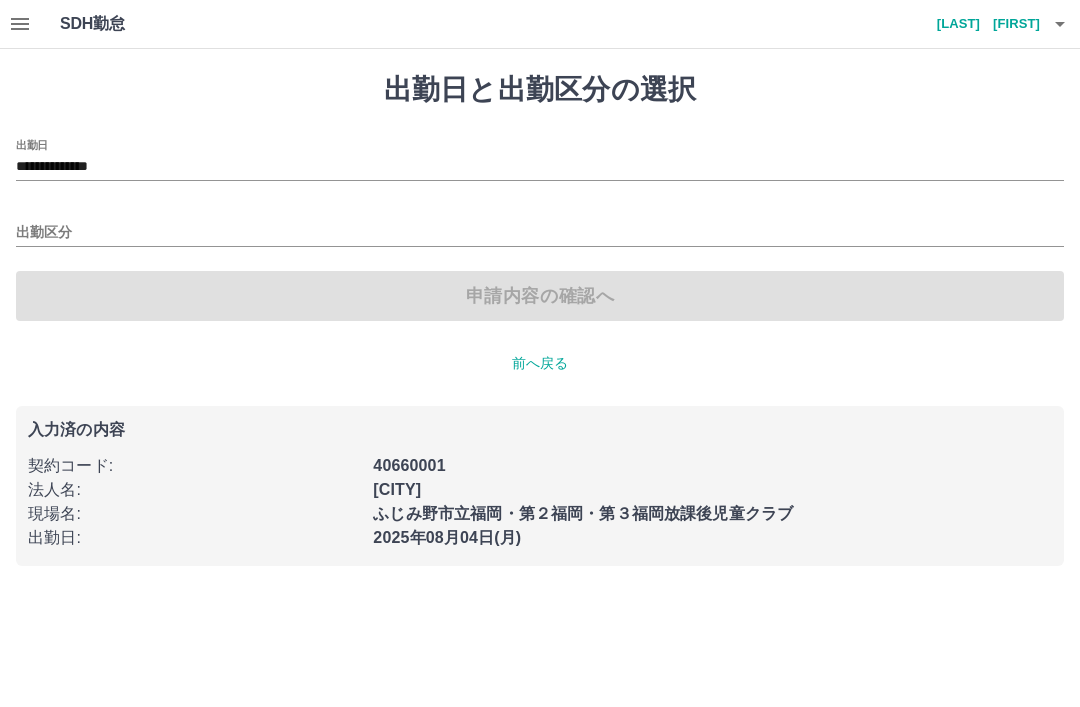 click on "**********" at bounding box center [540, 160] 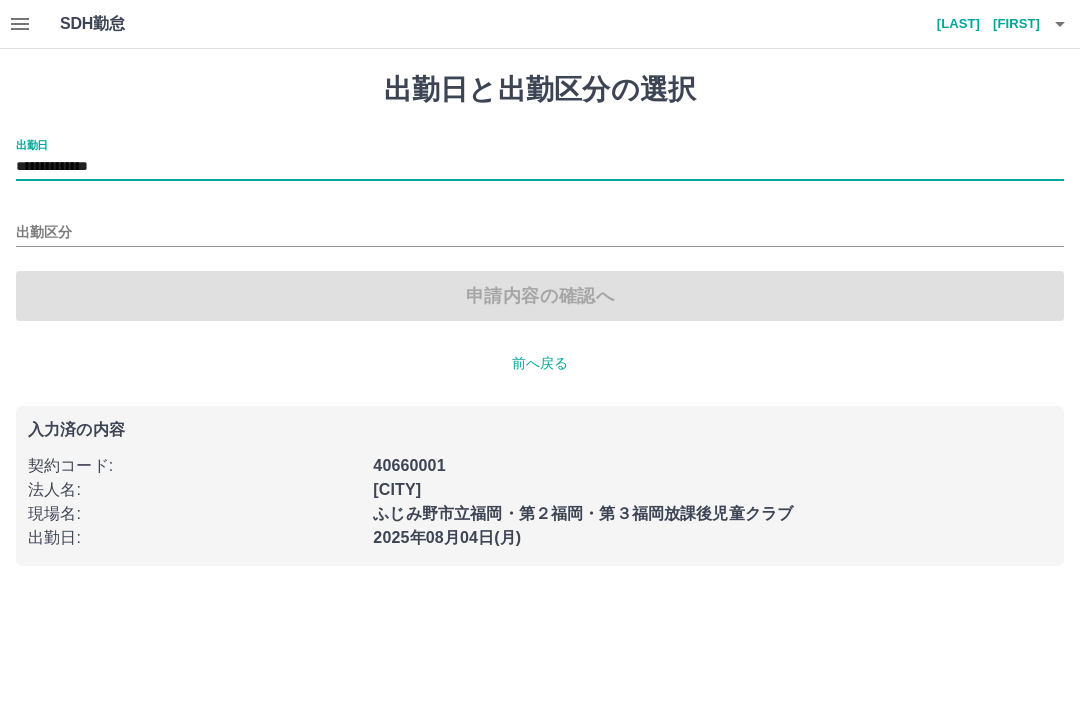 click on "**********" at bounding box center [540, 160] 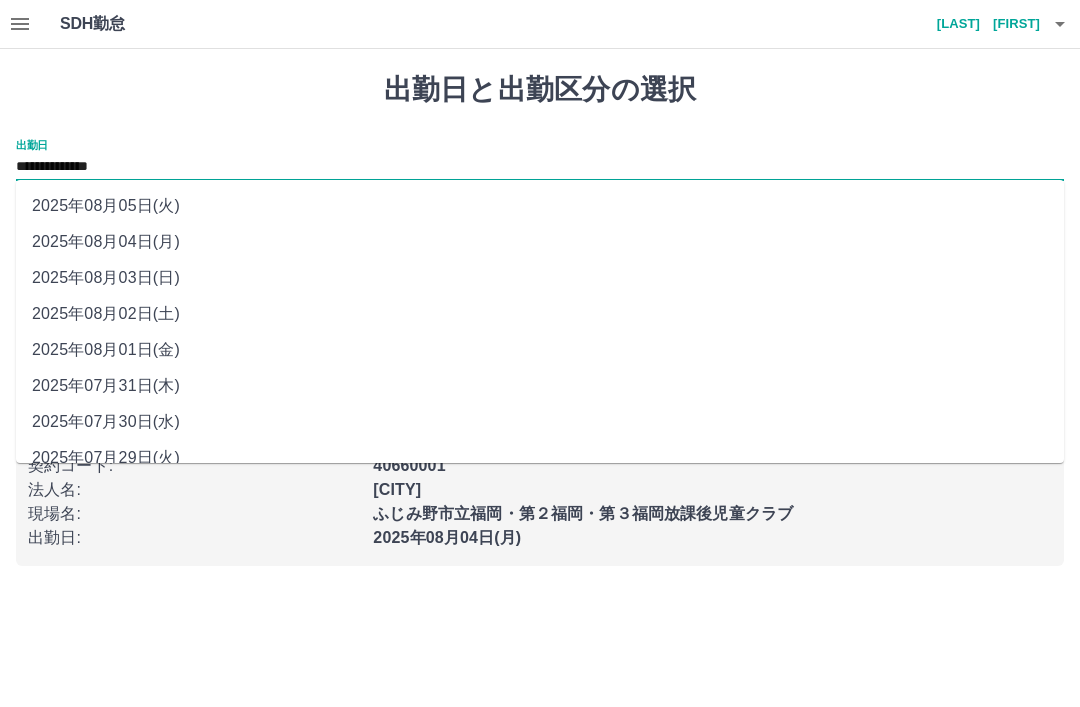 click on "2025年08月01日(金)" at bounding box center [540, 350] 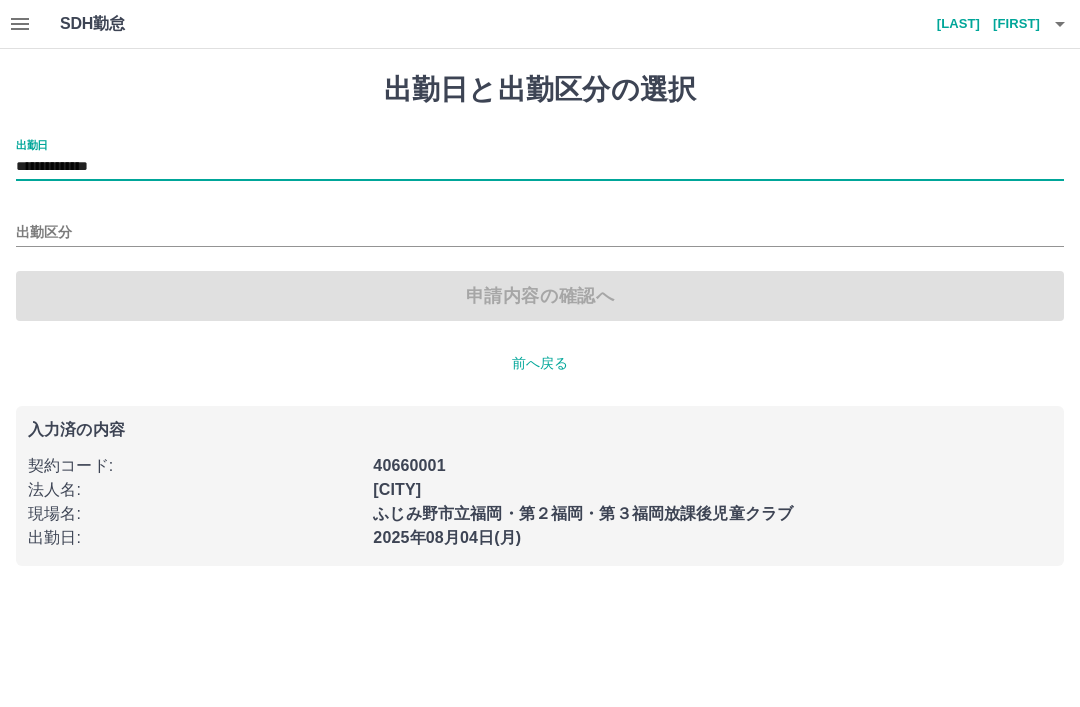 click on "出勤区分" at bounding box center (540, 226) 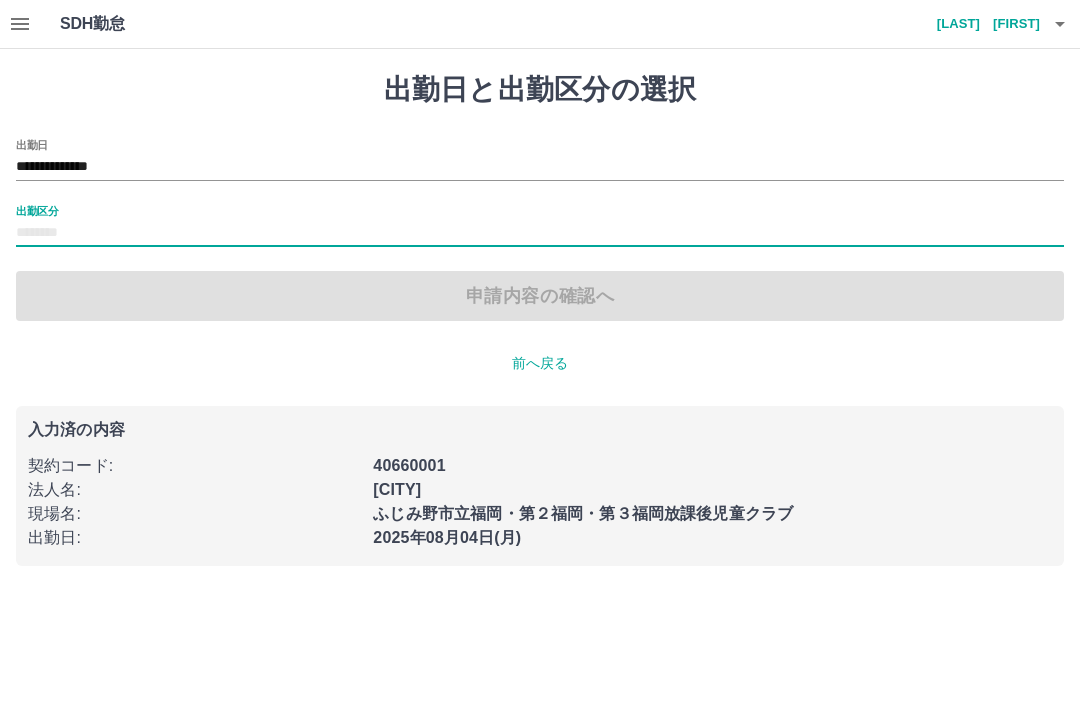 click on "出勤区分" at bounding box center [540, 233] 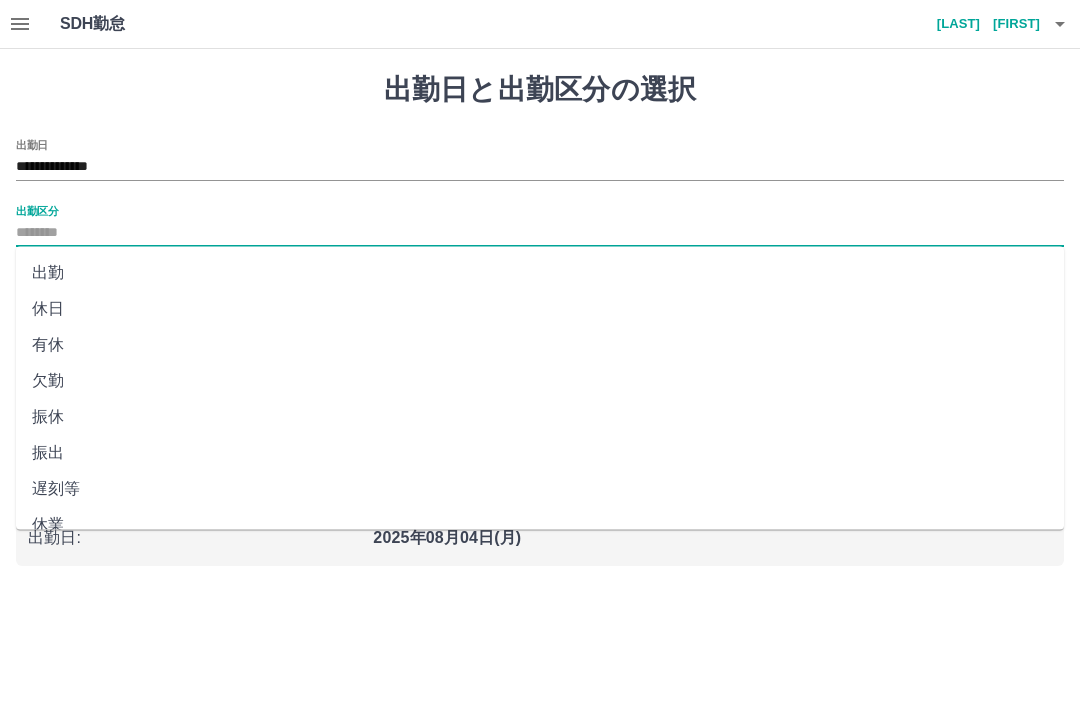 click on "休日" at bounding box center [540, 309] 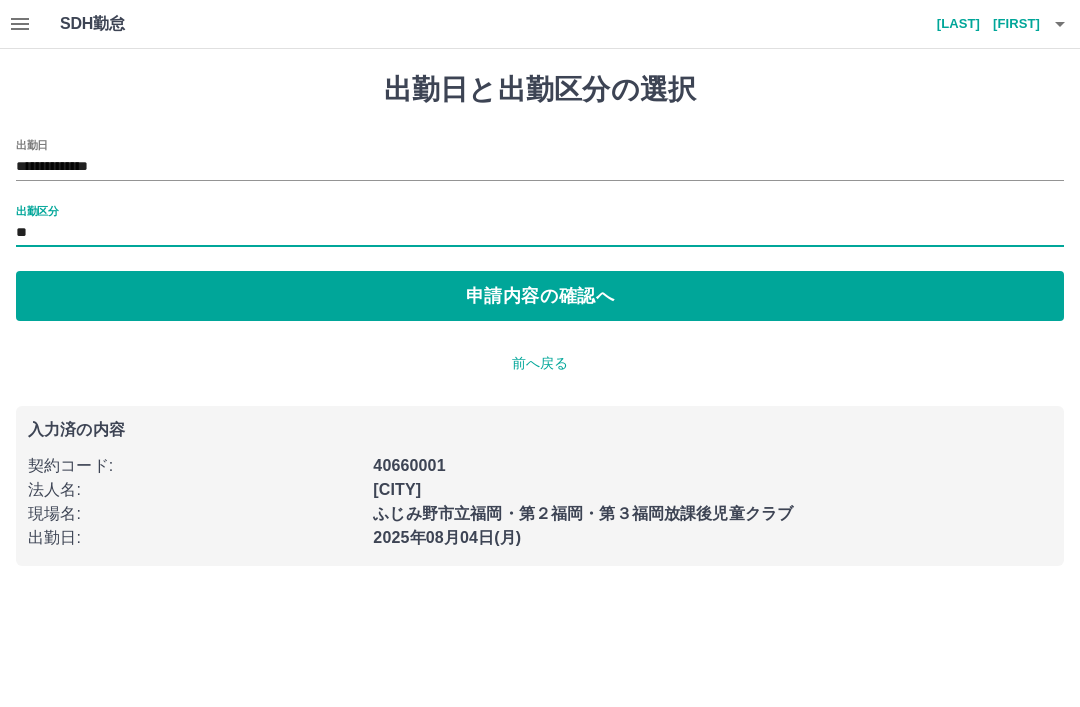 click on "申請内容の確認へ" at bounding box center (540, 296) 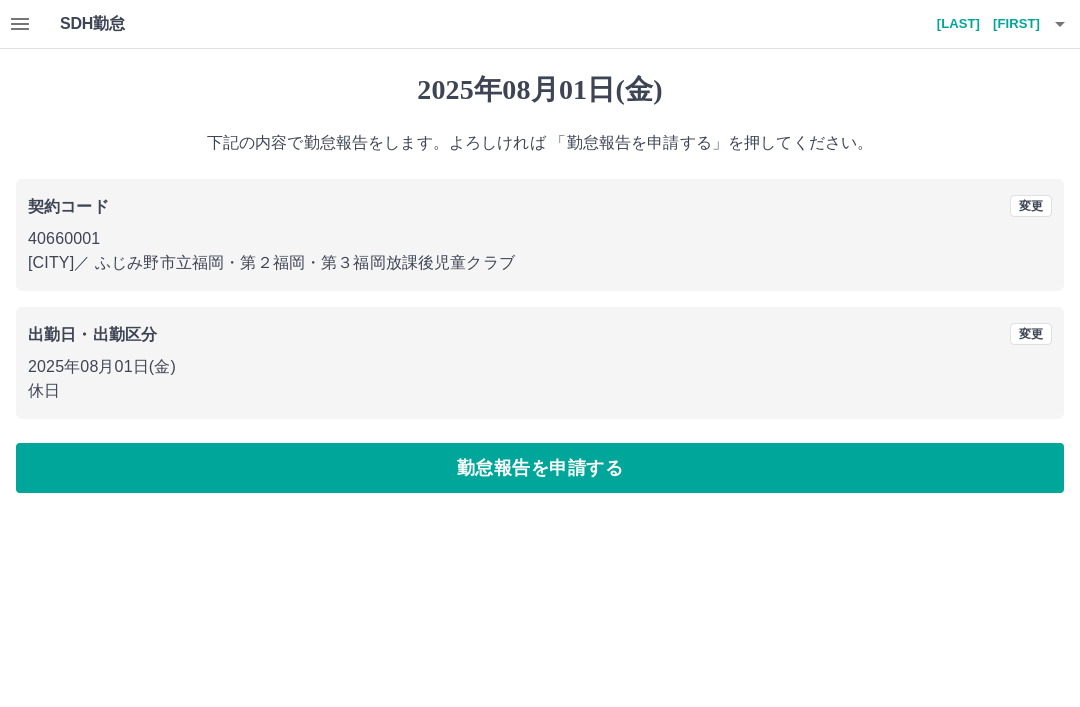 click on "勤怠報告を申請する" at bounding box center [540, 468] 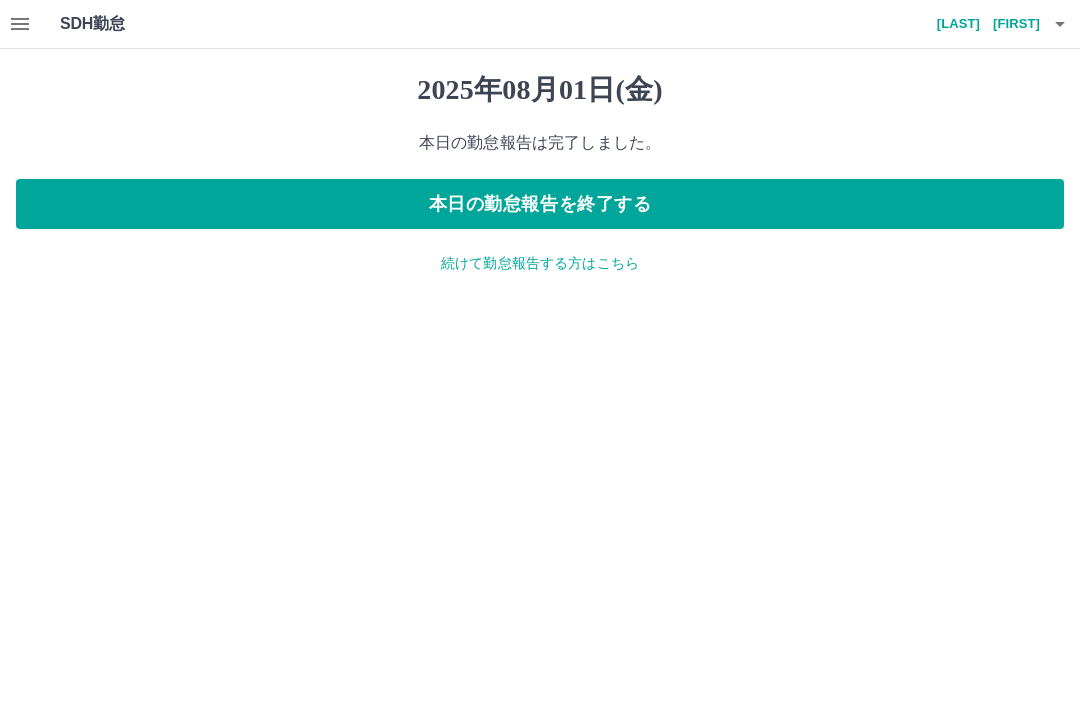 click on "続けて勤怠報告する方はこちら" at bounding box center [540, 263] 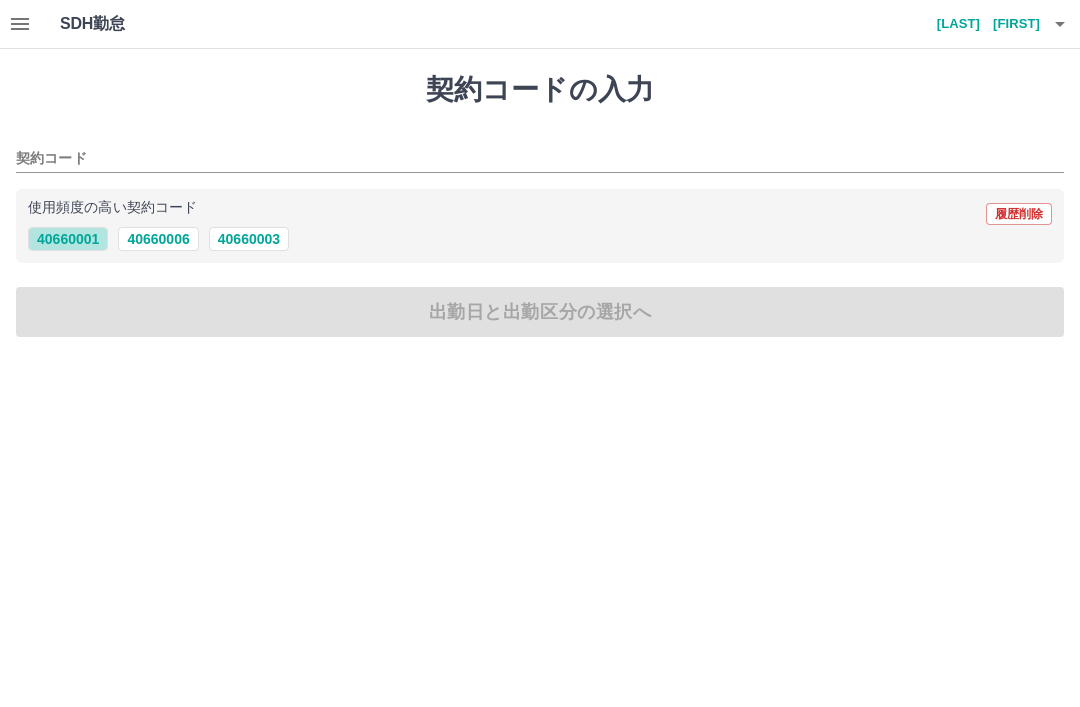 click on "40660001" at bounding box center (68, 239) 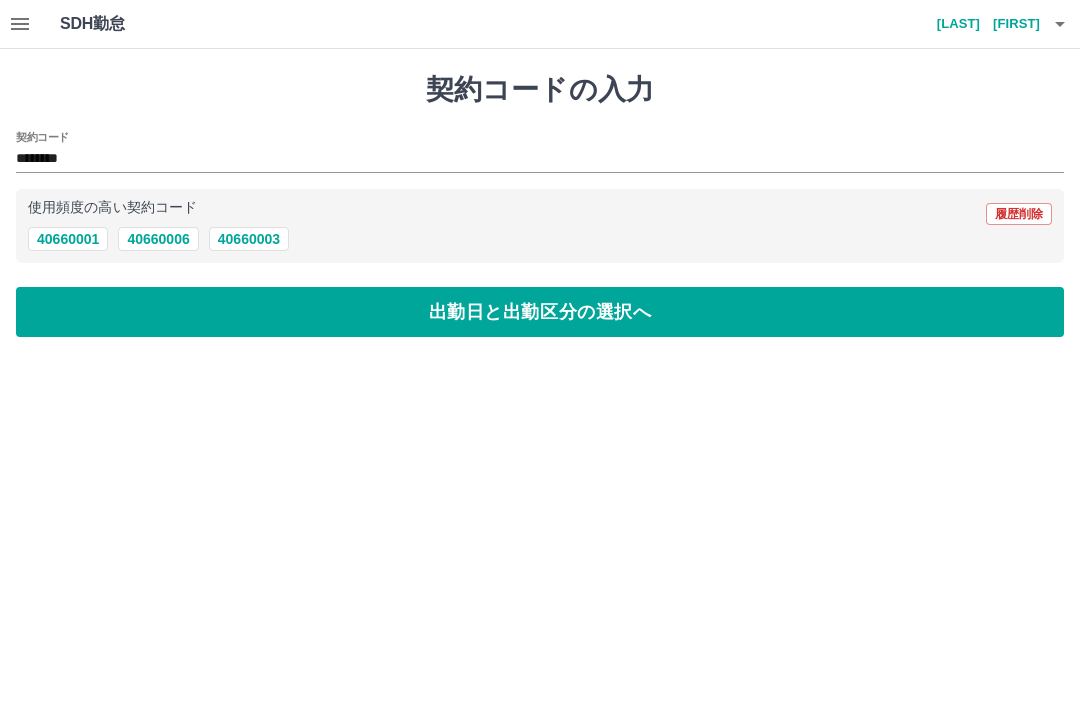 click on "出勤日と出勤区分の選択へ" at bounding box center [540, 312] 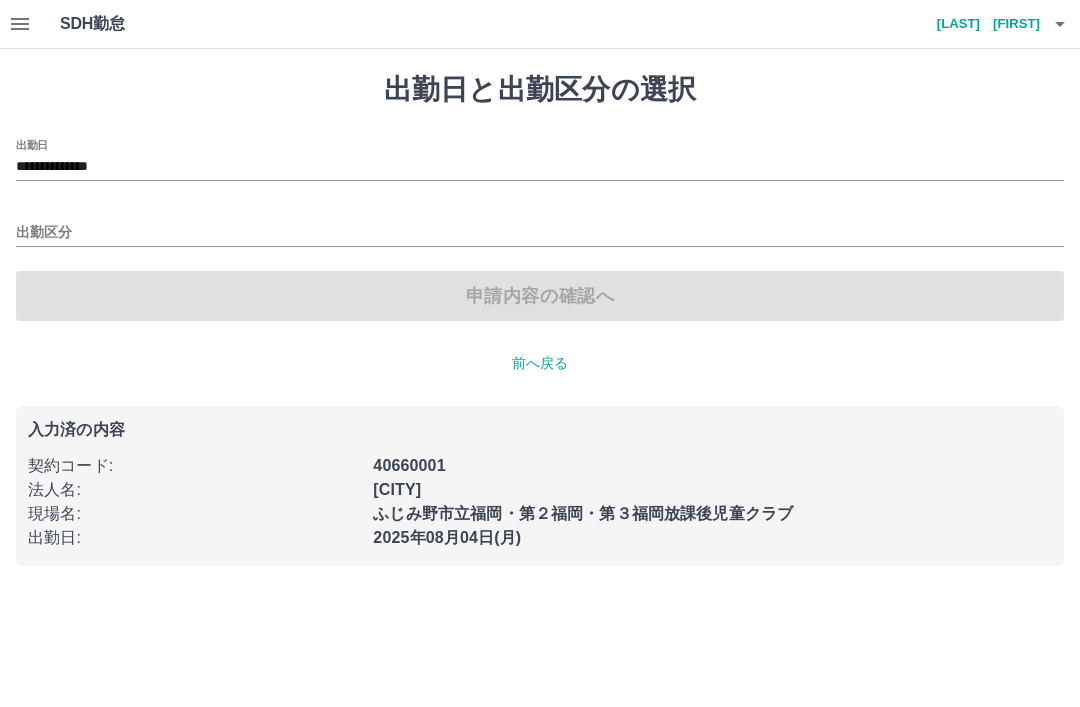 click on "**********" at bounding box center (540, 167) 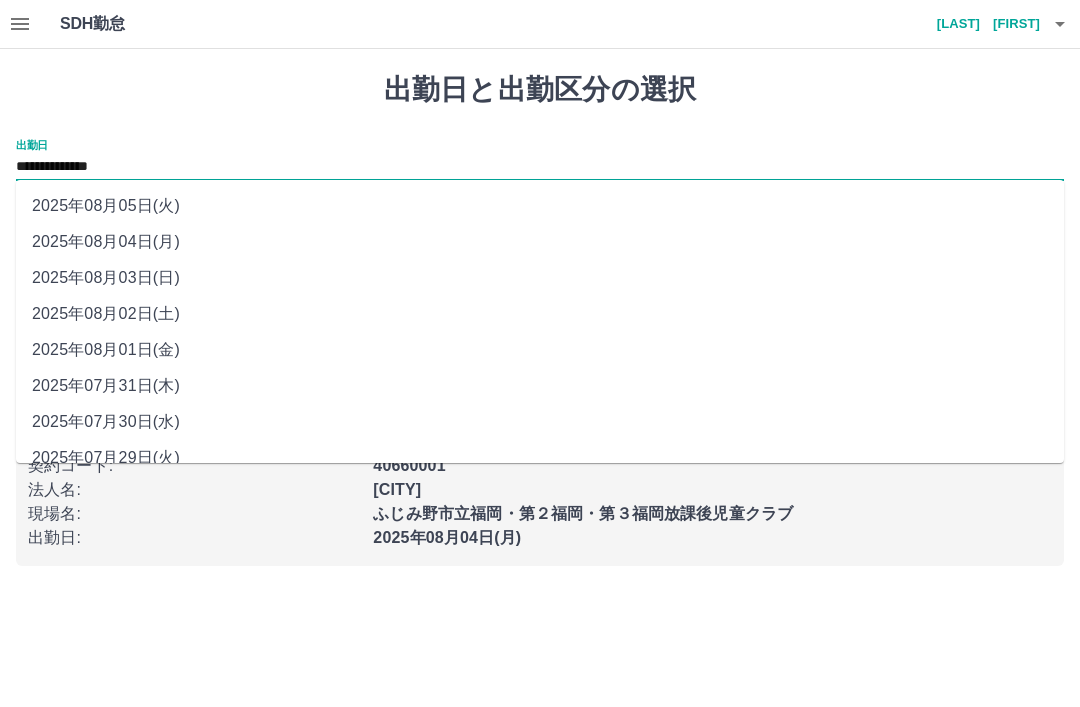 click on "2025年07月31日(木)" at bounding box center (540, 386) 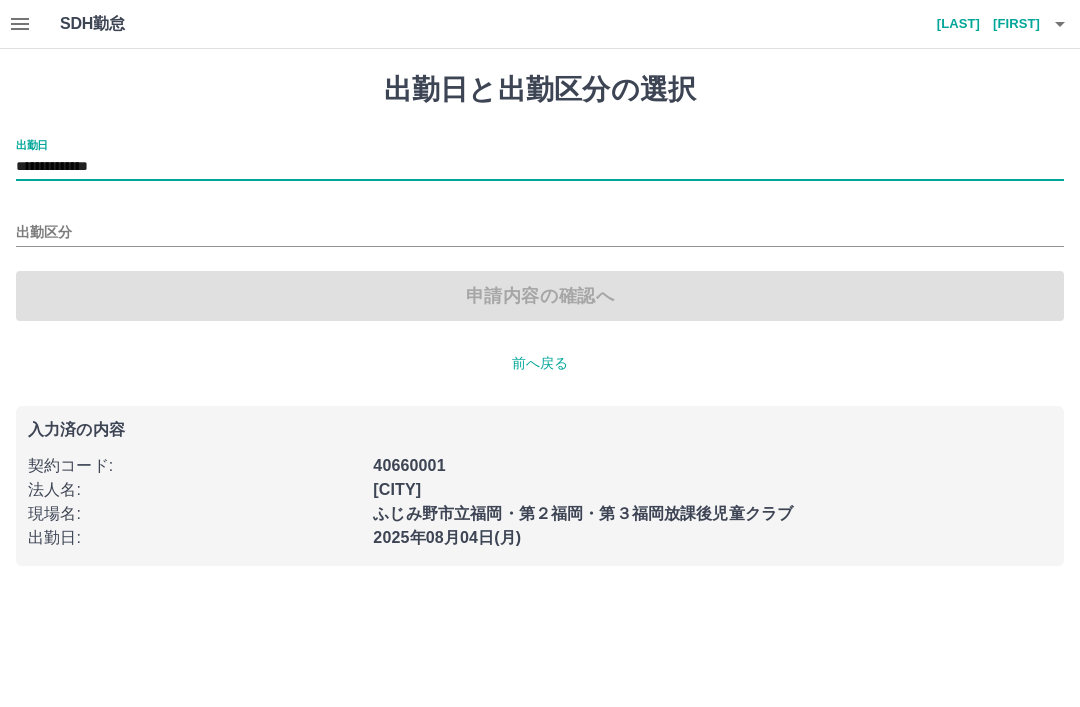 click on "出勤区分" at bounding box center (540, 233) 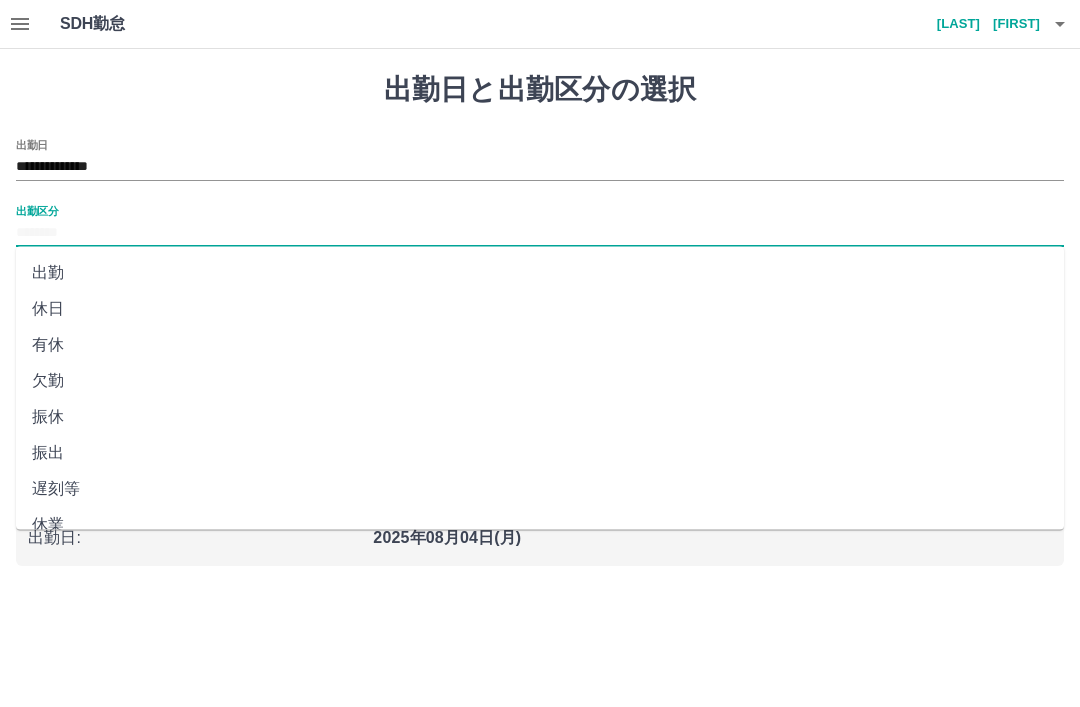 click on "休日" at bounding box center [540, 309] 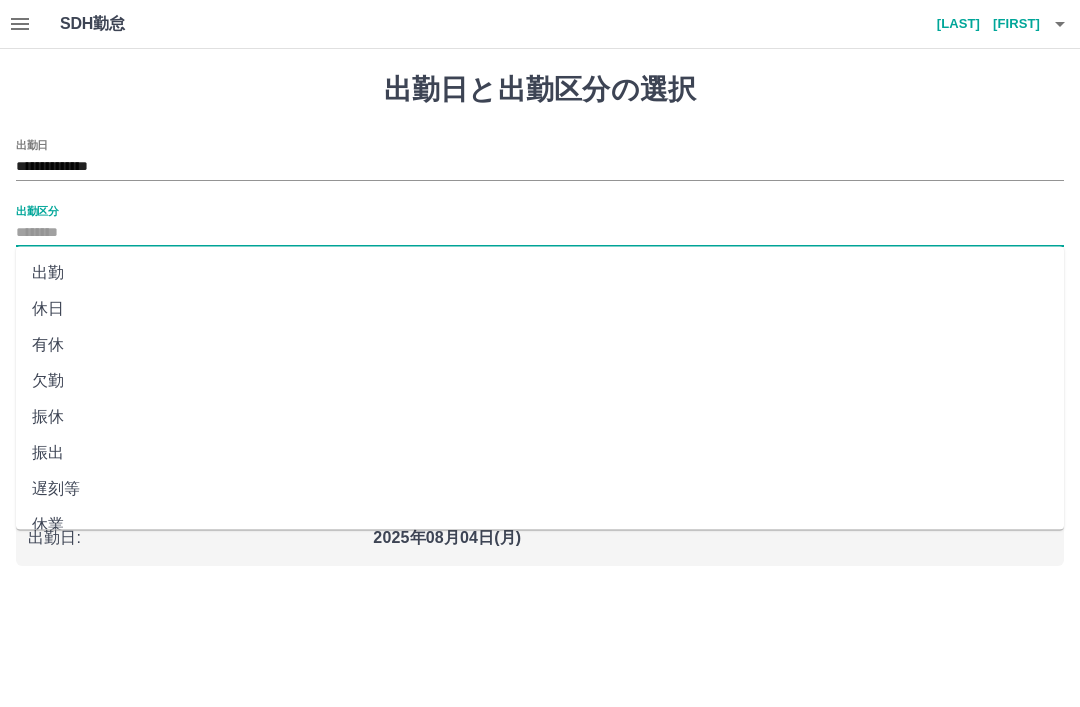type on "**" 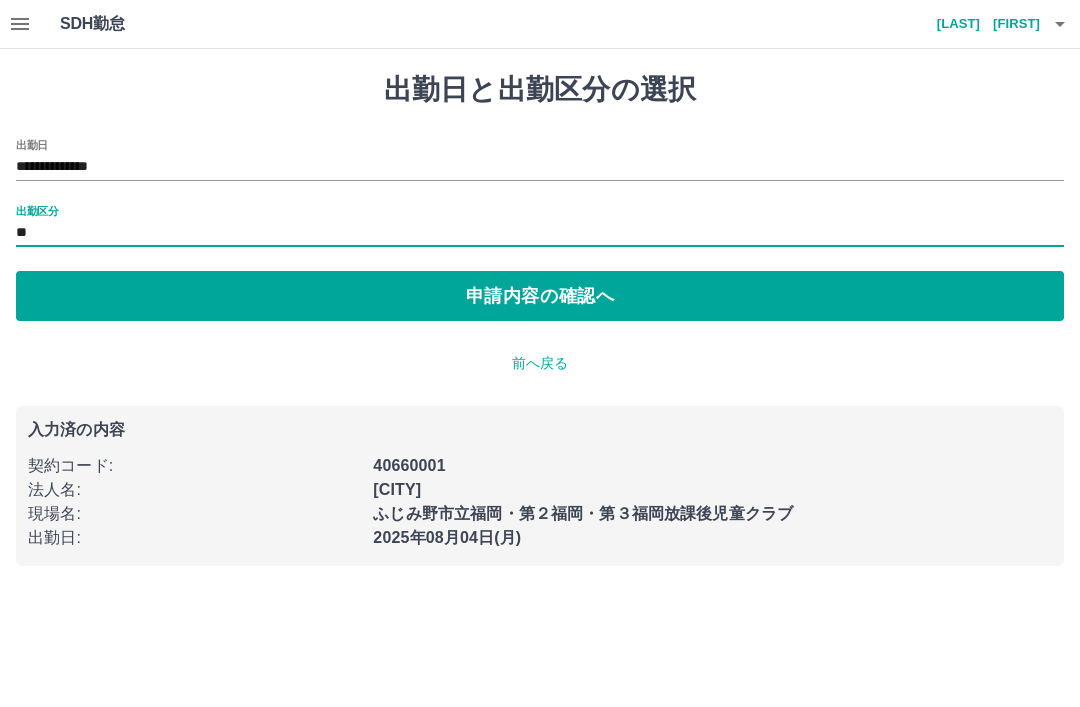 click on "申請内容の確認へ" at bounding box center [540, 296] 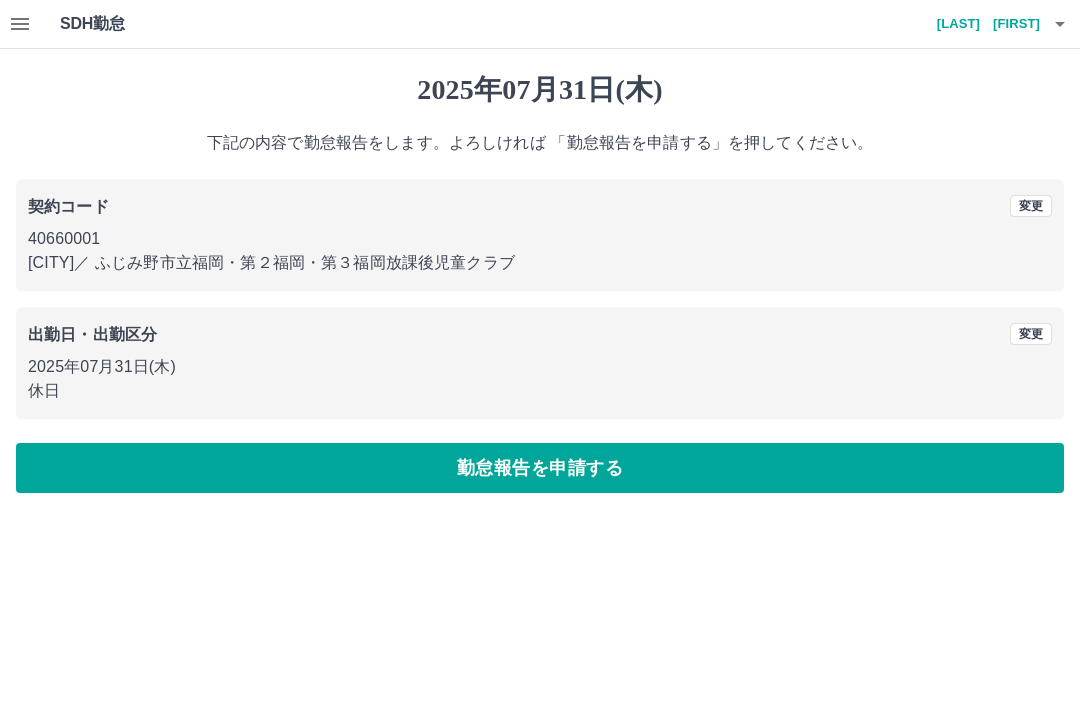 click on "勤怠報告を申請する" at bounding box center [540, 468] 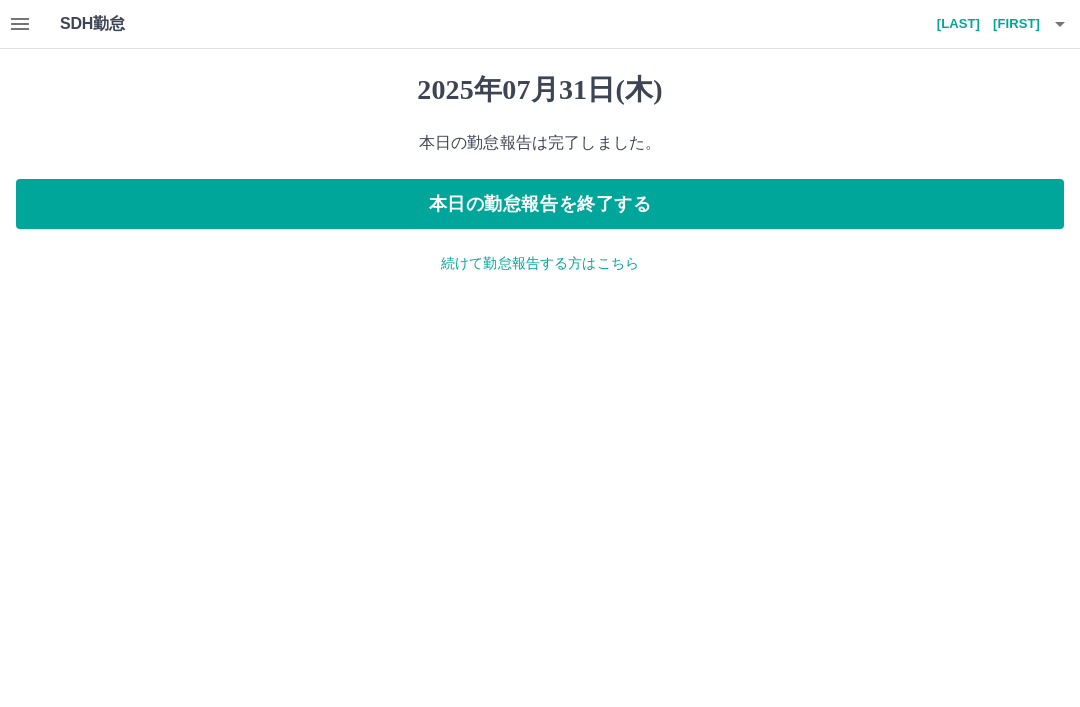 click on "続けて勤怠報告する方はこちら" at bounding box center [540, 263] 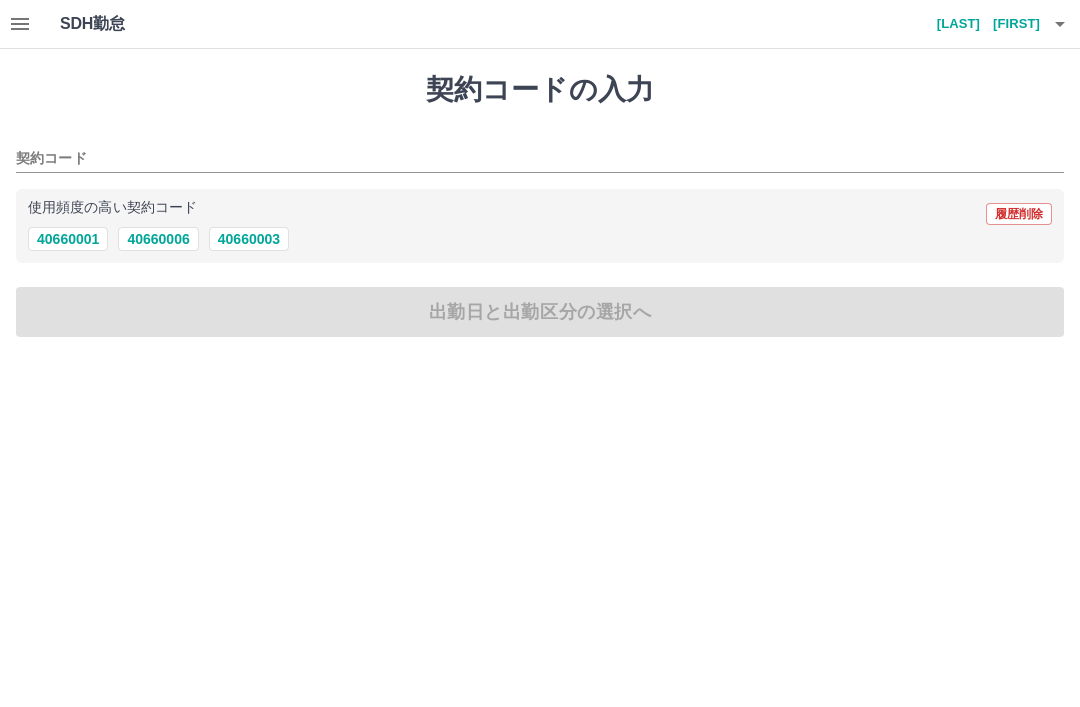 click on "40660001" at bounding box center (68, 239) 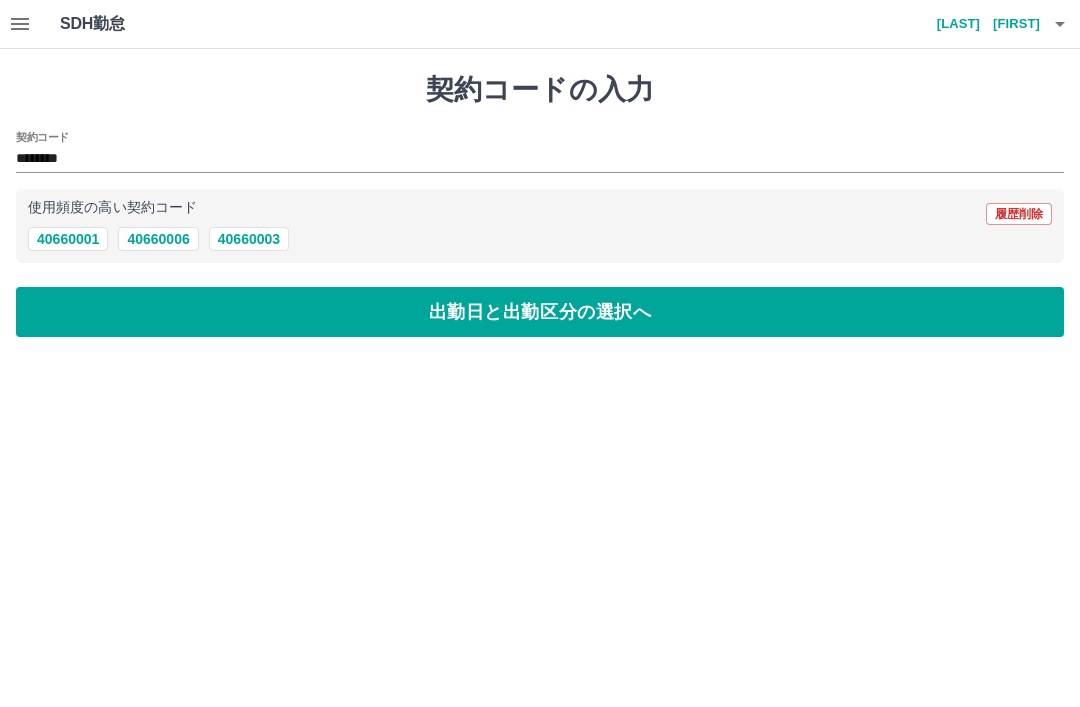 click on "出勤日と出勤区分の選択へ" at bounding box center (540, 312) 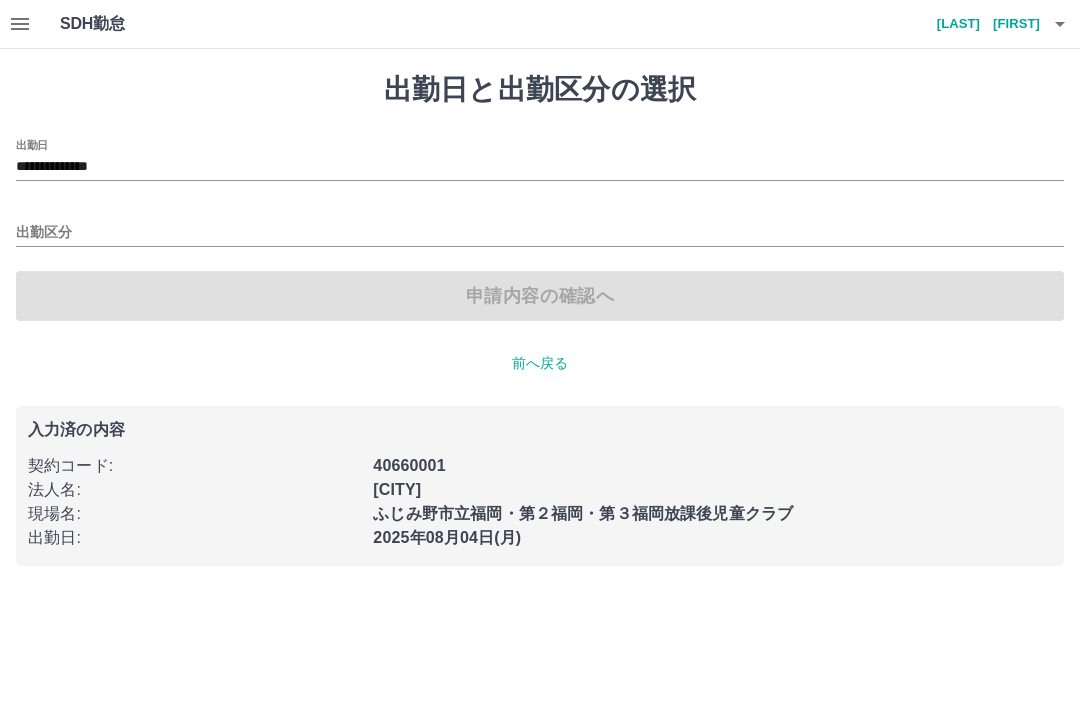 click on "出勤区分" at bounding box center (540, 233) 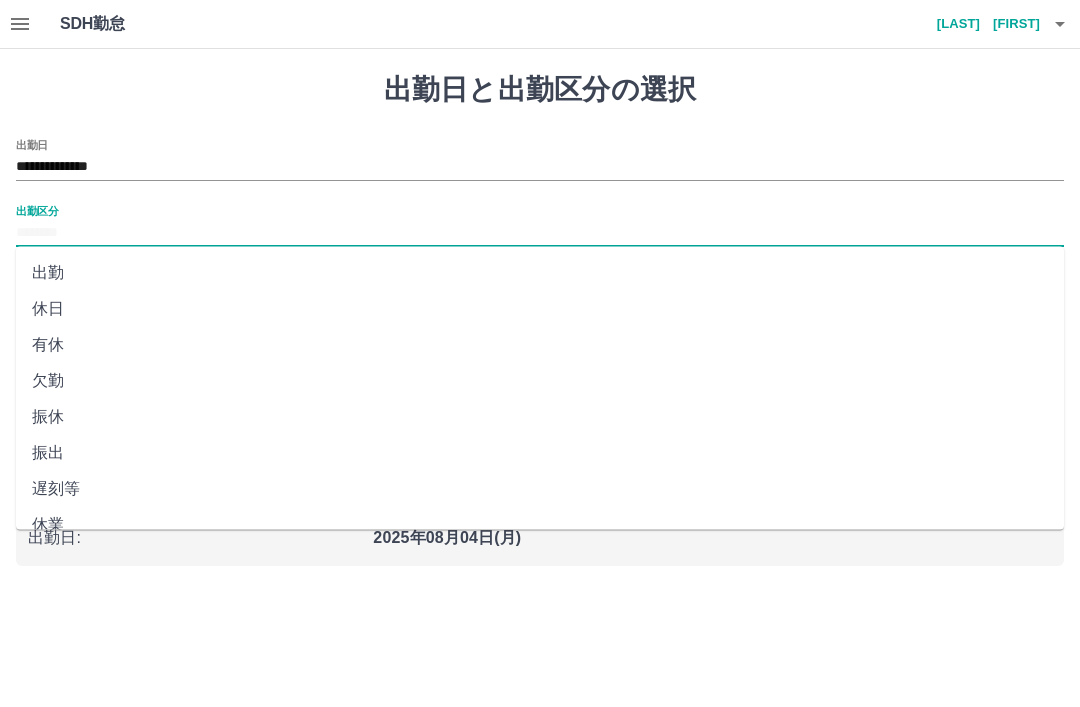 click on "**********" at bounding box center [540, 160] 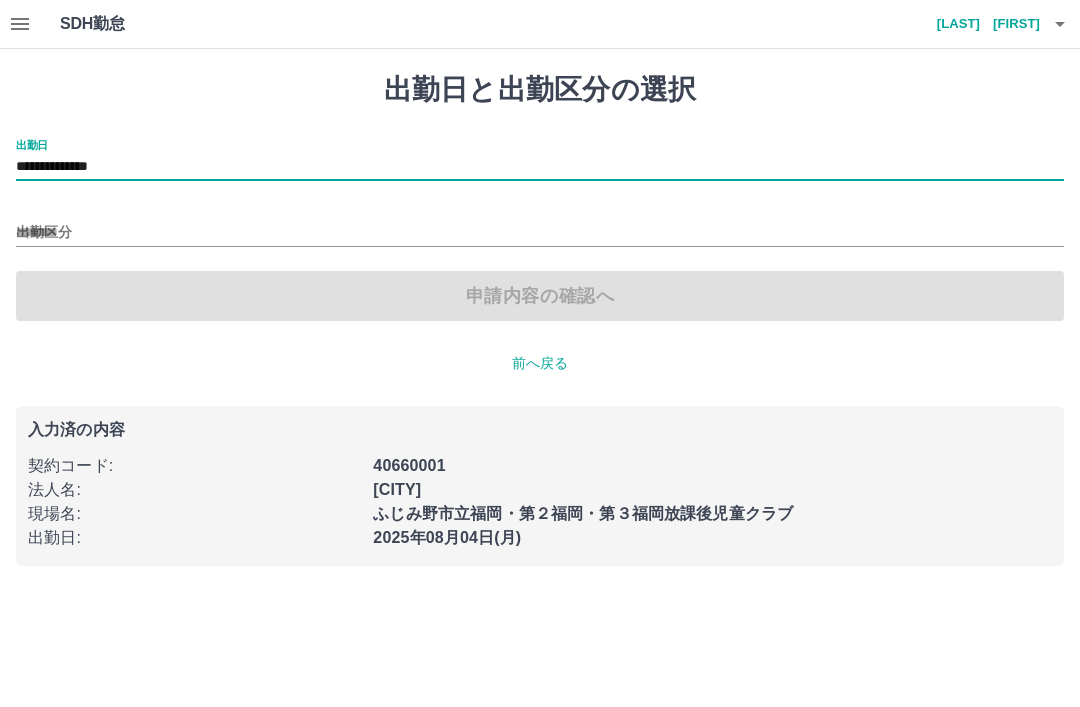 click on "**********" at bounding box center [540, 167] 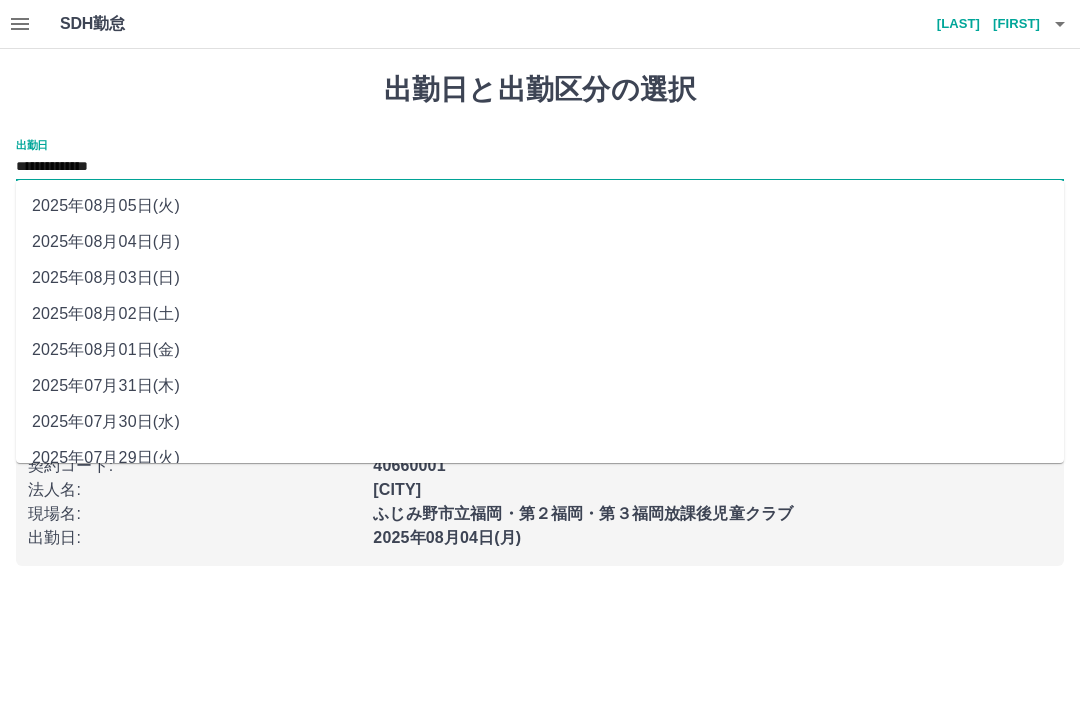click on "2025年07月30日(水)" at bounding box center [540, 422] 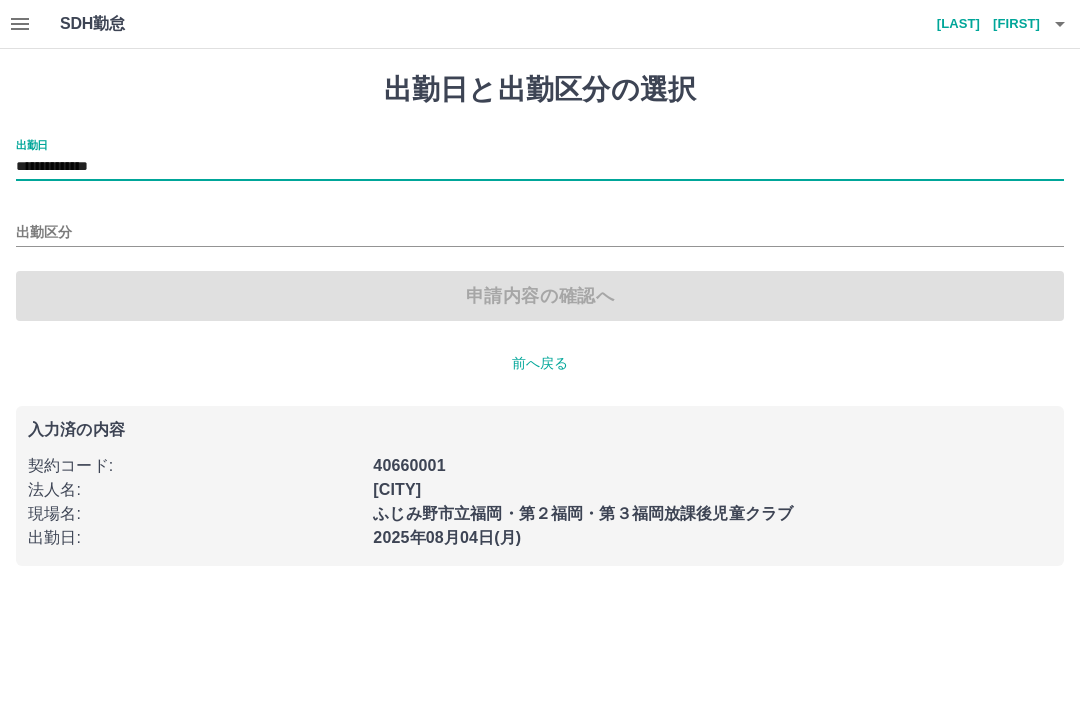 click on "出勤区分" at bounding box center [540, 233] 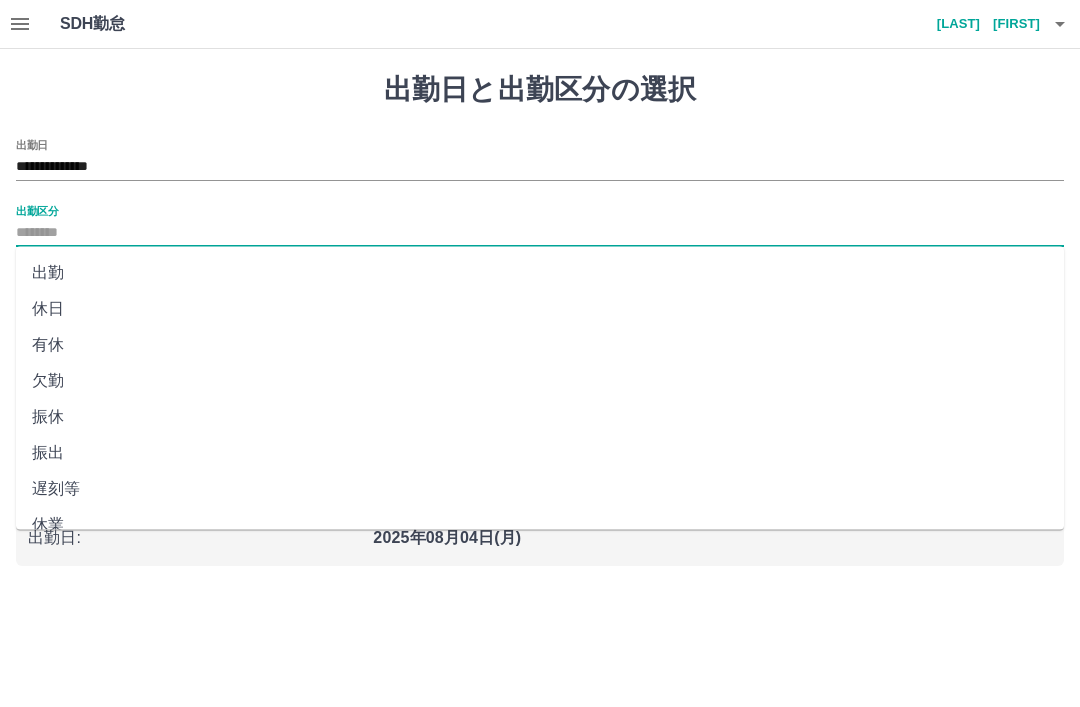 click on "休日" at bounding box center [540, 309] 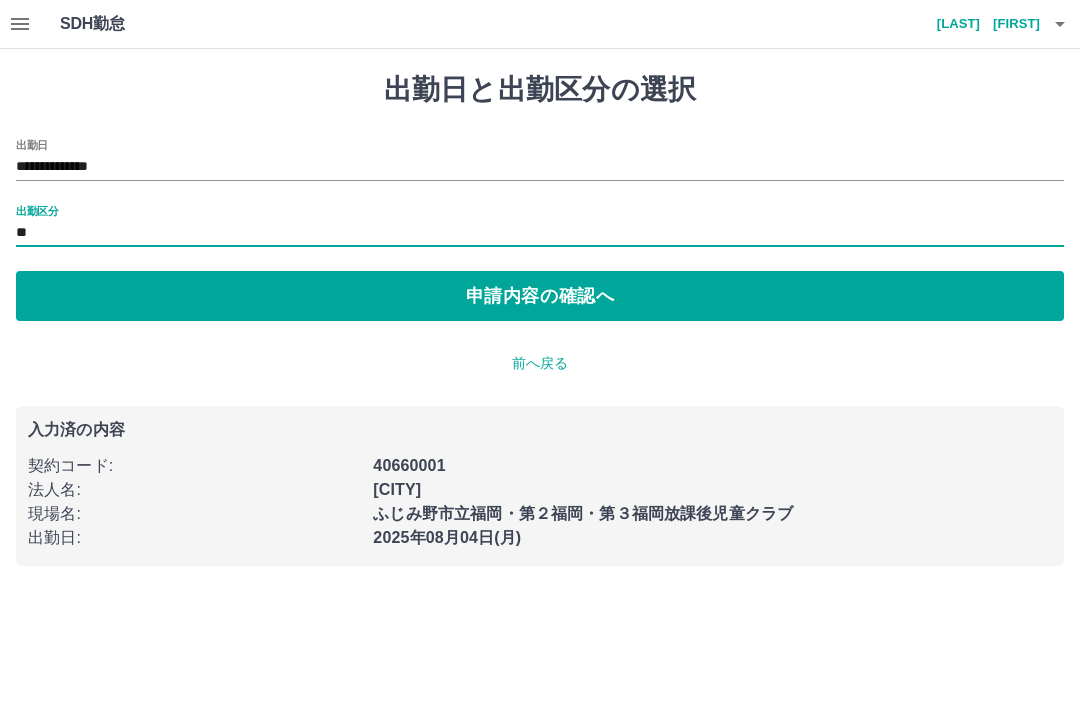 click on "申請内容の確認へ" at bounding box center [540, 296] 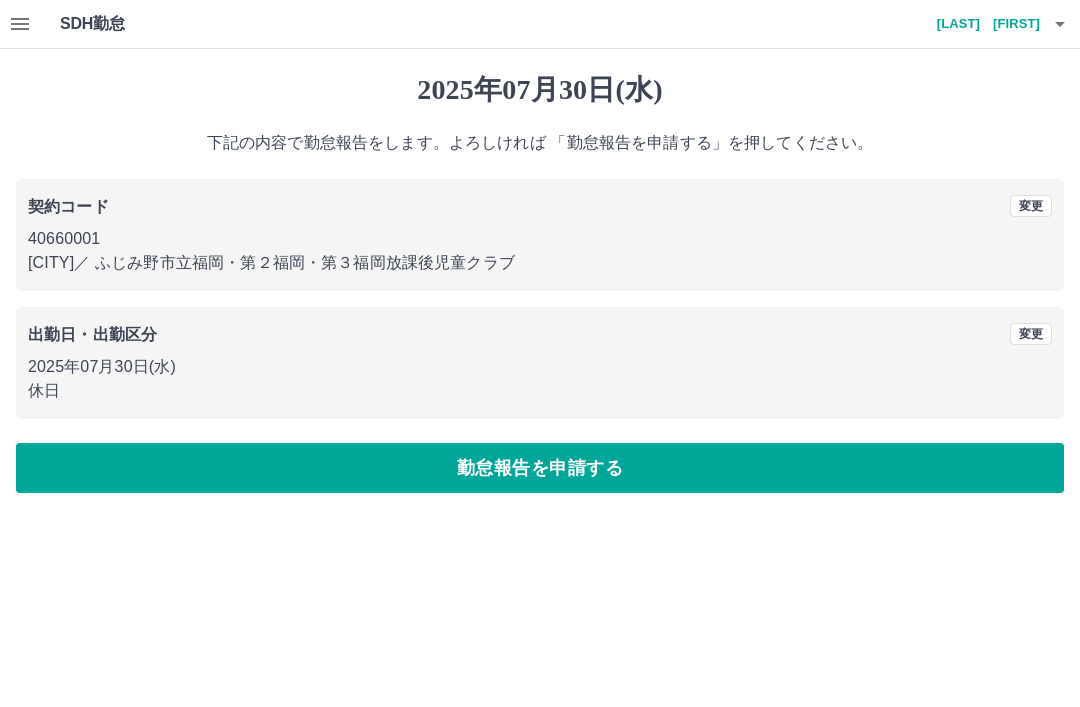 click on "勤怠報告を申請する" at bounding box center [540, 468] 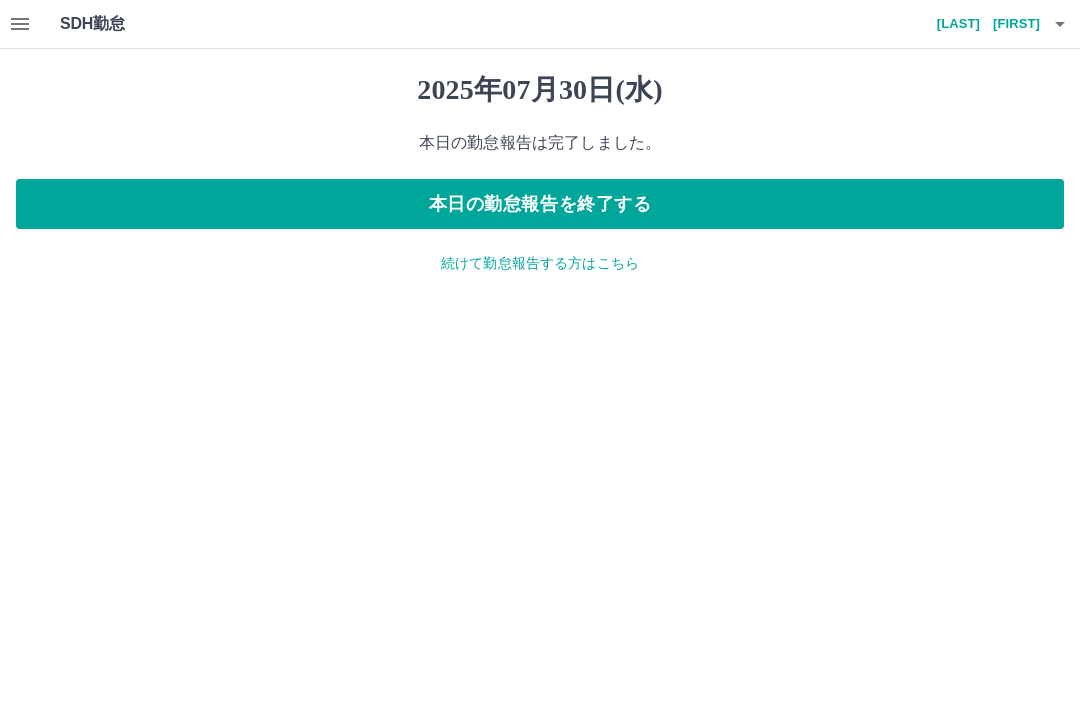 click on "続けて勤怠報告する方はこちら" at bounding box center (540, 263) 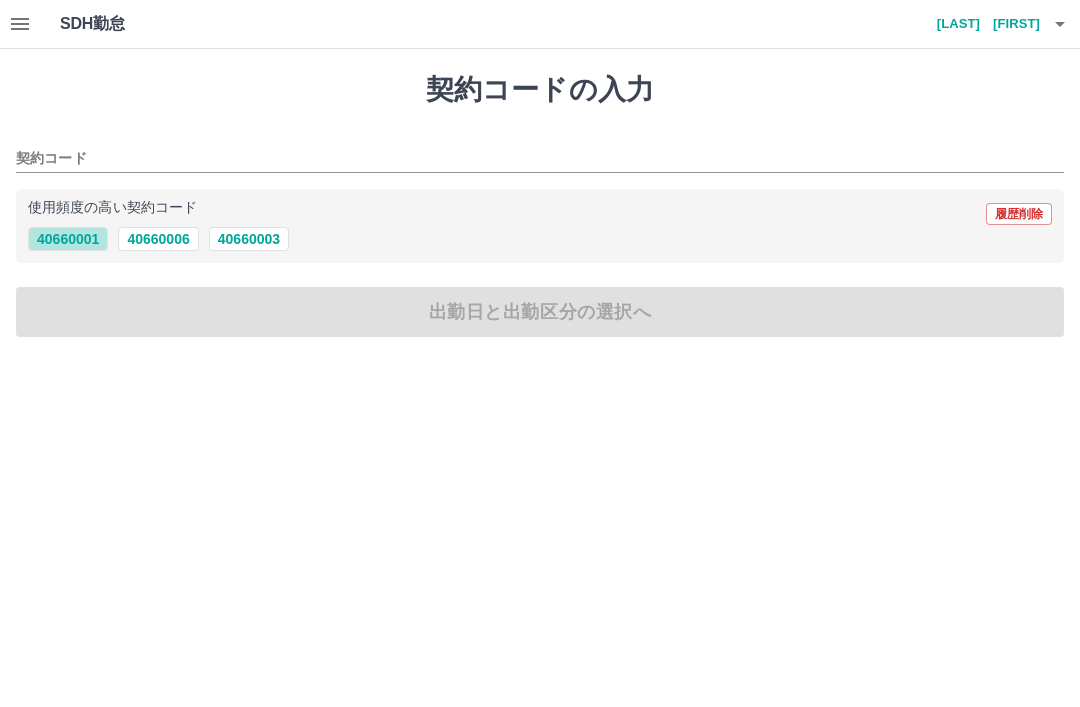 click on "40660001" at bounding box center [68, 239] 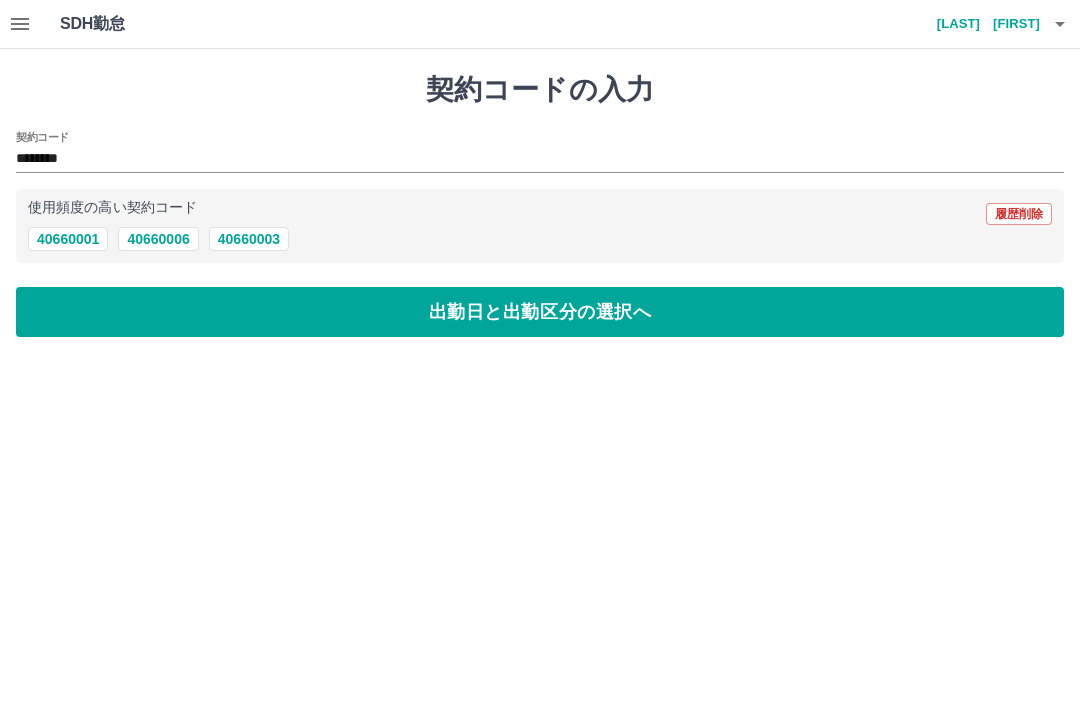 click on "出勤日と出勤区分の選択へ" at bounding box center (540, 312) 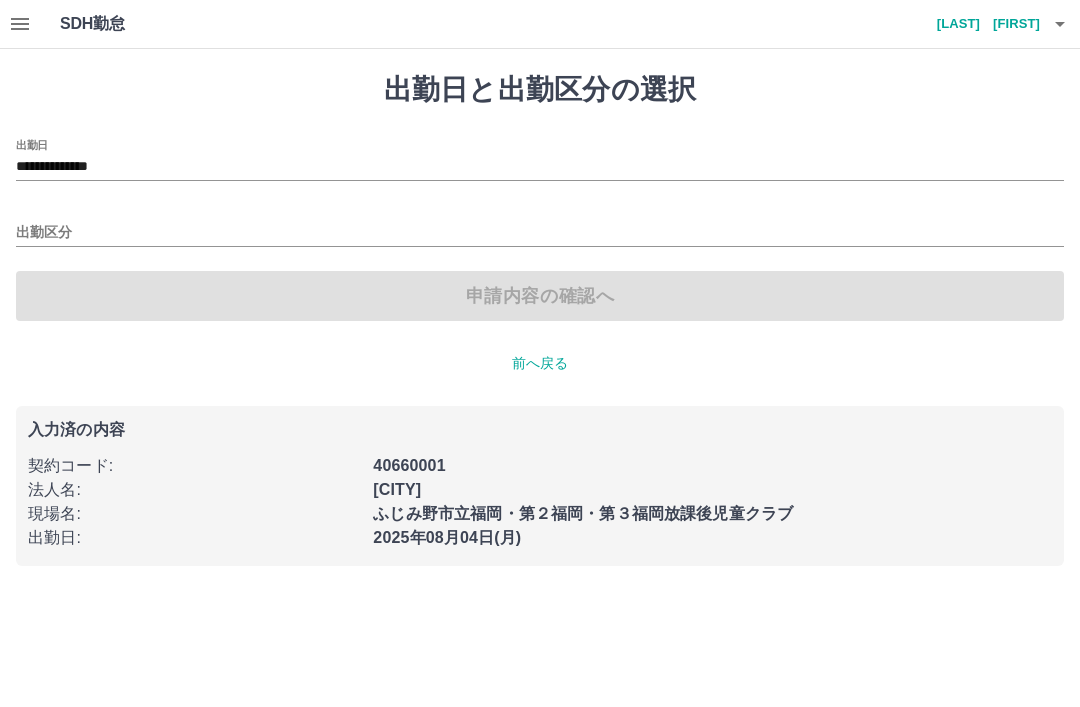 click on "**********" at bounding box center (540, 167) 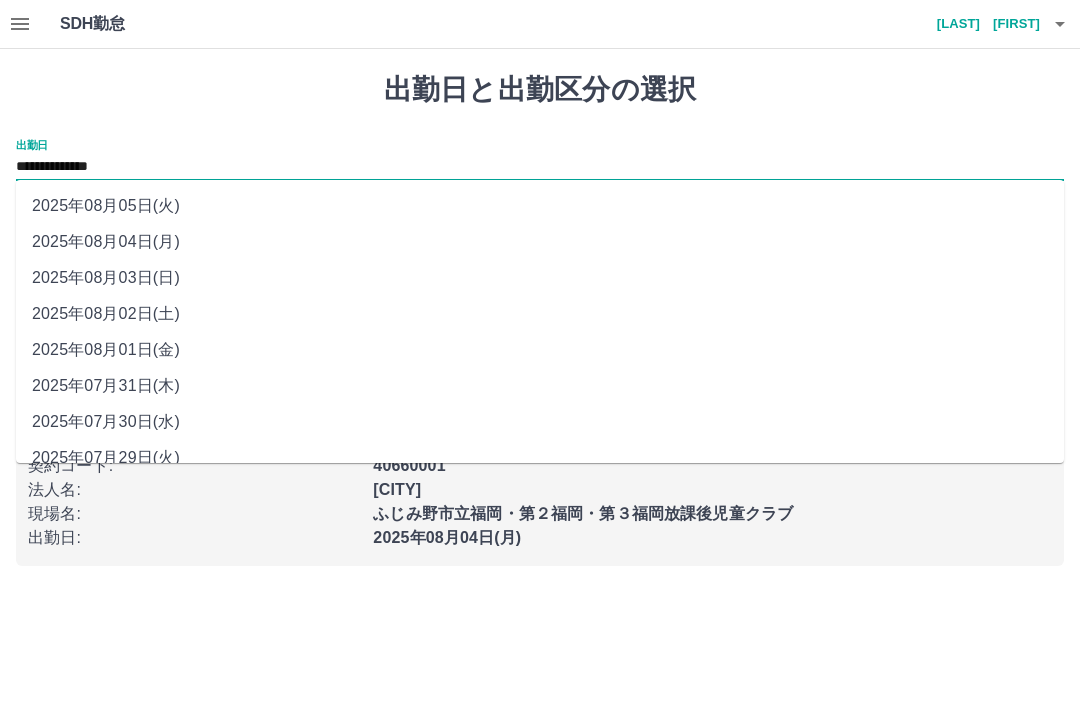 click on "2025年07月29日(火)" at bounding box center [540, 458] 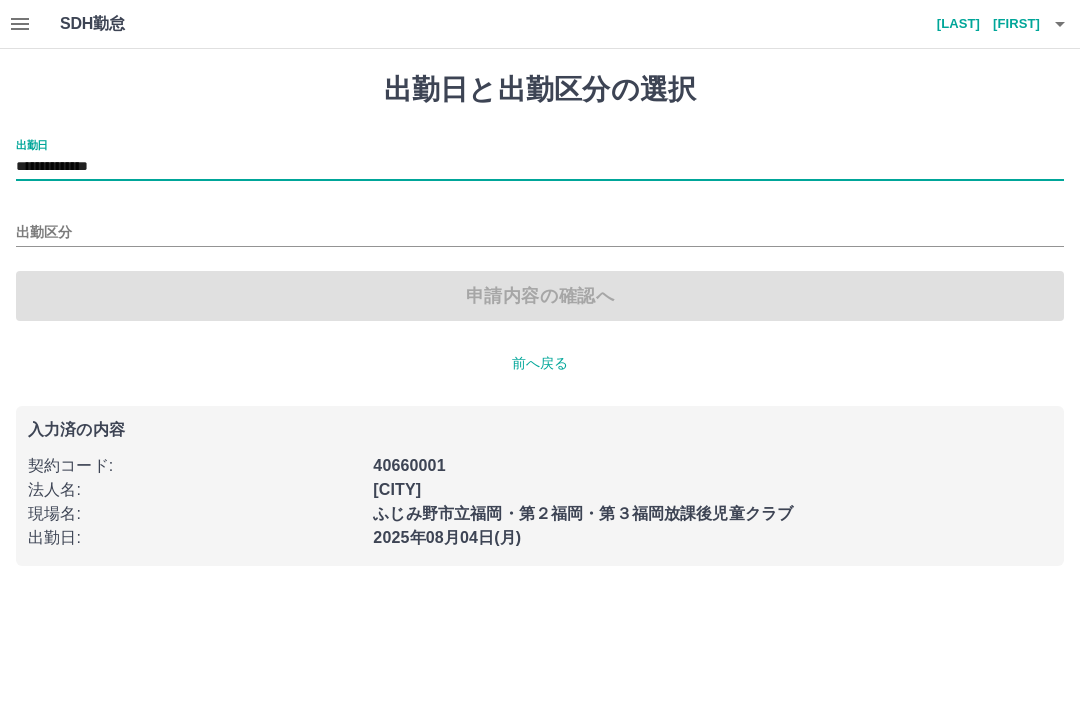 click on "出勤区分" at bounding box center (540, 233) 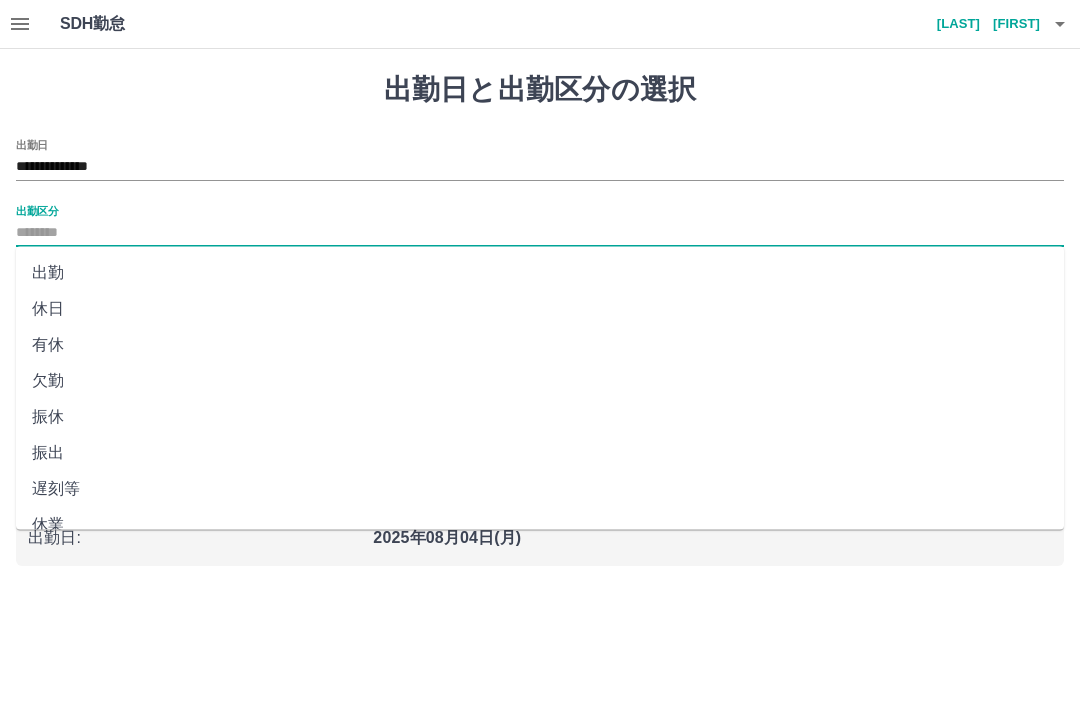 click on "休日" at bounding box center (540, 309) 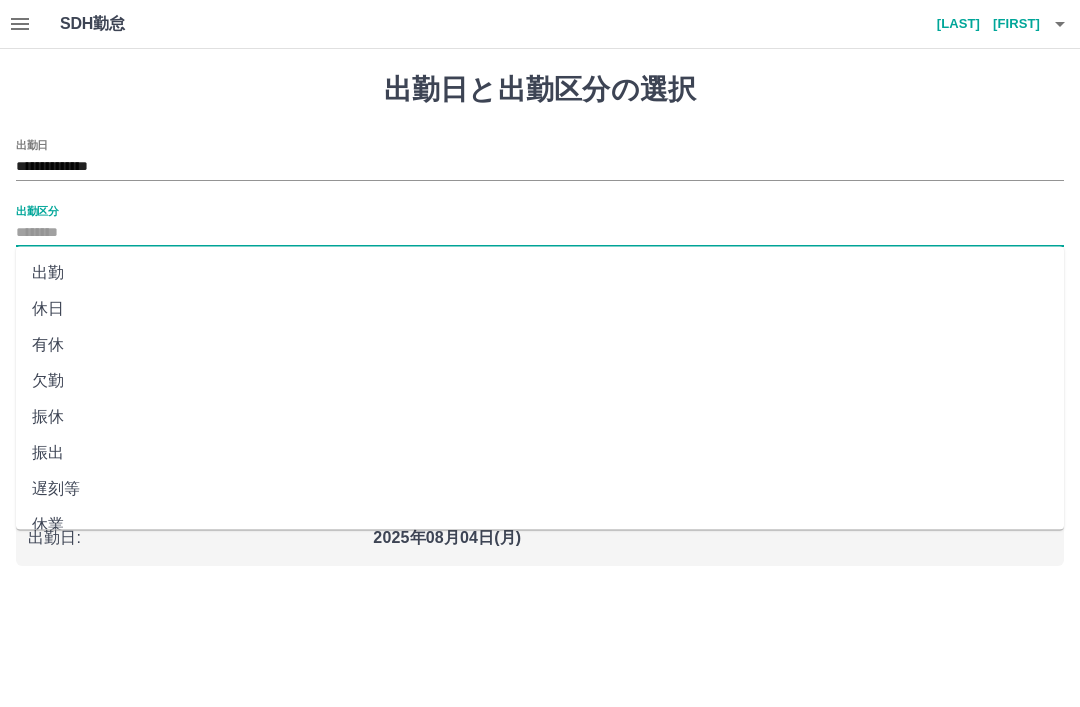 type on "**" 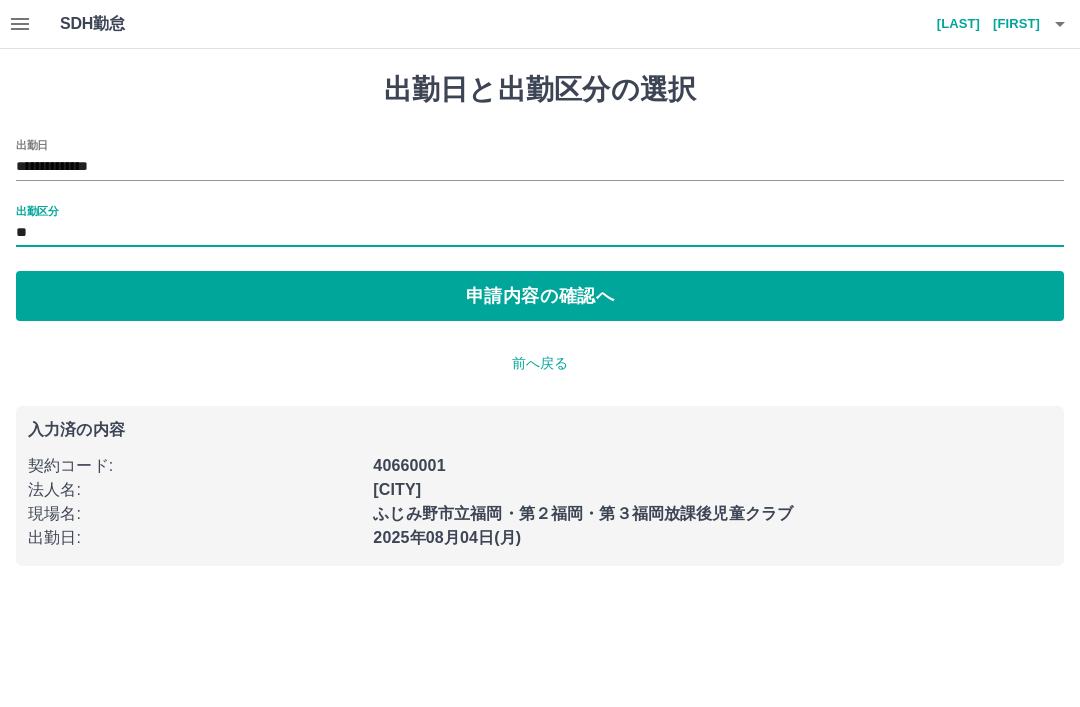 click on "申請内容の確認へ" at bounding box center [540, 296] 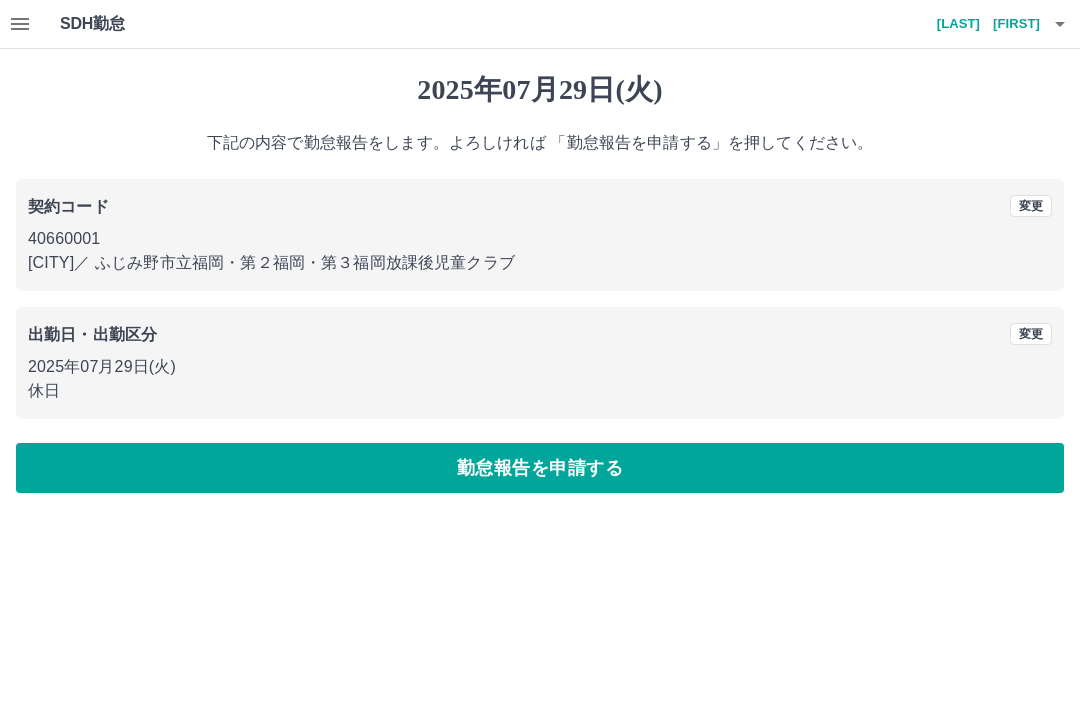 click on "勤怠報告を申請する" at bounding box center (540, 468) 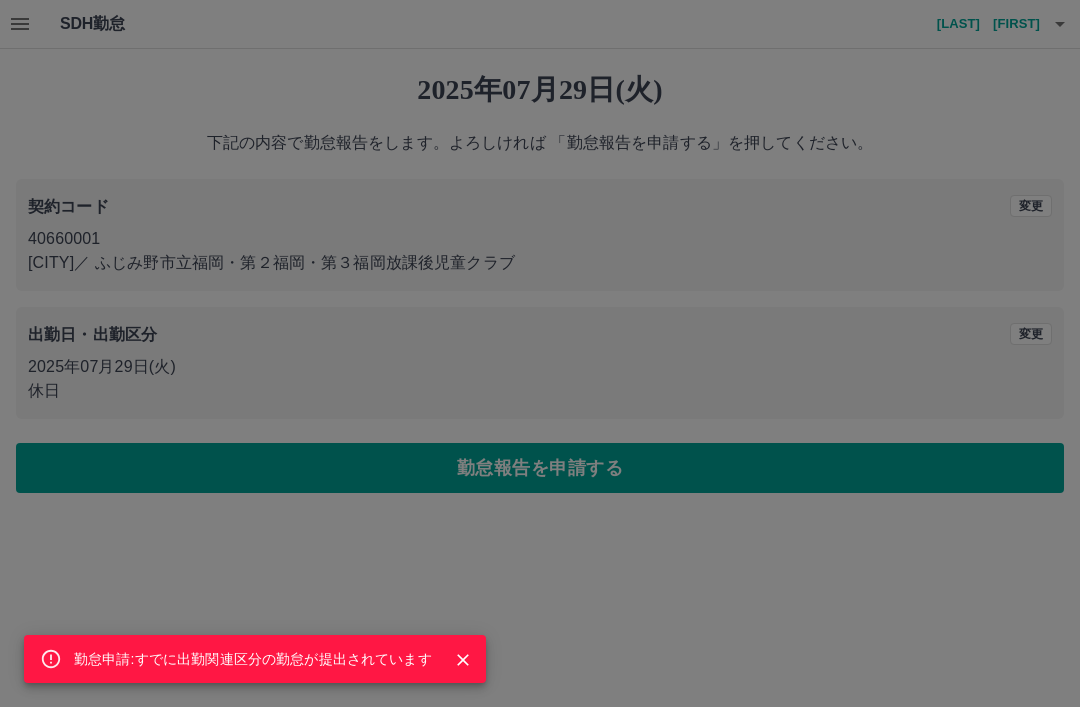 click on "勤怠申請:すでに出勤関連区分の勤怠が提出されています" at bounding box center (540, 353) 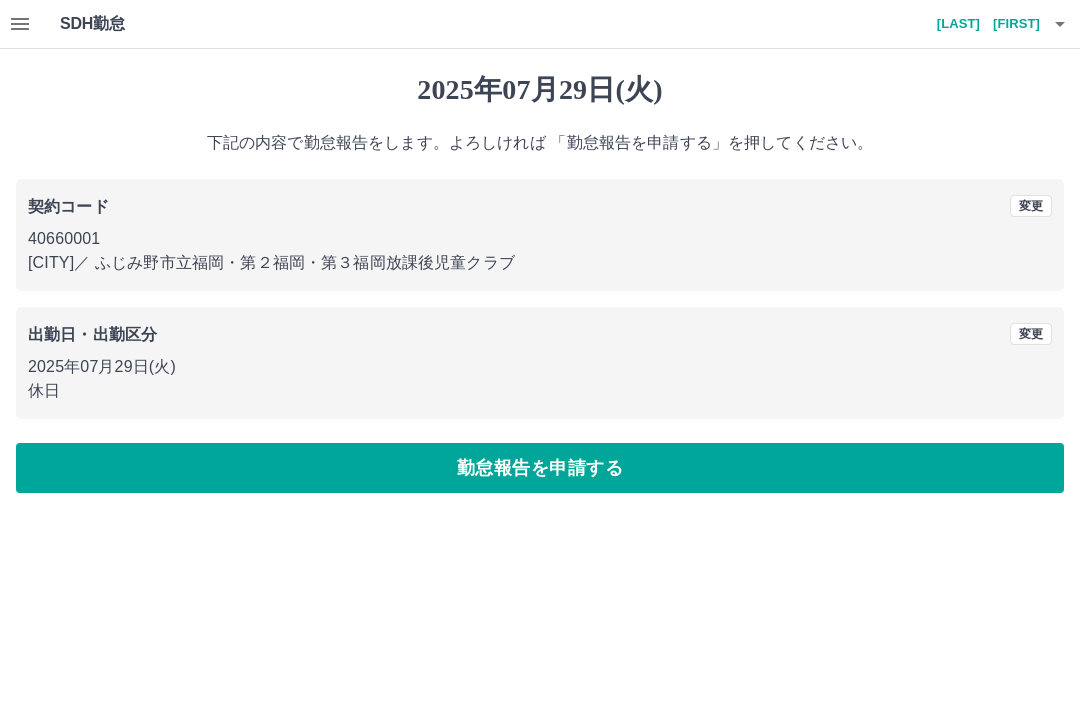 click 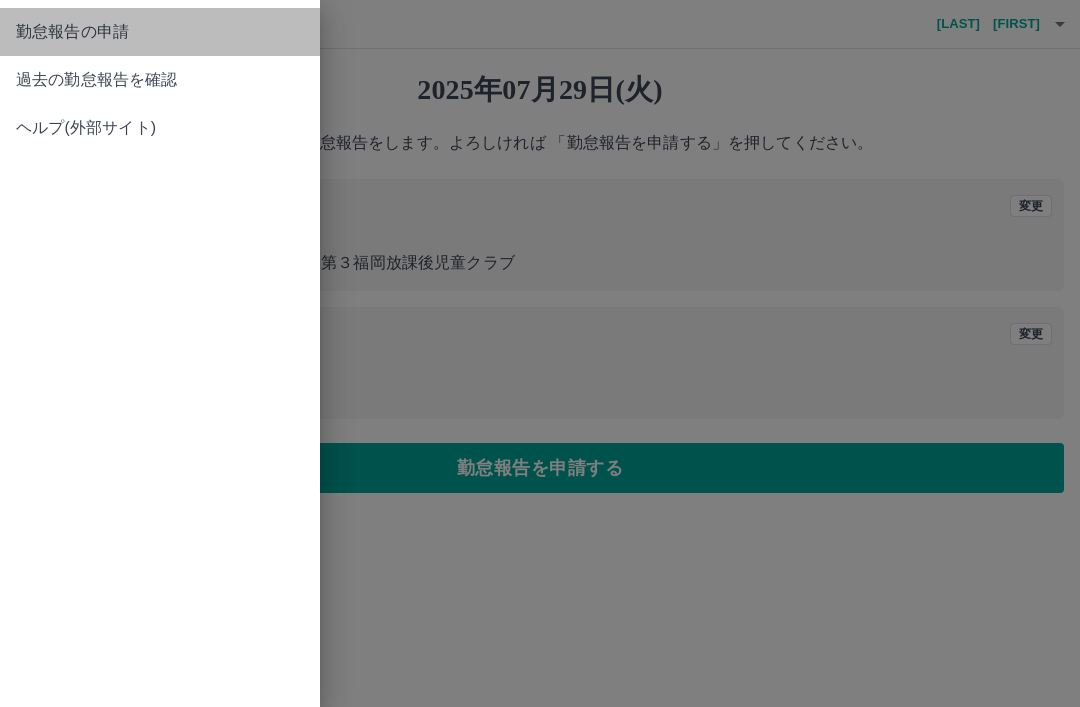 click on "勤怠報告の申請" at bounding box center [160, 32] 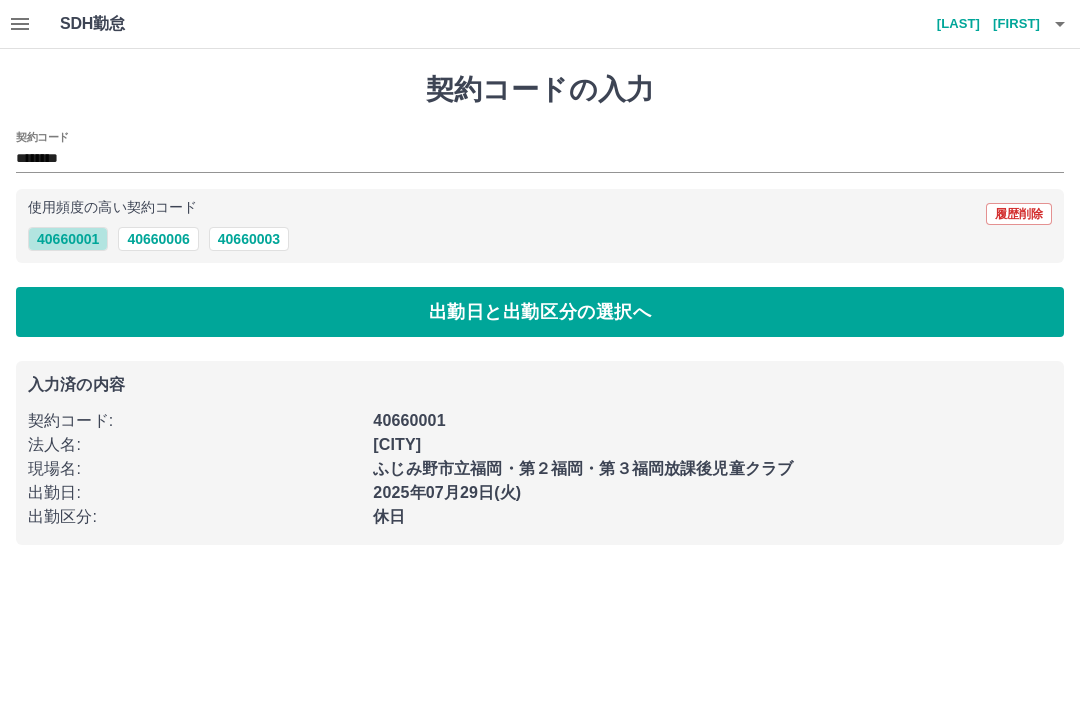 click on "40660001" at bounding box center [68, 239] 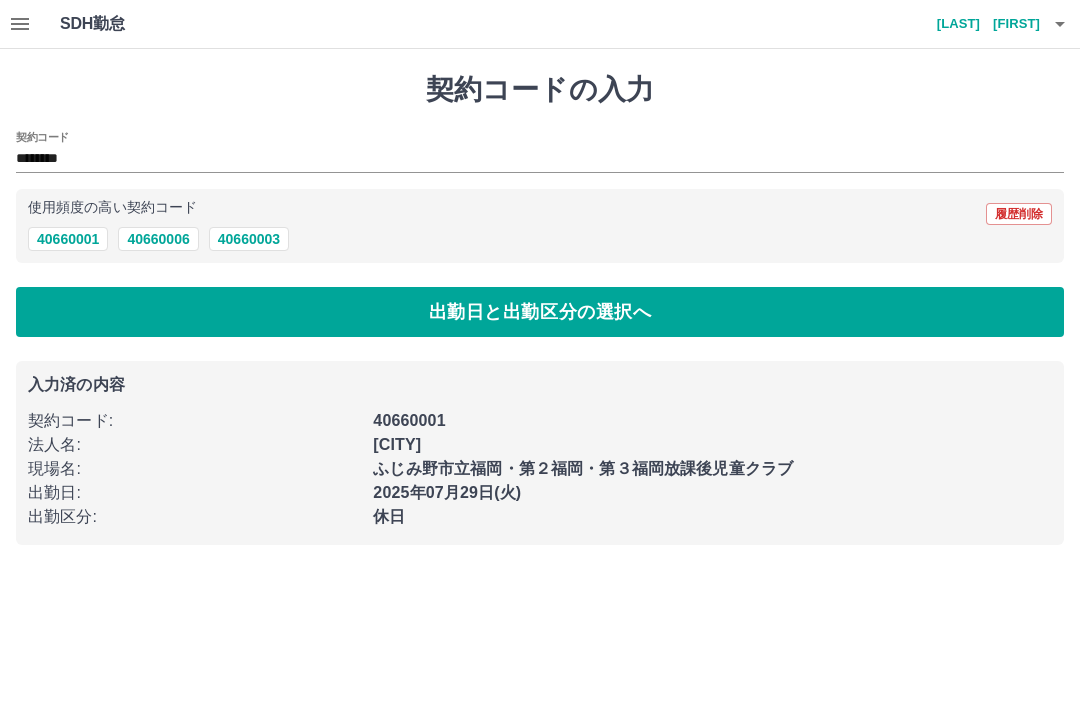 click on "出勤日と出勤区分の選択へ" at bounding box center (540, 312) 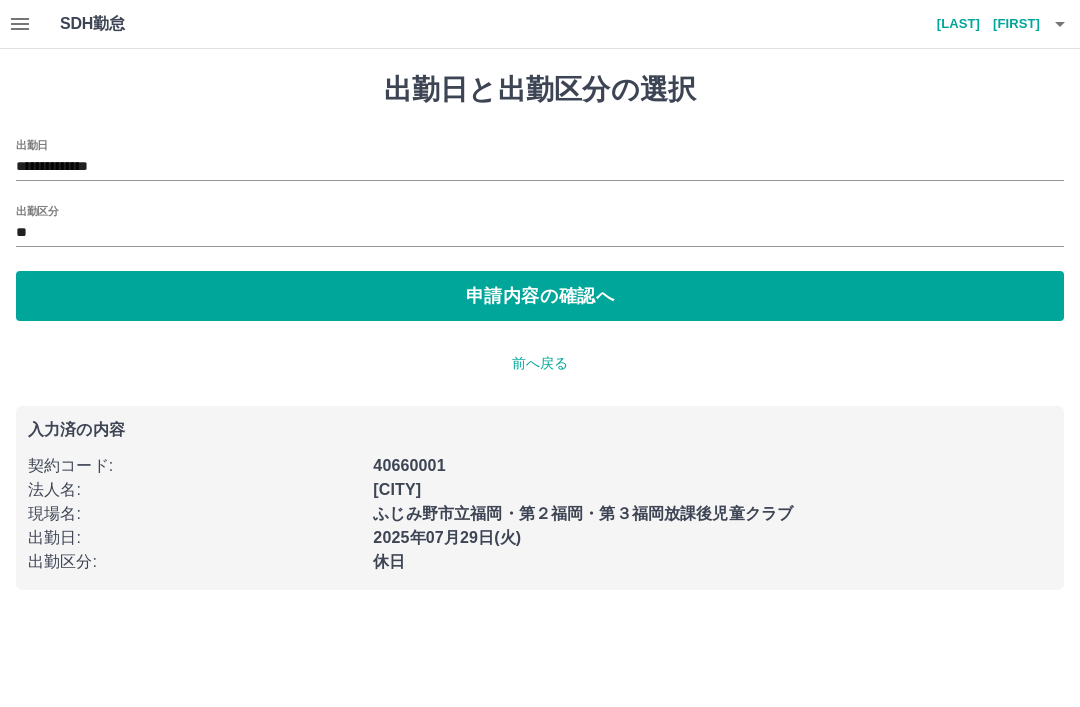 click on "**********" at bounding box center (540, 167) 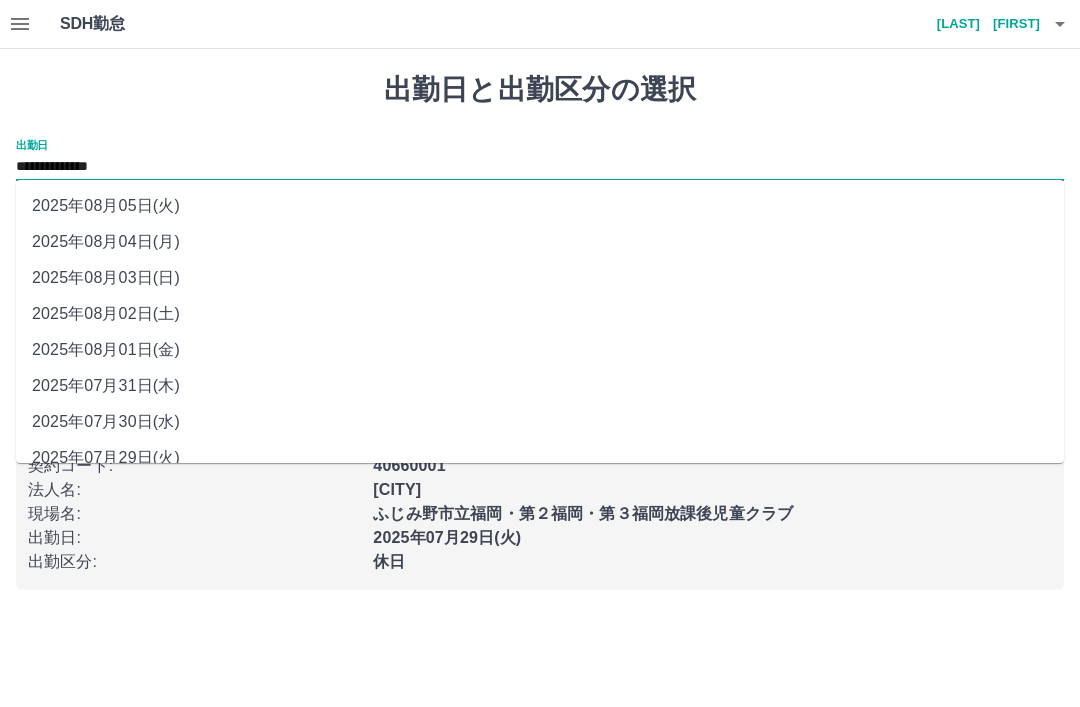 click on "2025年07月31日(木)" at bounding box center (540, 386) 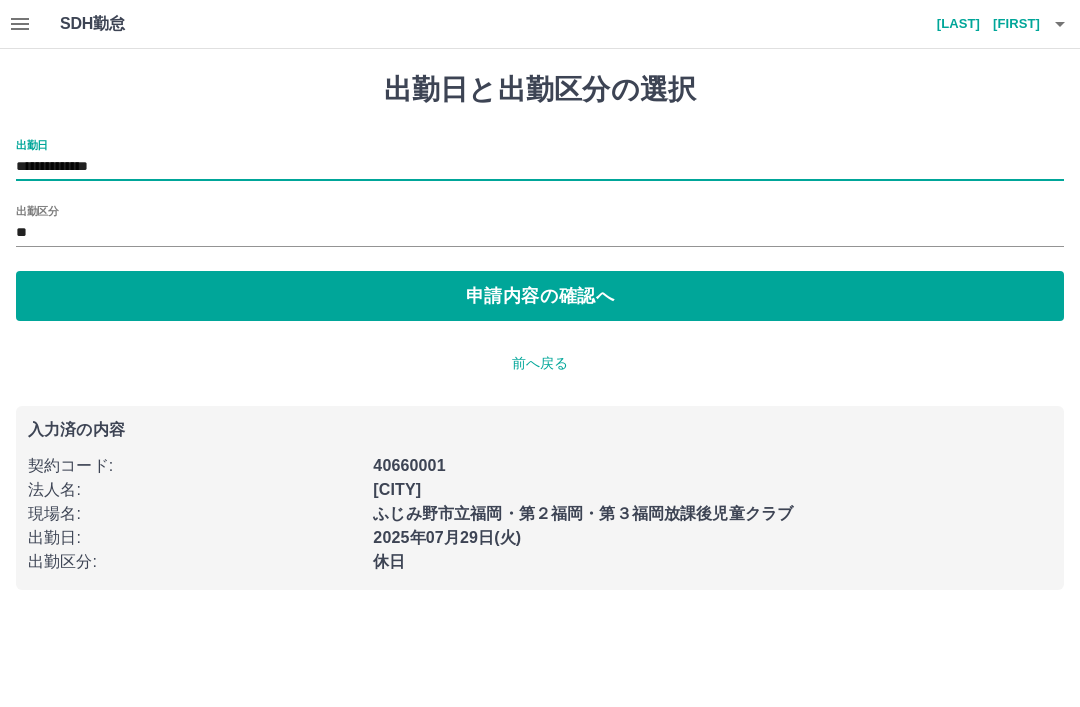 click on "申請内容の確認へ" at bounding box center (540, 296) 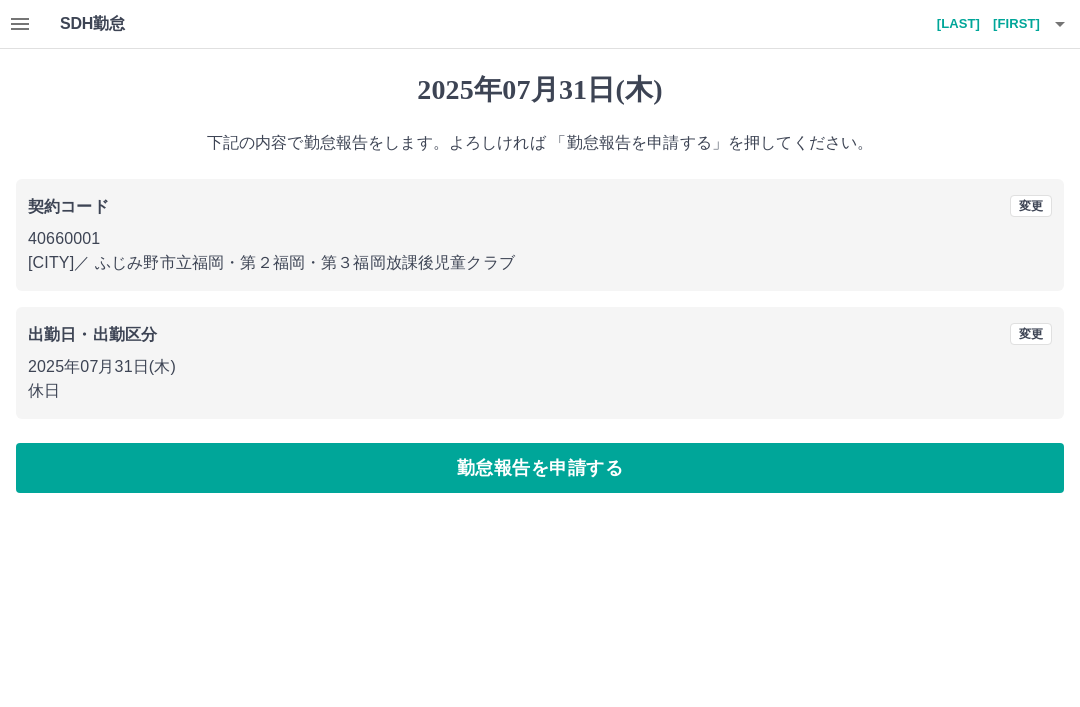 click on "勤怠報告を申請する" at bounding box center (540, 468) 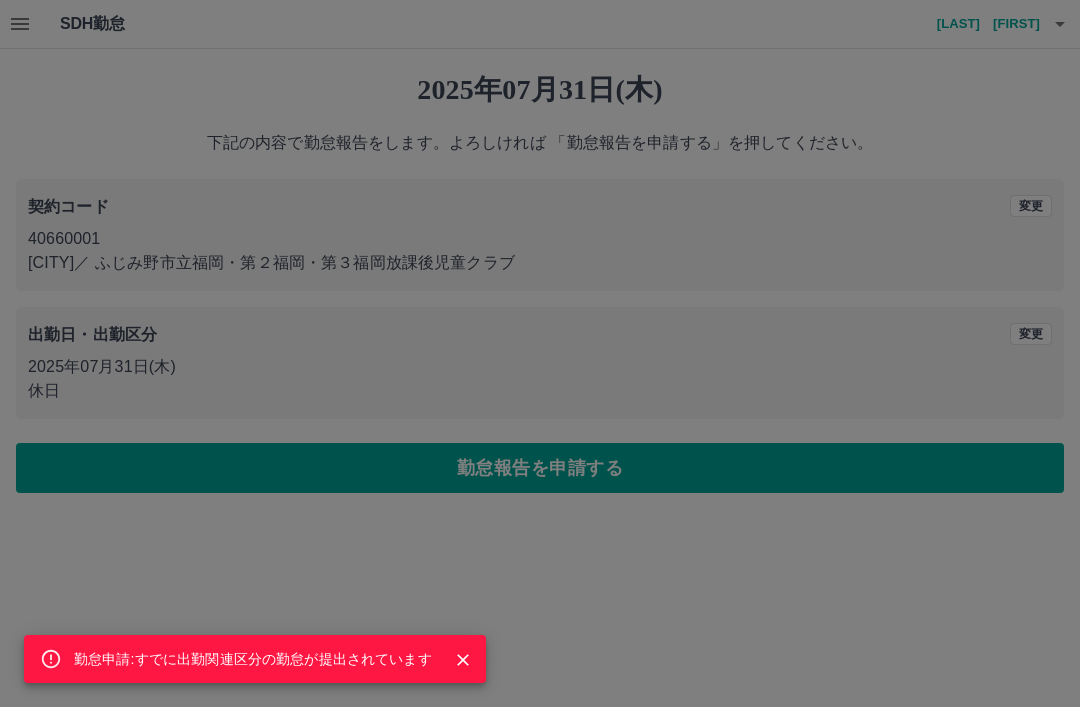 click on "勤怠申請:すでに出勤関連区分の勤怠が提出されています" at bounding box center (540, 353) 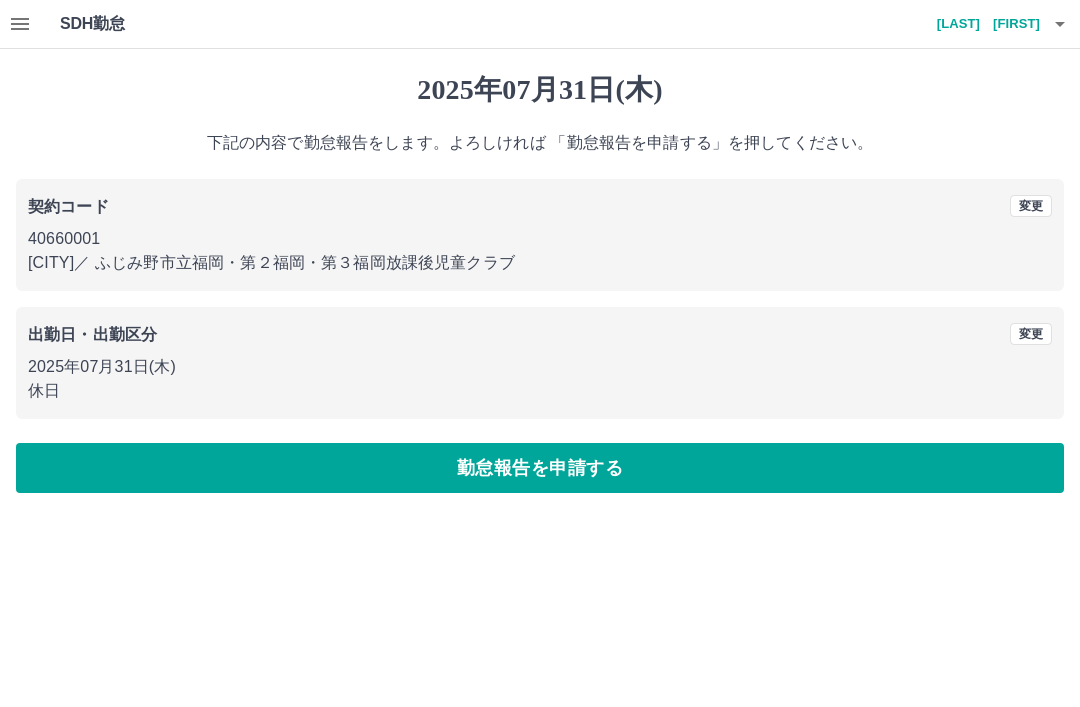 click 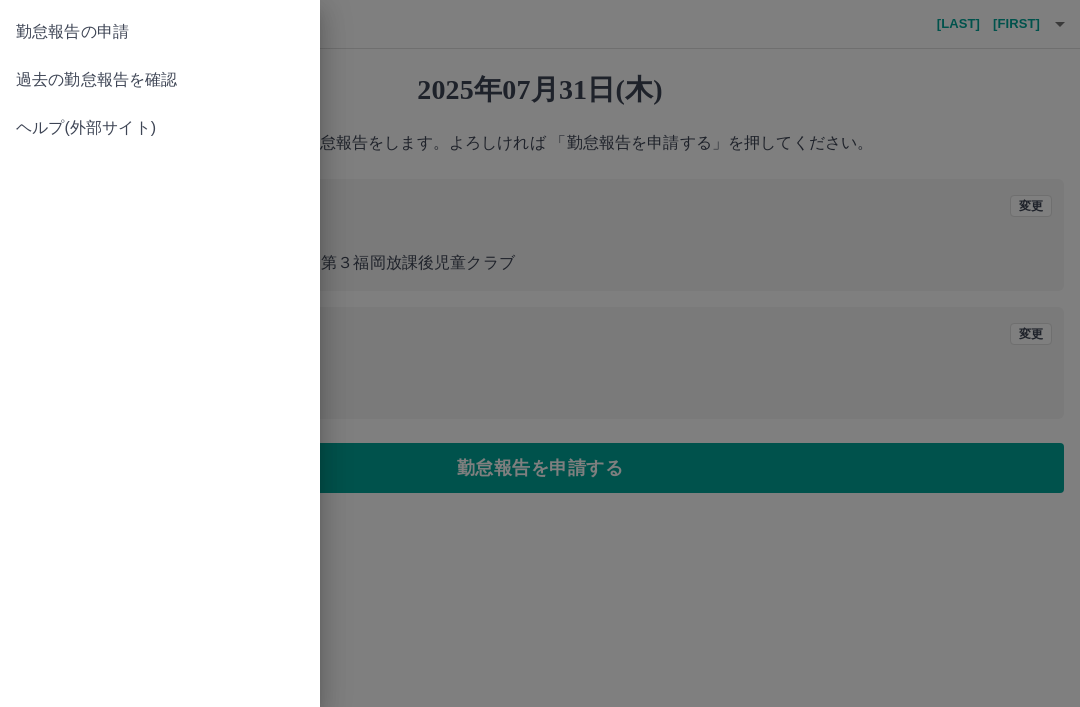 click on "勤怠報告の申請" at bounding box center (160, 32) 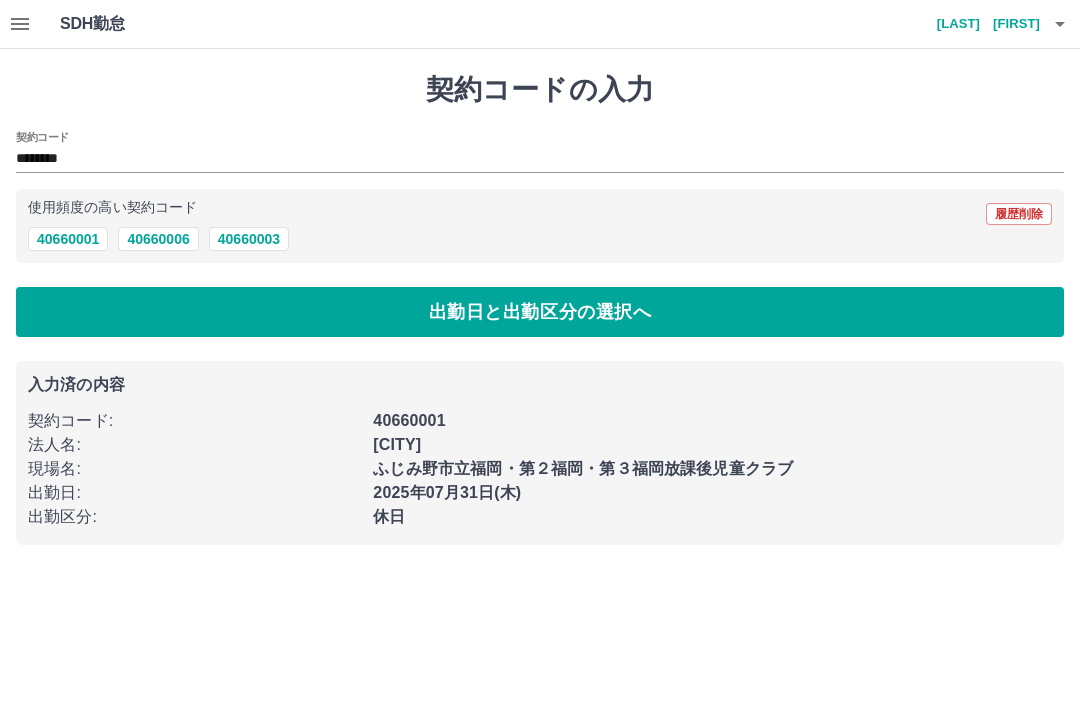 click on "40660001" at bounding box center [68, 239] 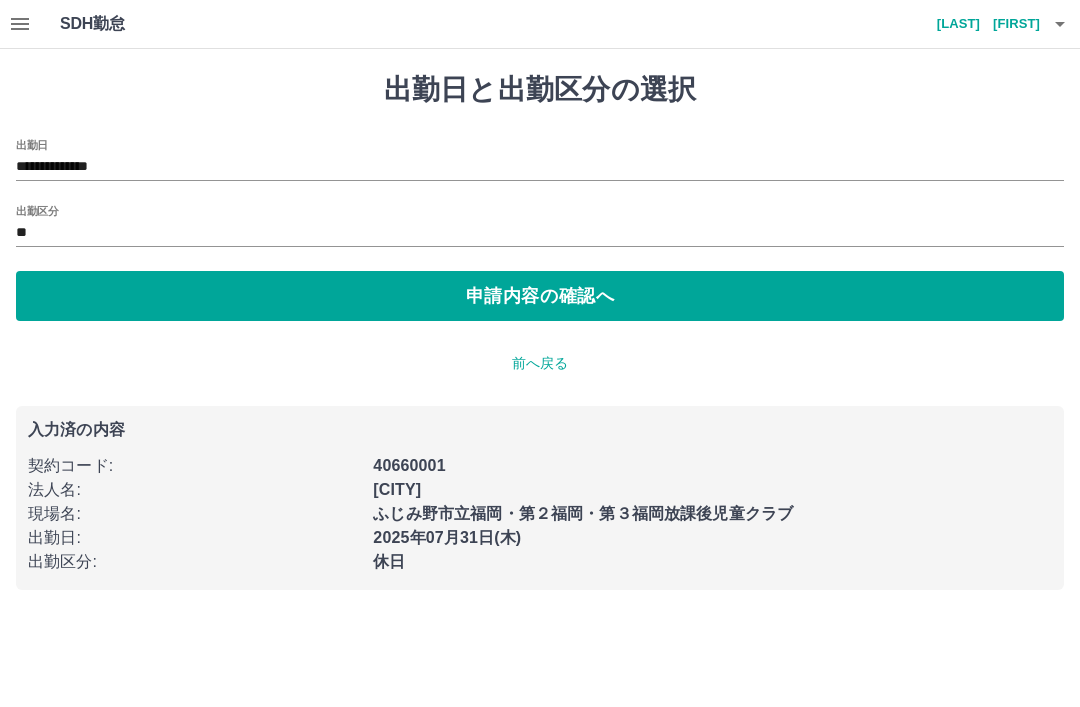 click on "**********" at bounding box center (540, 167) 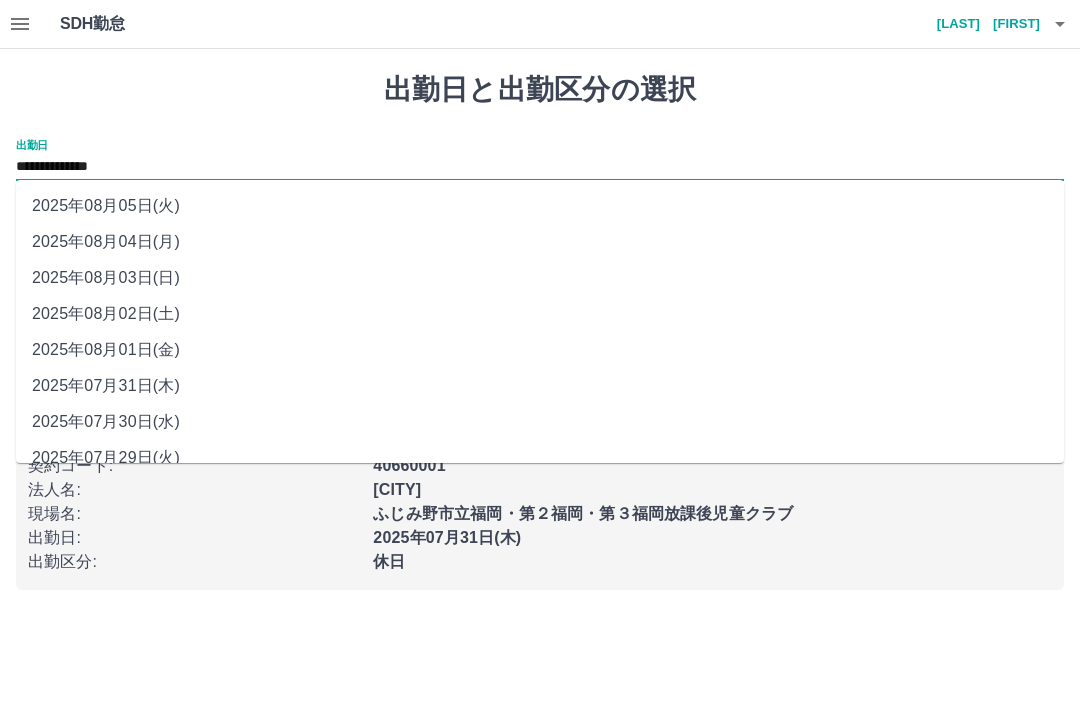 click on "2025年08月01日(金)" at bounding box center (540, 350) 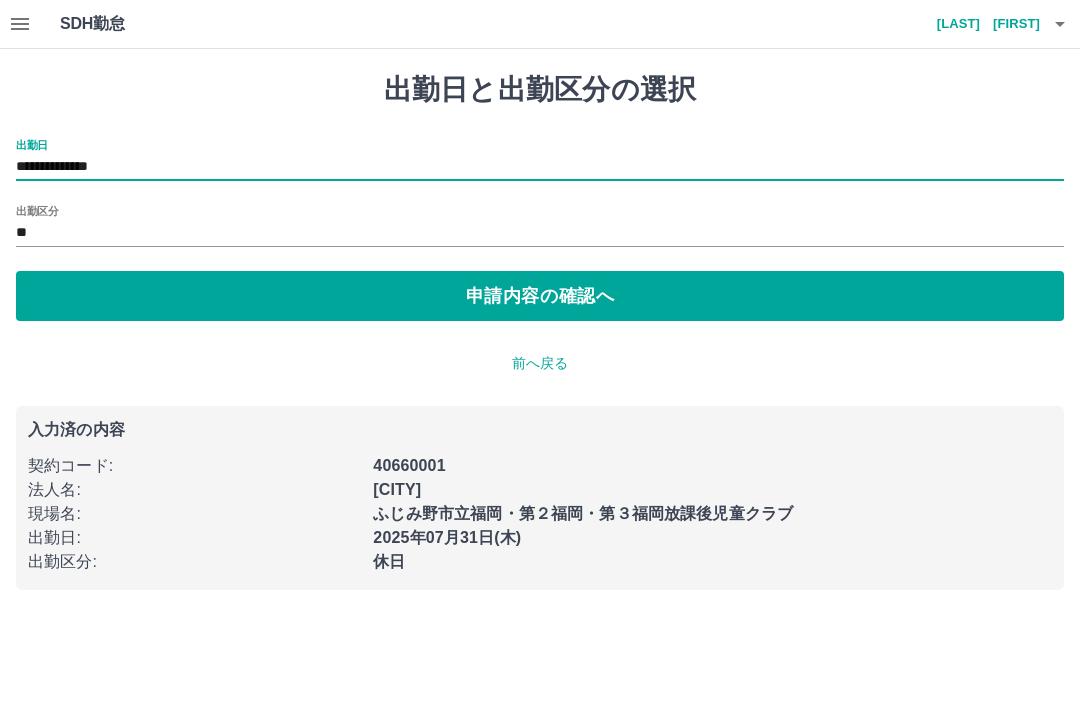 click on "申請内容の確認へ" at bounding box center (540, 296) 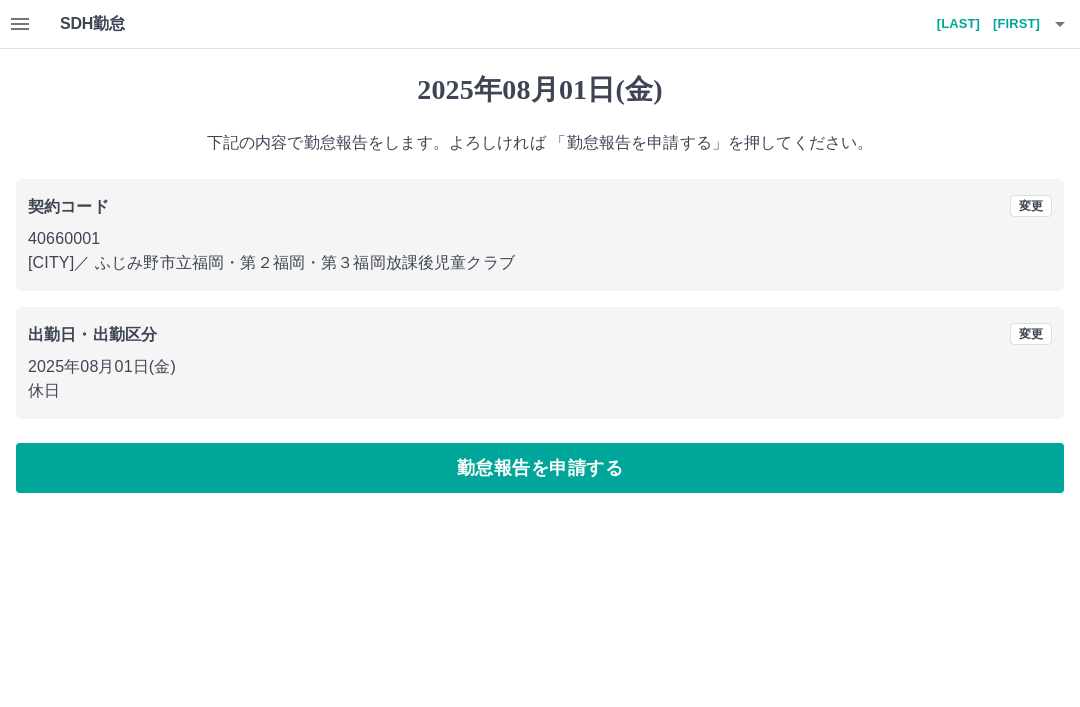 click on "勤怠報告を申請する" at bounding box center [540, 468] 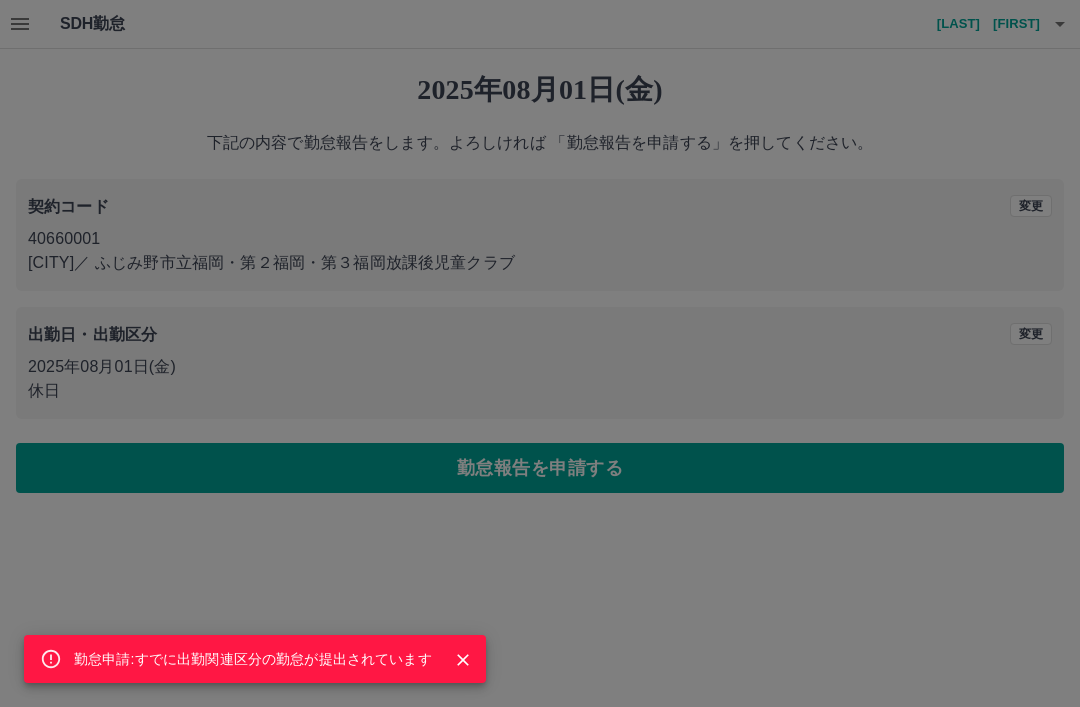 click on "勤怠申請:すでに出勤関連区分の勤怠が提出されています" at bounding box center (540, 353) 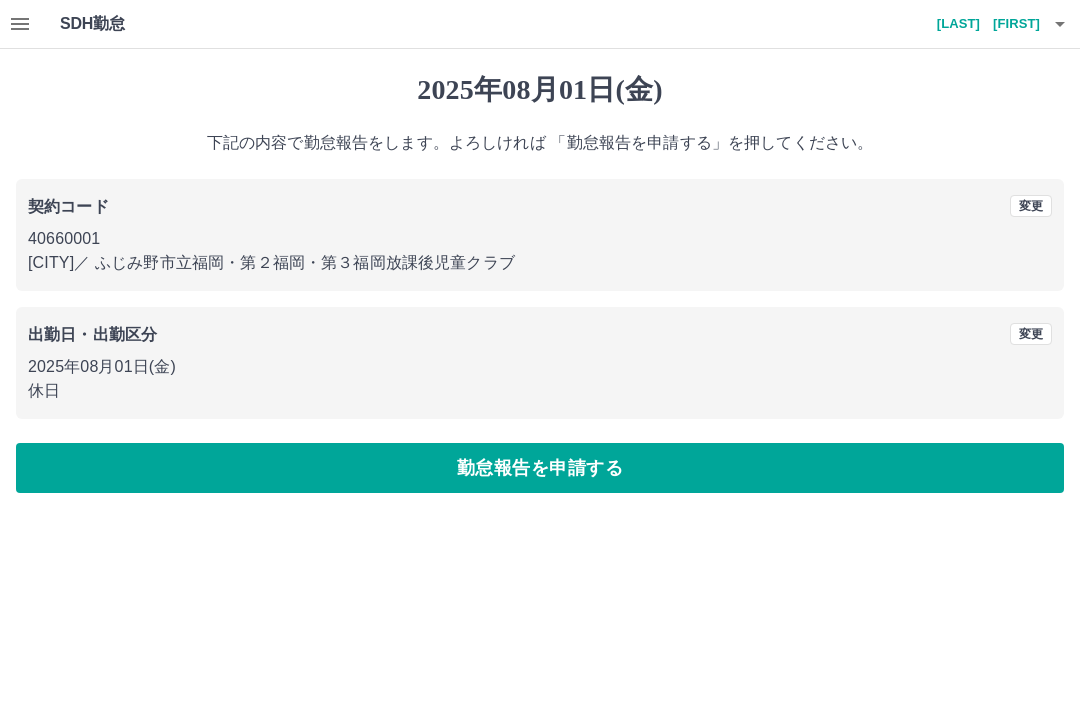 click 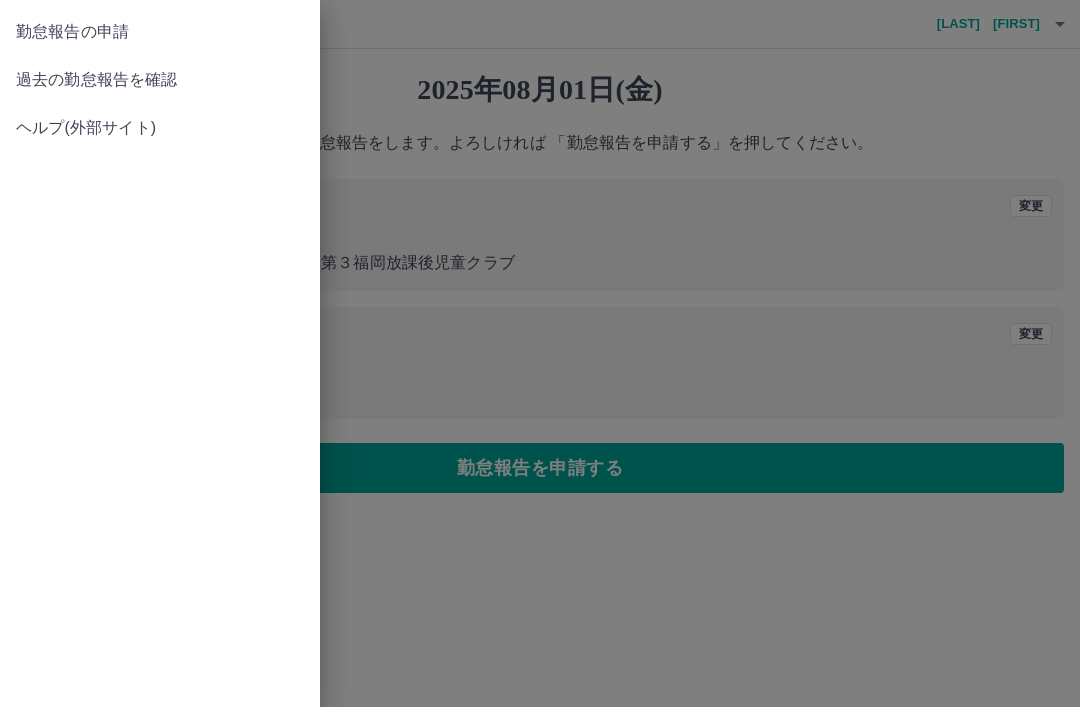 click on "勤怠報告の申請" at bounding box center (160, 32) 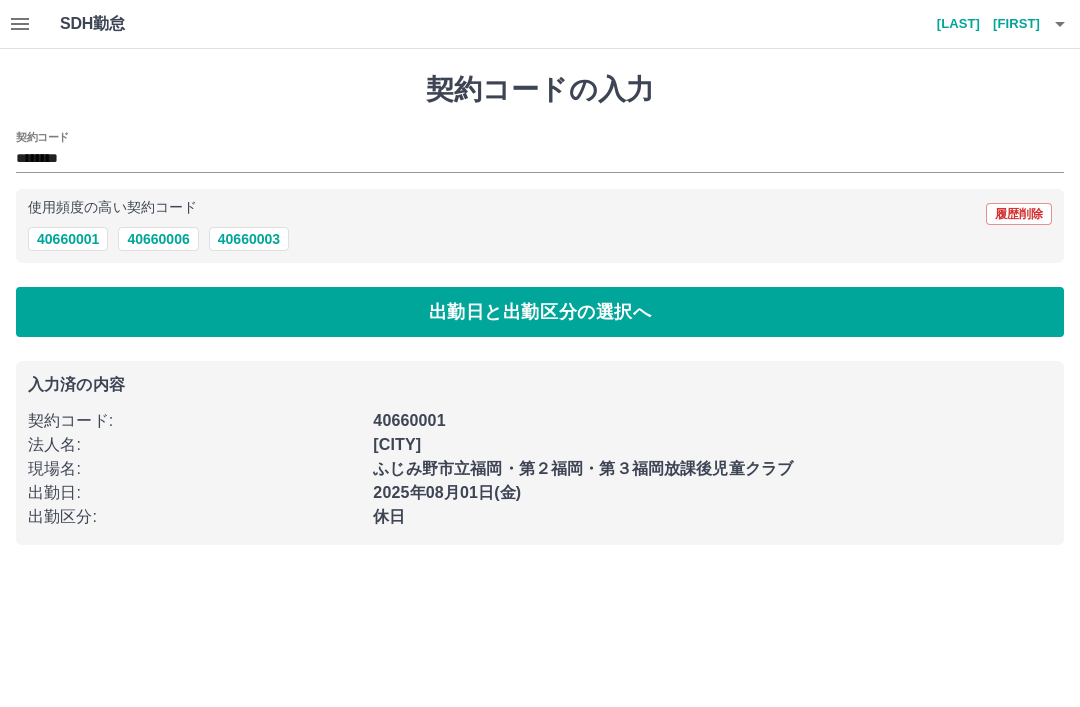 click on "********" at bounding box center [525, 159] 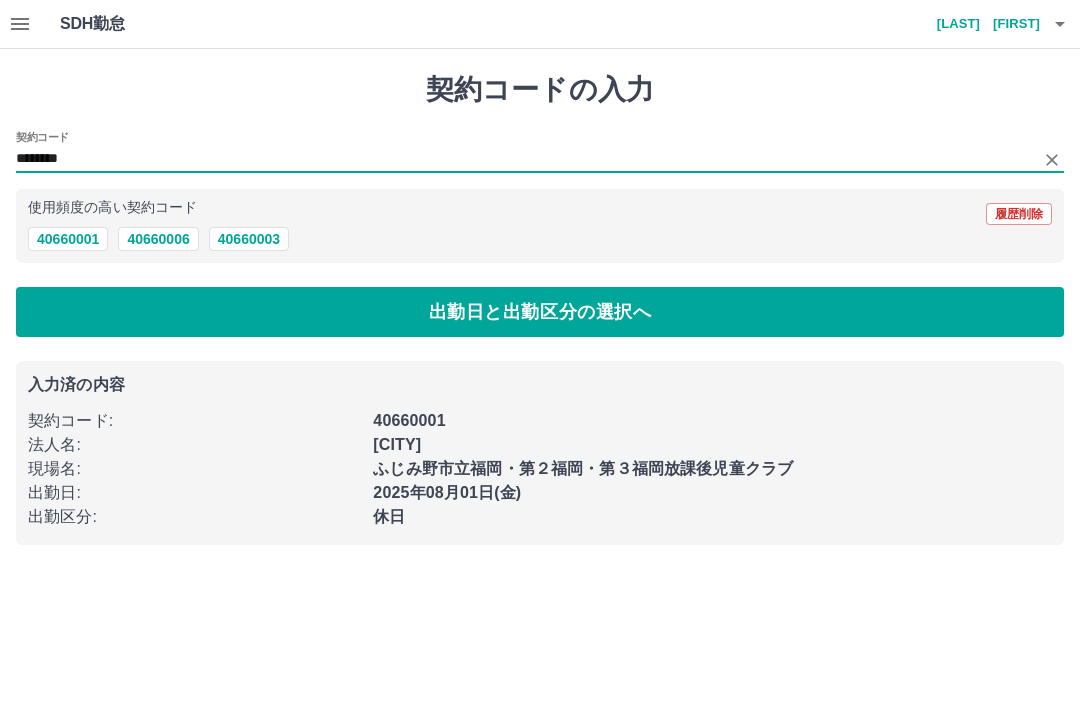 click on "出勤日と出勤区分の選択へ" at bounding box center [540, 312] 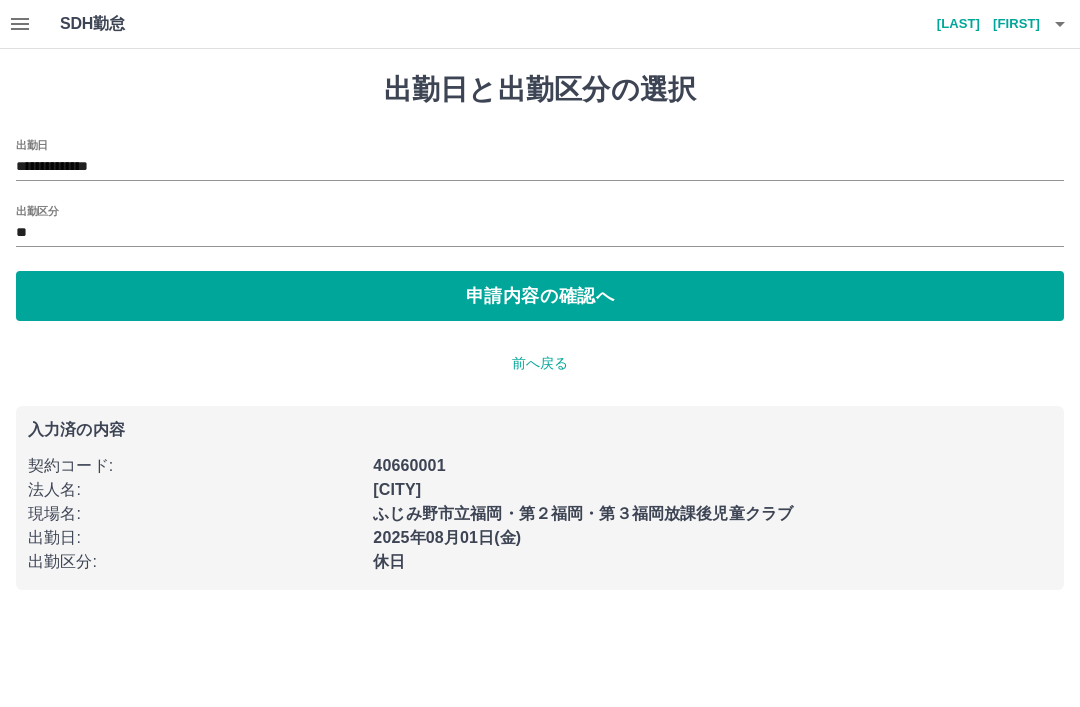 click on "申請内容の確認へ" at bounding box center (540, 296) 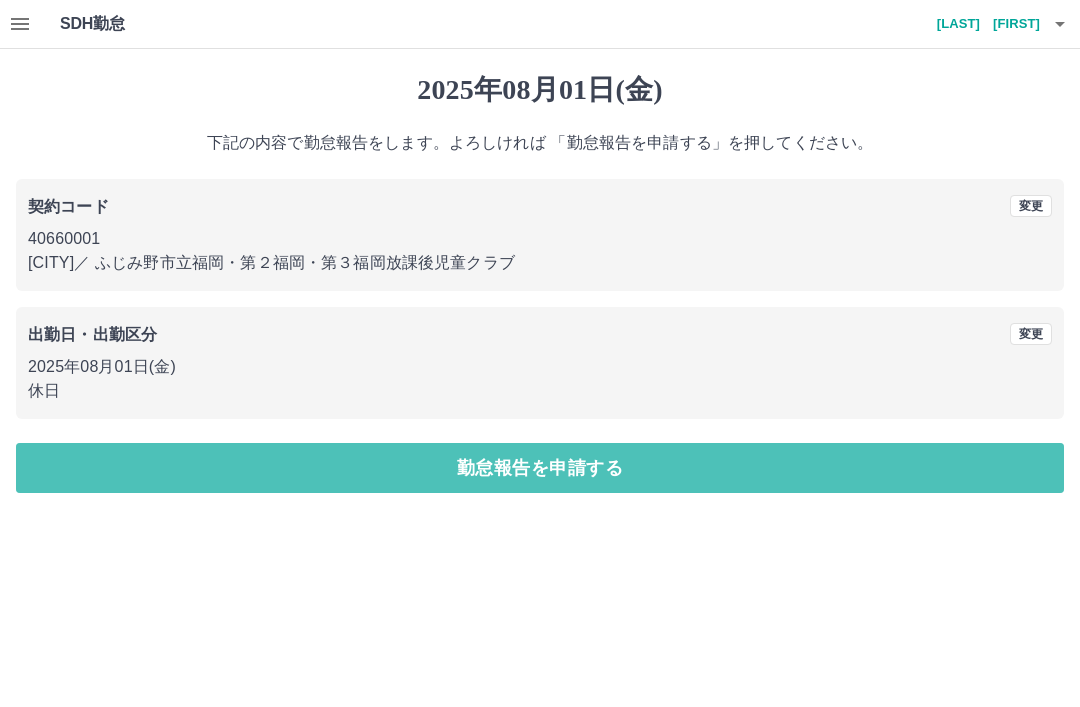 click on "勤怠報告を申請する" at bounding box center [540, 468] 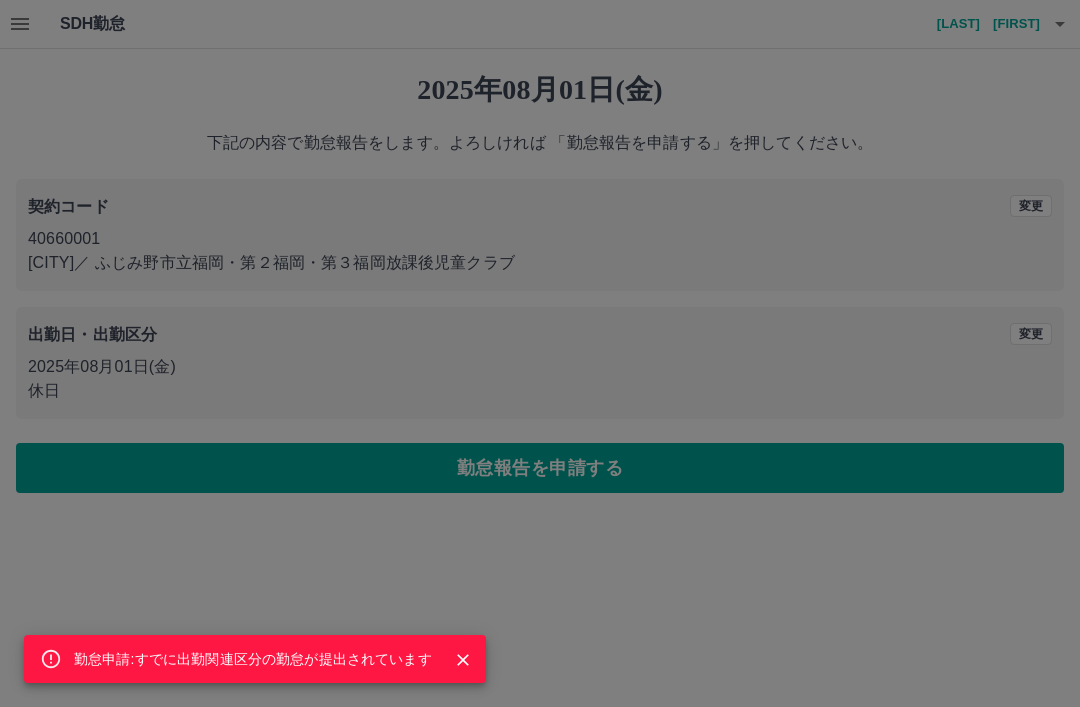 click on "勤怠申請:すでに出勤関連区分の勤怠が提出されています" at bounding box center (540, 353) 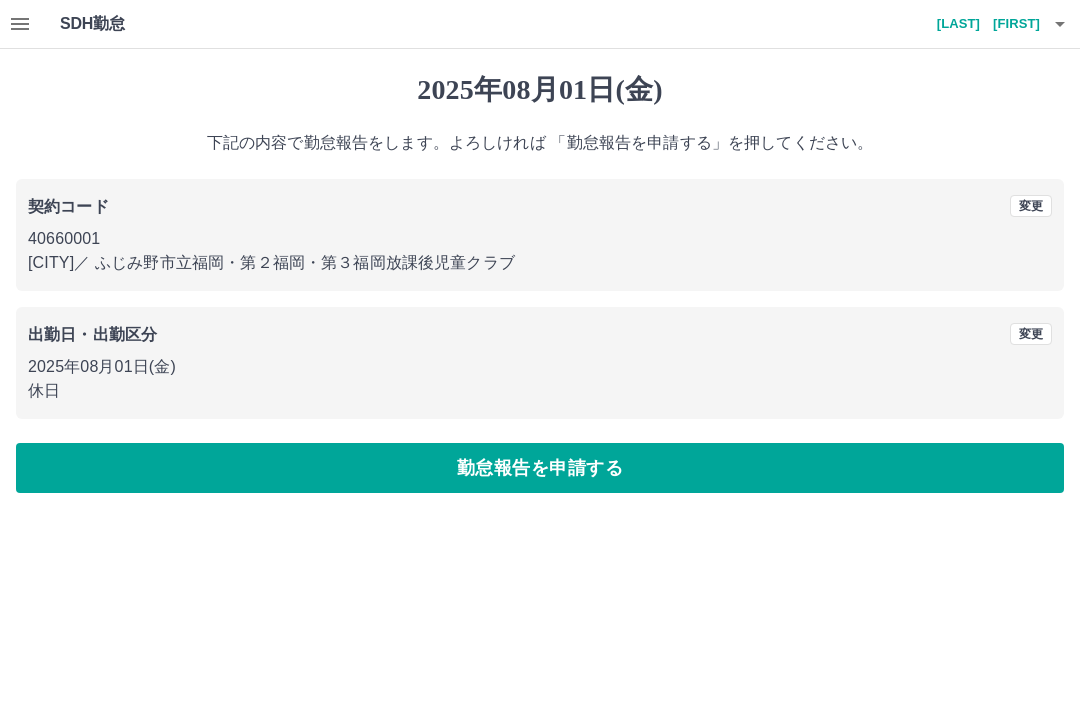 click 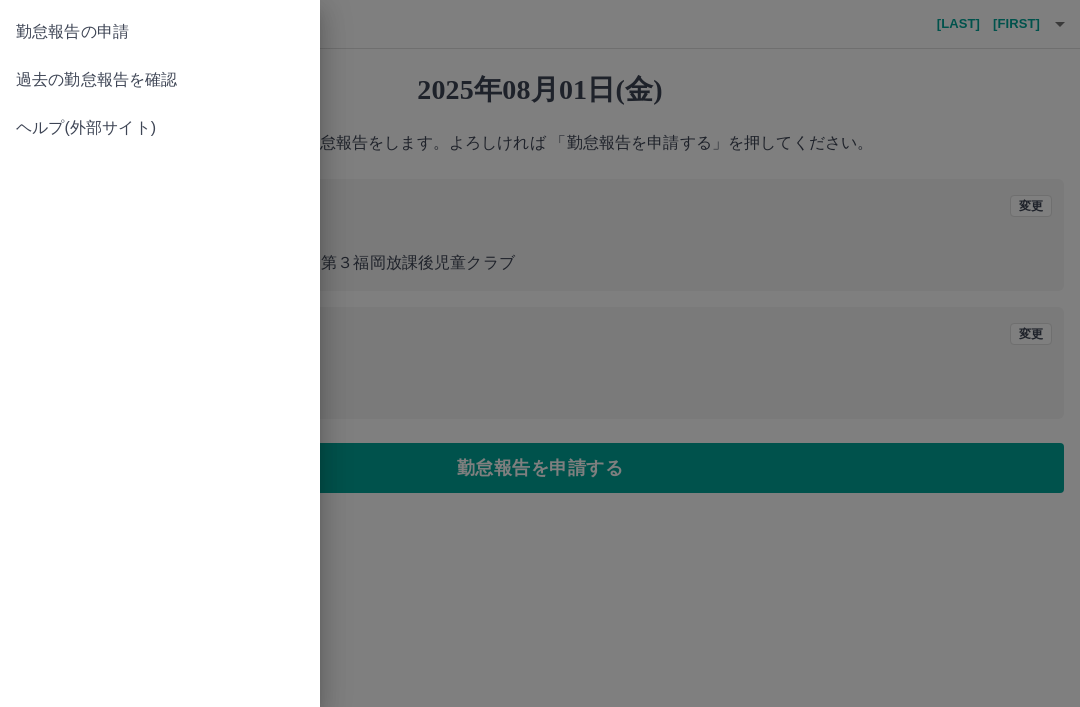 click on "勤怠報告の申請" at bounding box center (160, 32) 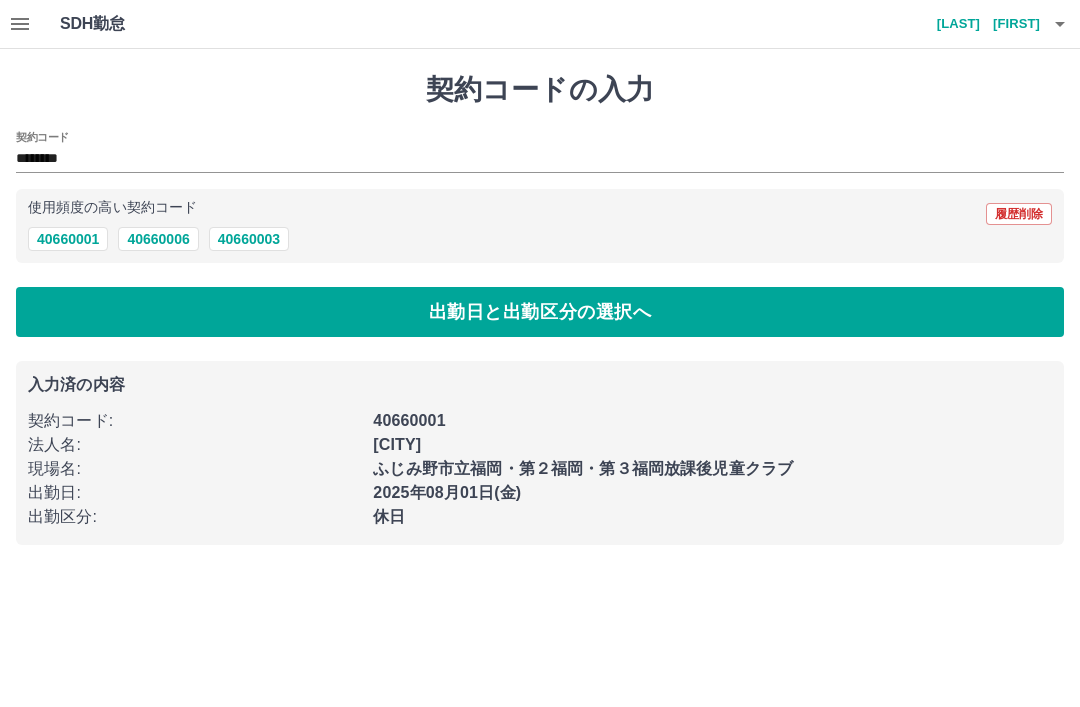 click on "出勤日と出勤区分の選択へ" at bounding box center (540, 312) 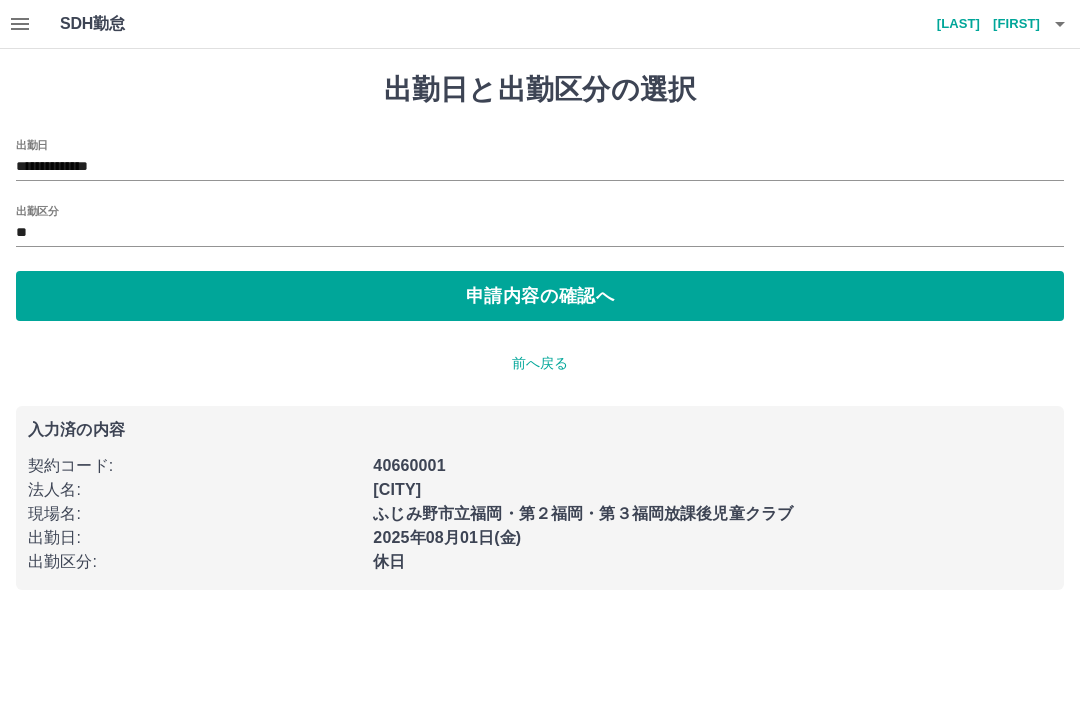 click on "**********" at bounding box center [540, 167] 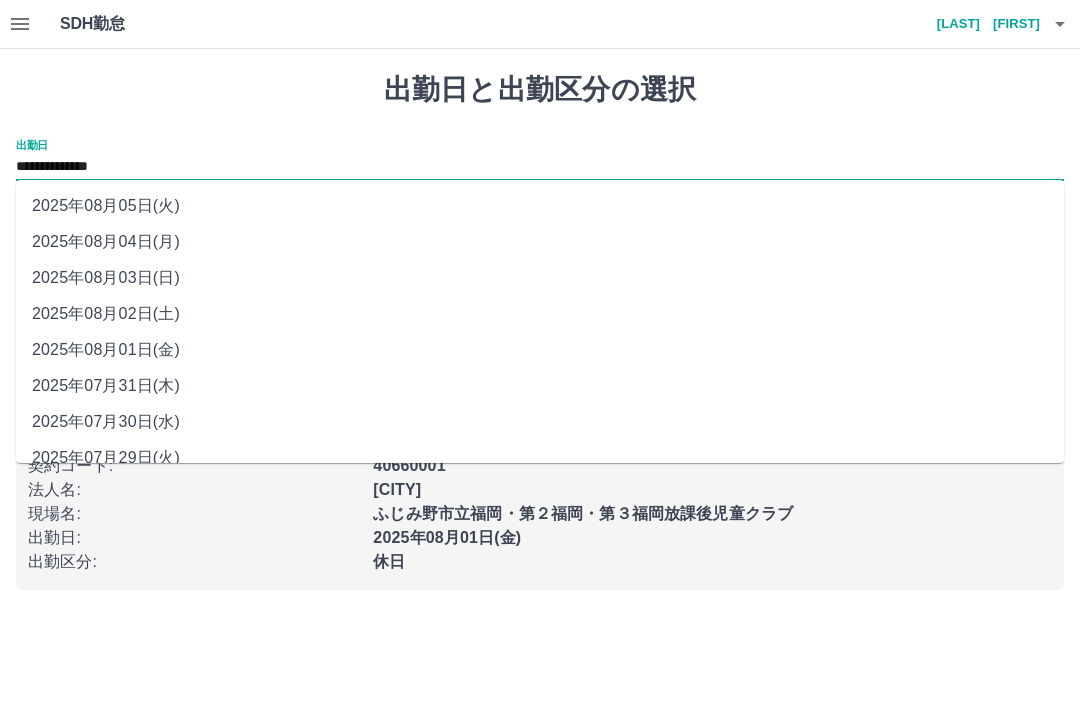 click on "2025年08月05日(火)" at bounding box center [540, 206] 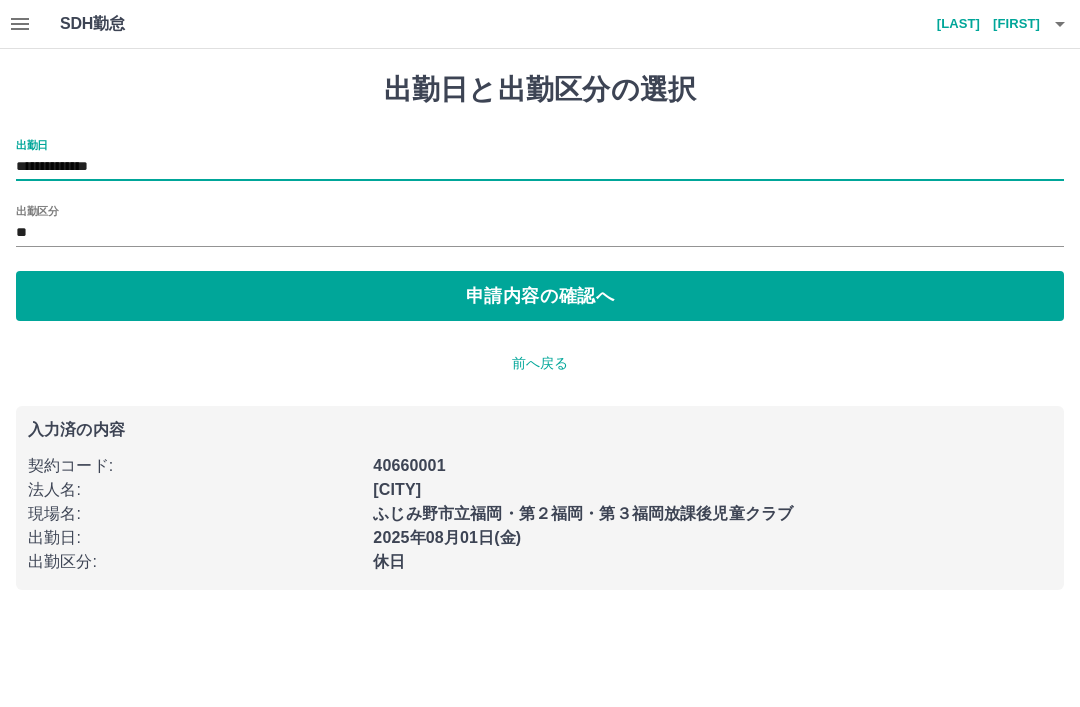 click on "申請内容の確認へ" at bounding box center [540, 296] 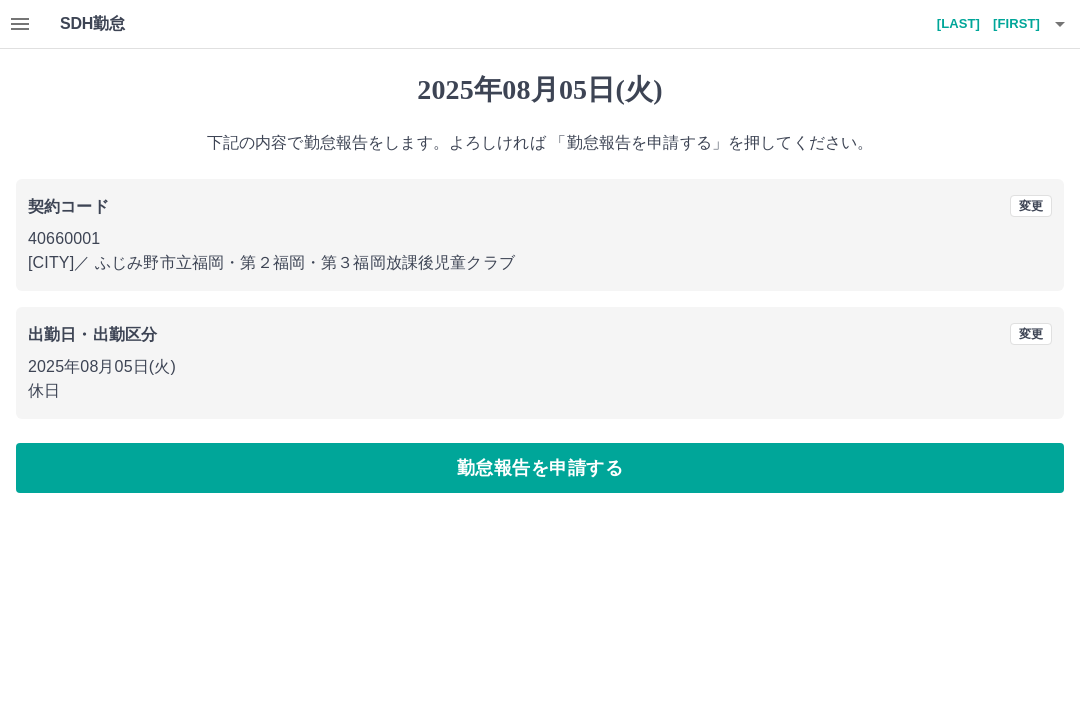click on "勤怠報告を申請する" at bounding box center [540, 468] 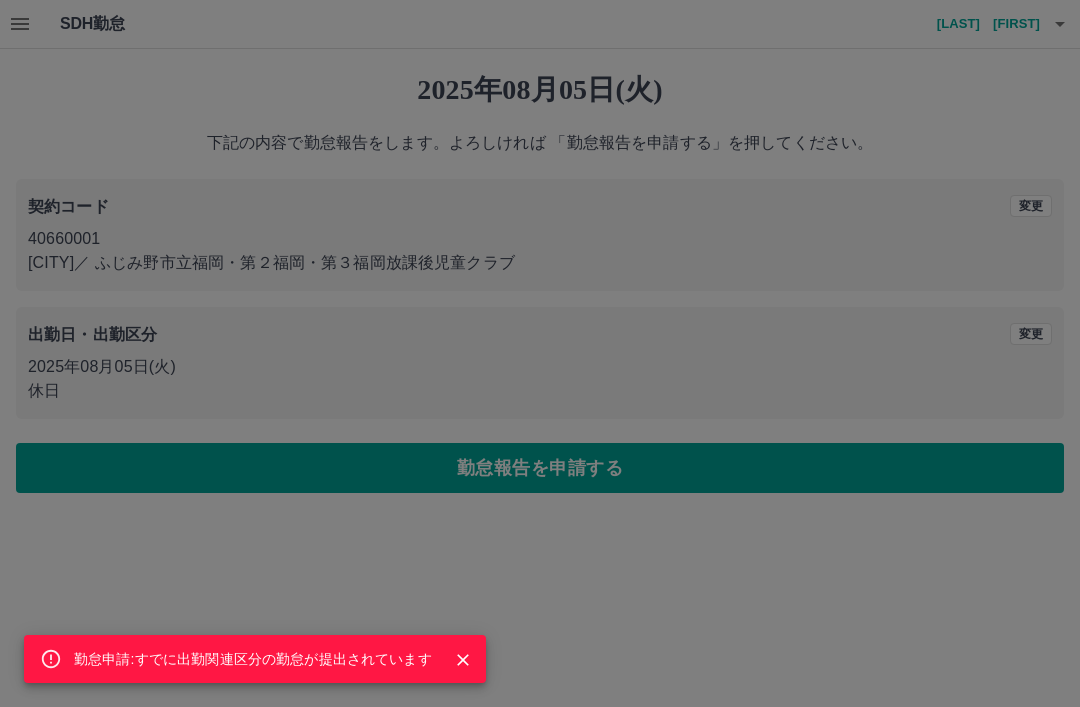 click on "勤怠申請:すでに出勤関連区分の勤怠が提出されています" at bounding box center [540, 353] 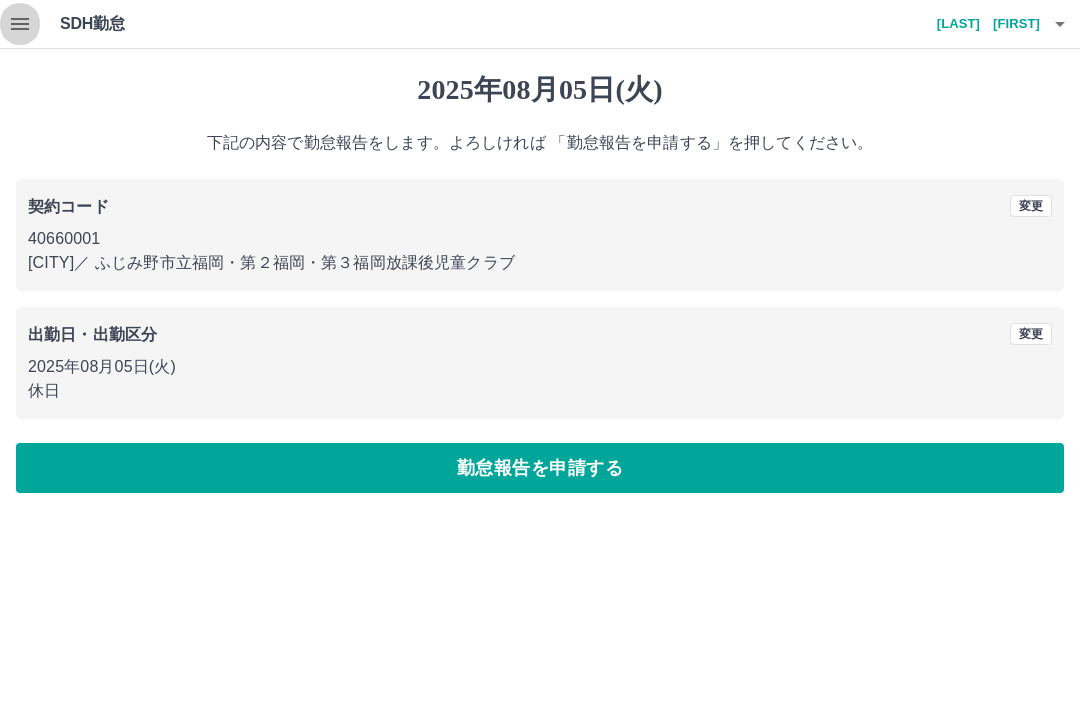click at bounding box center [20, 24] 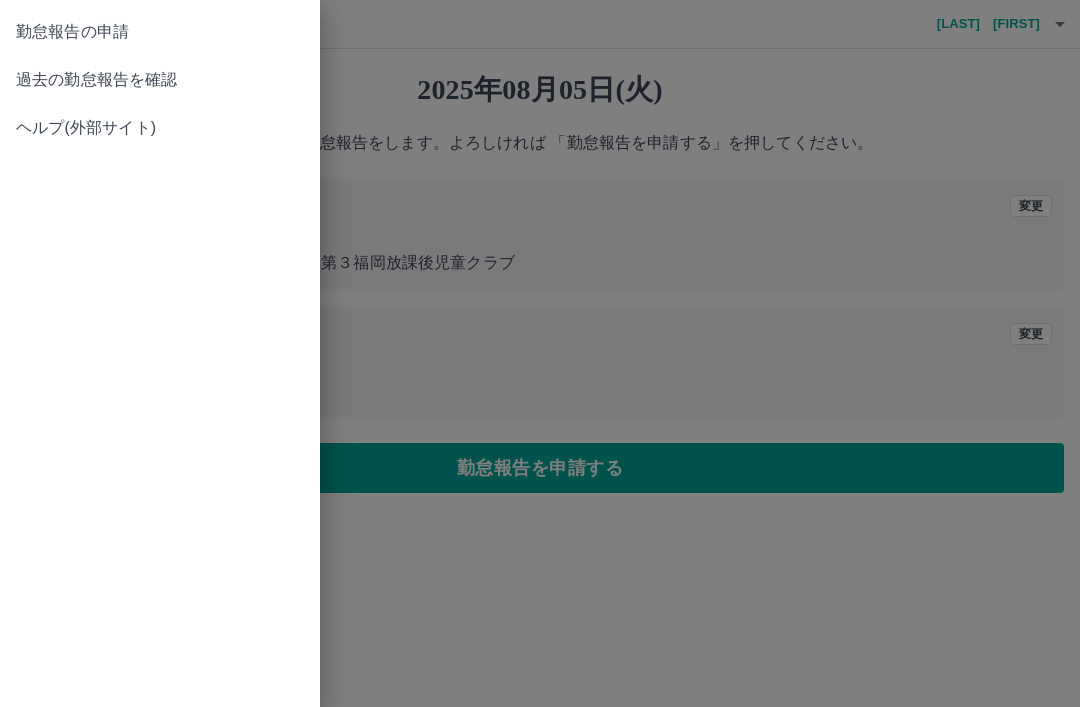 click on "勤怠報告の申請" at bounding box center (160, 32) 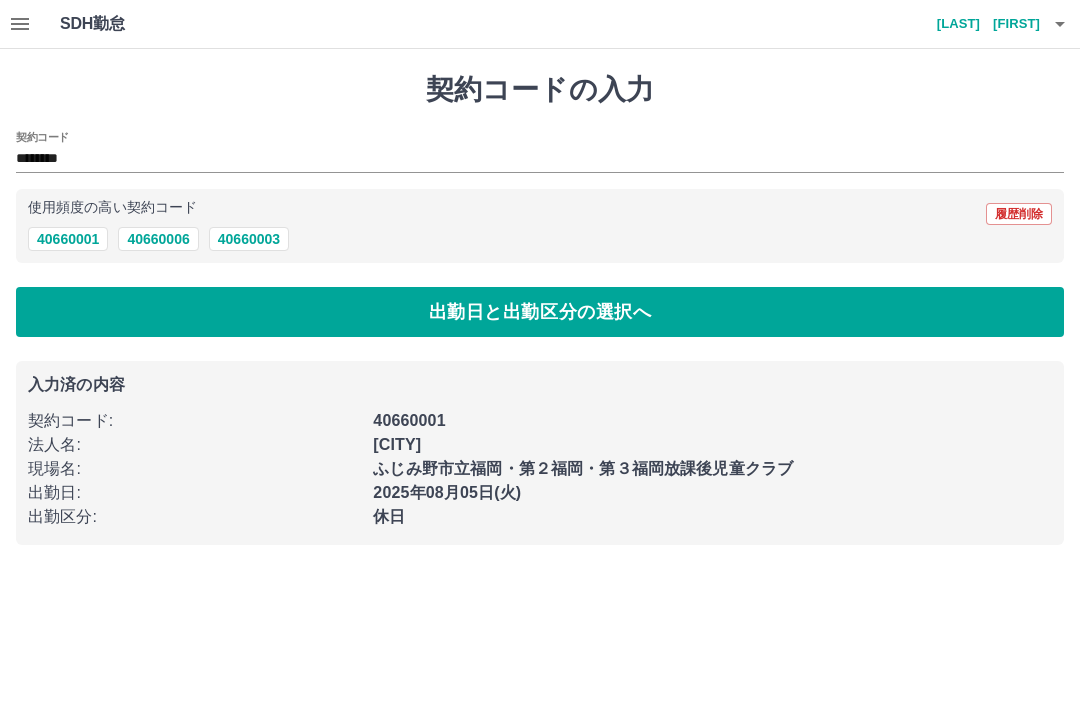 click on "40660001" at bounding box center (68, 239) 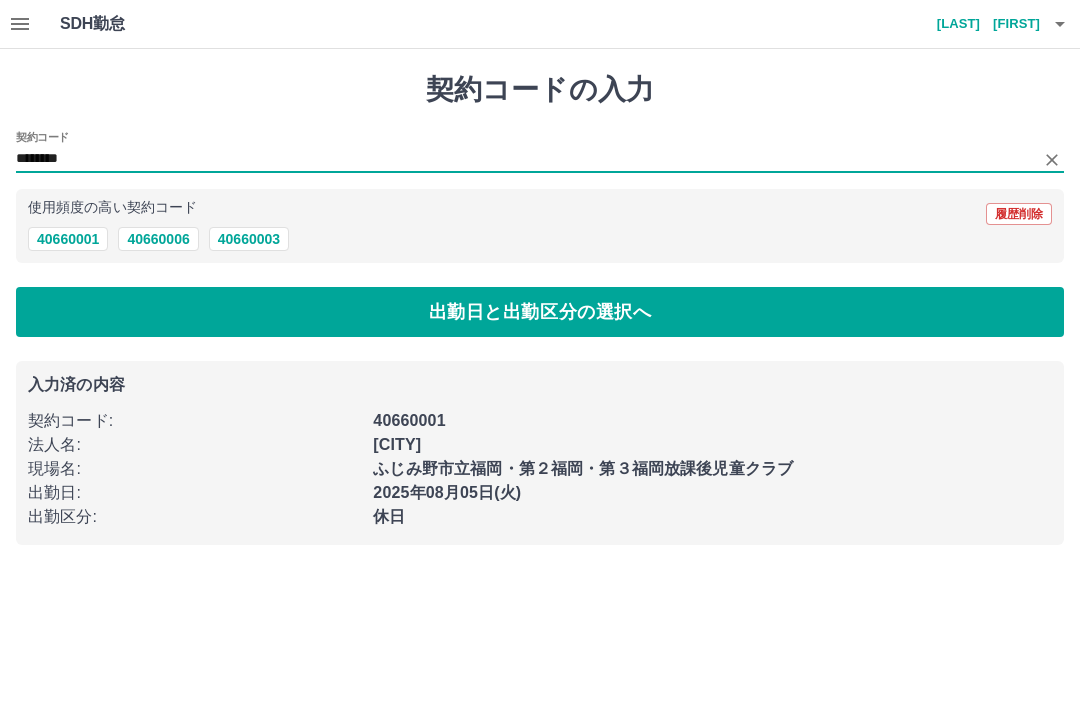 click on "出勤日と出勤区分の選択へ" at bounding box center (540, 312) 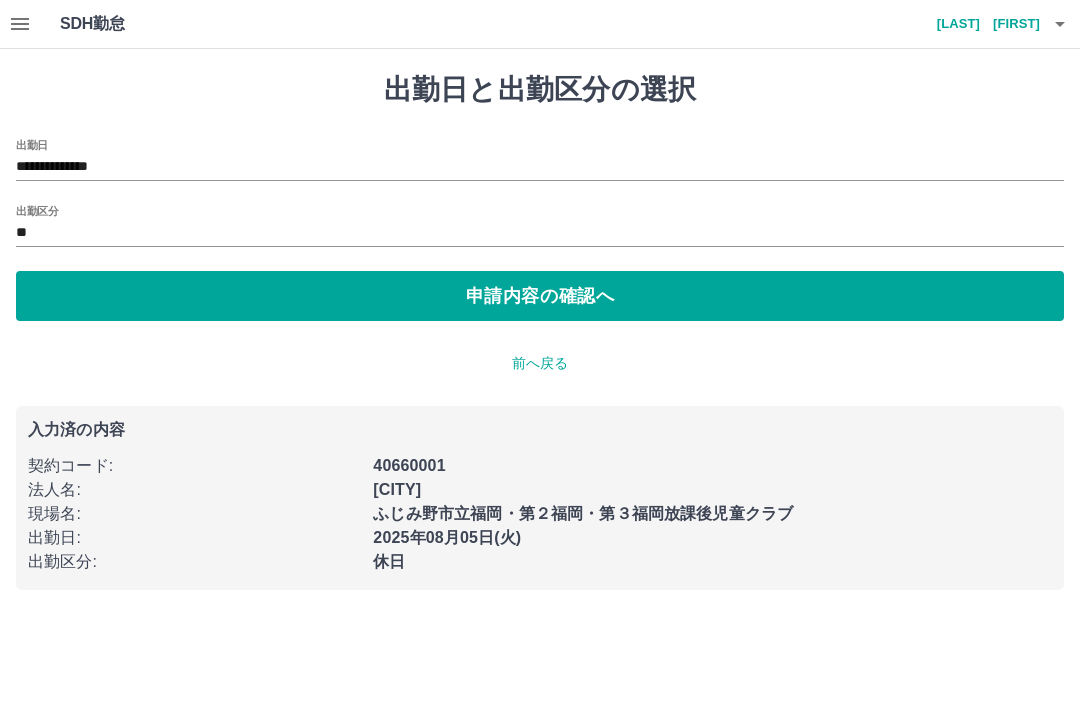 click 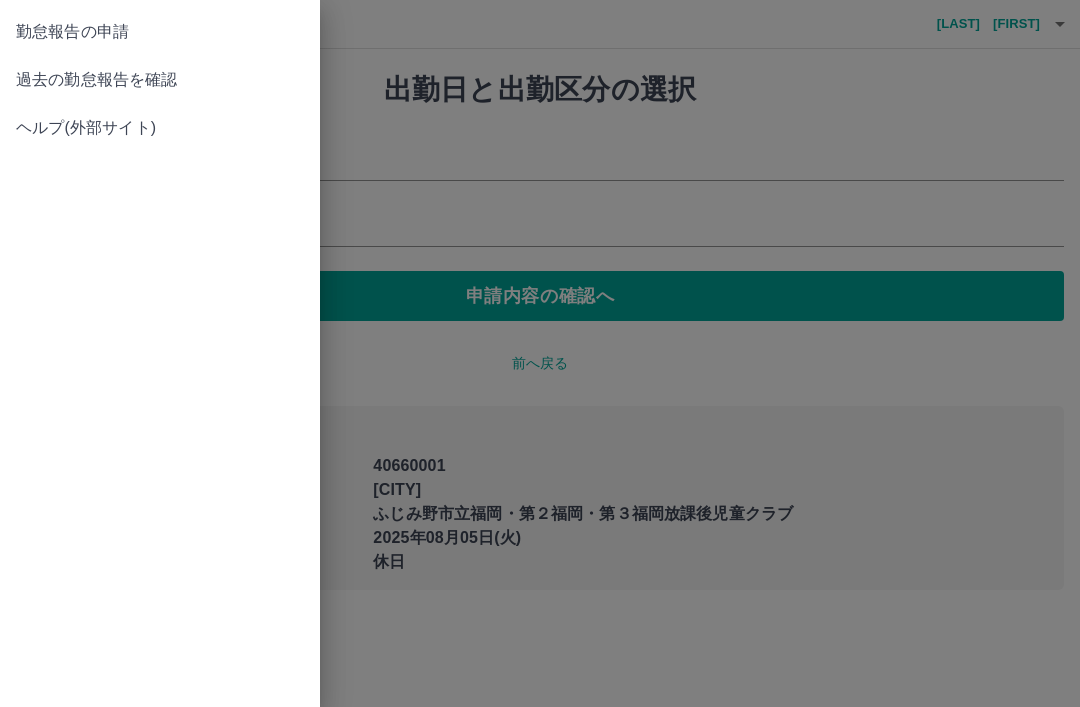 click on "勤怠報告の申請" at bounding box center [160, 32] 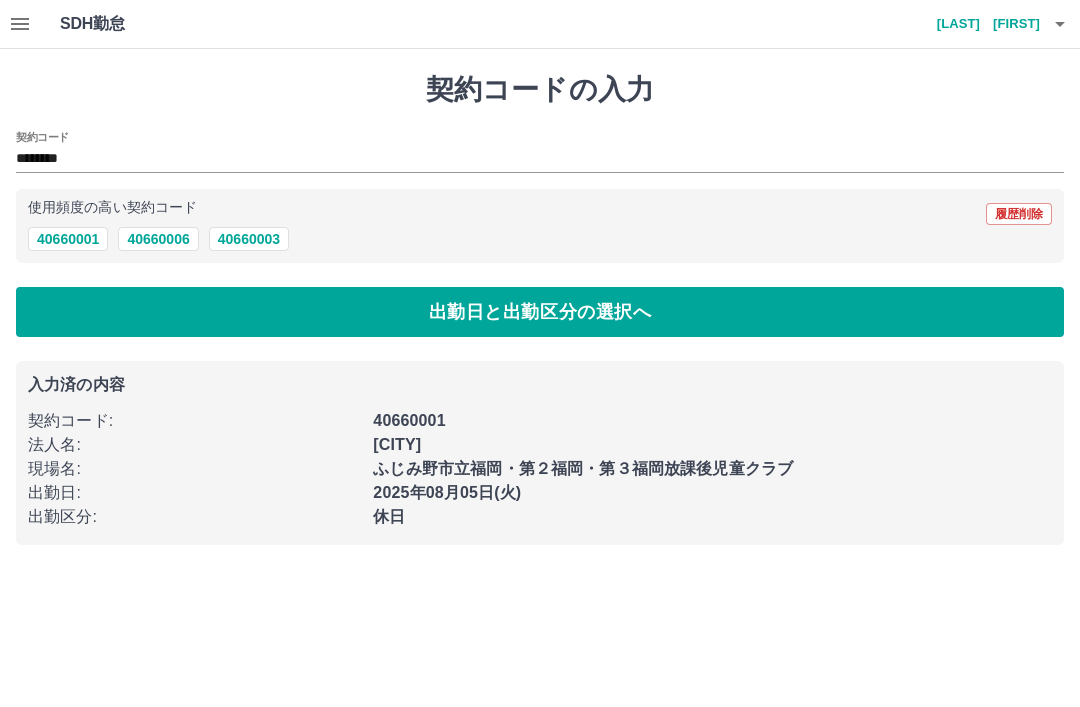click on "斎藤　三賀子" at bounding box center [980, 24] 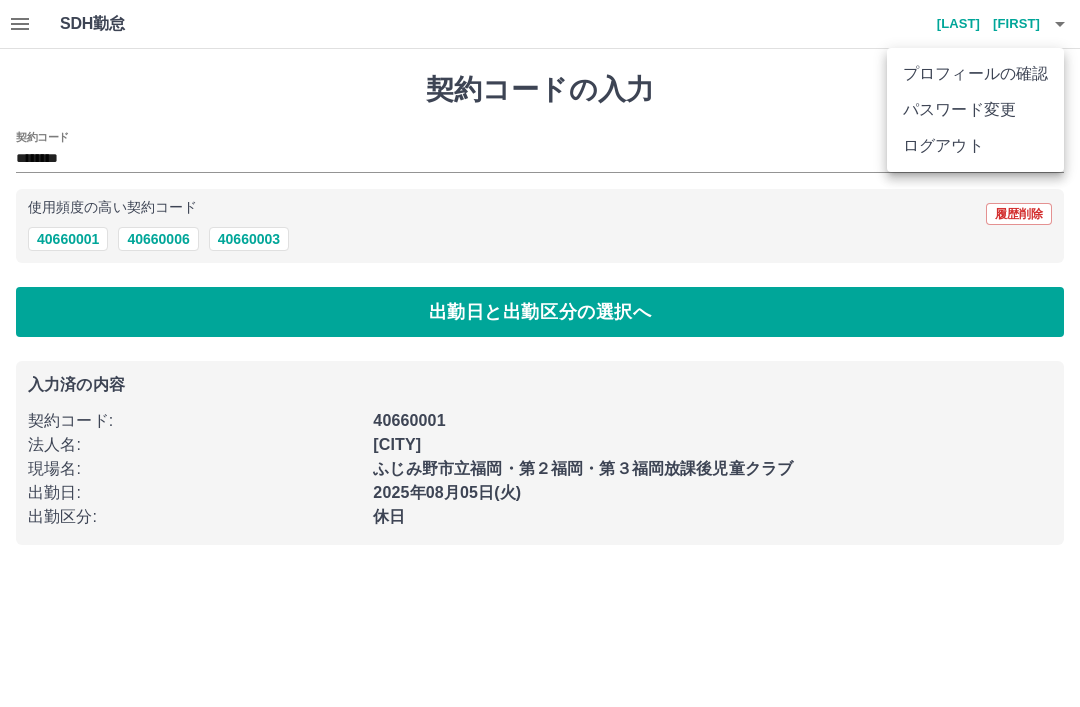 click on "ログアウト" at bounding box center (975, 146) 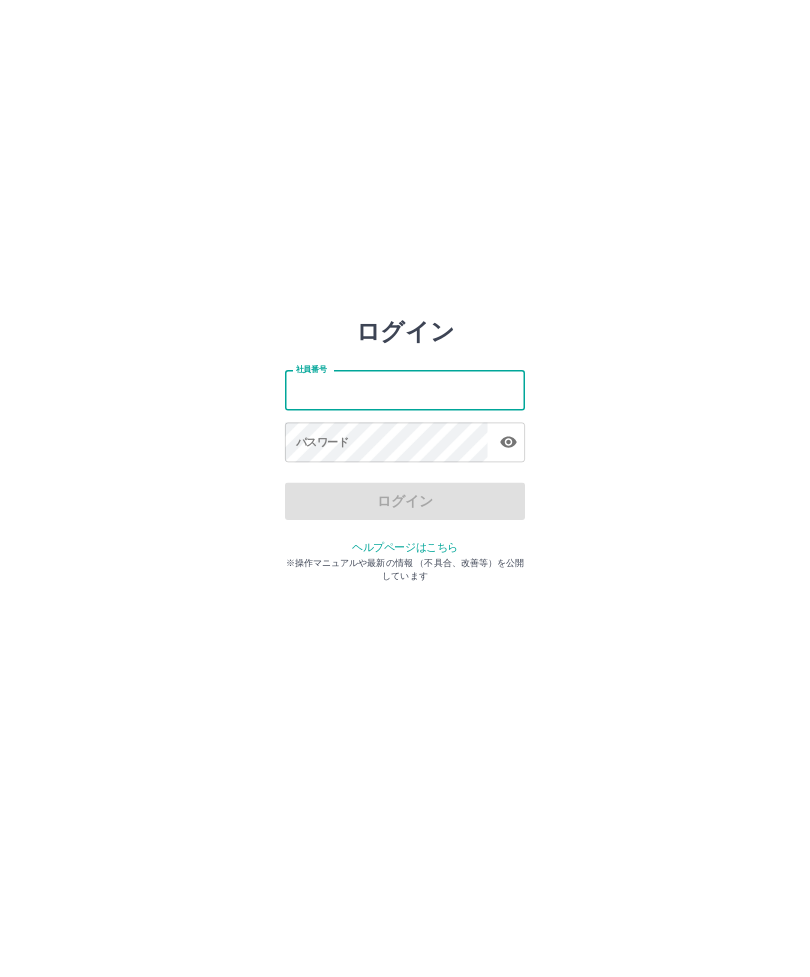 scroll, scrollTop: 0, scrollLeft: 0, axis: both 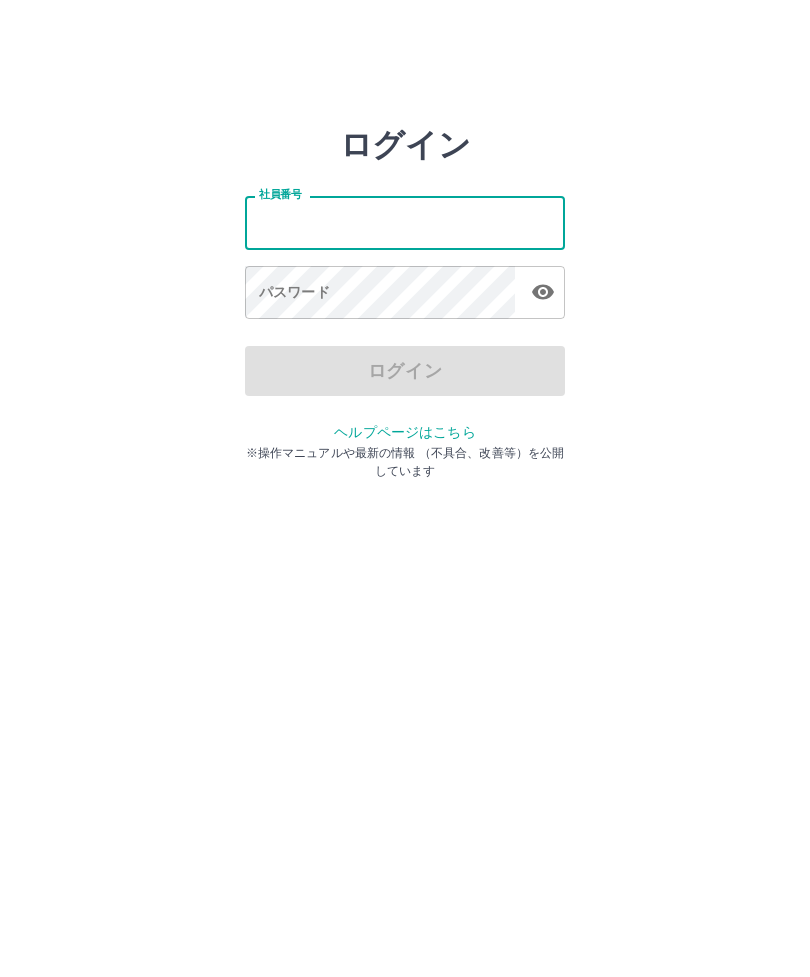 click on "社員番号" at bounding box center (405, 222) 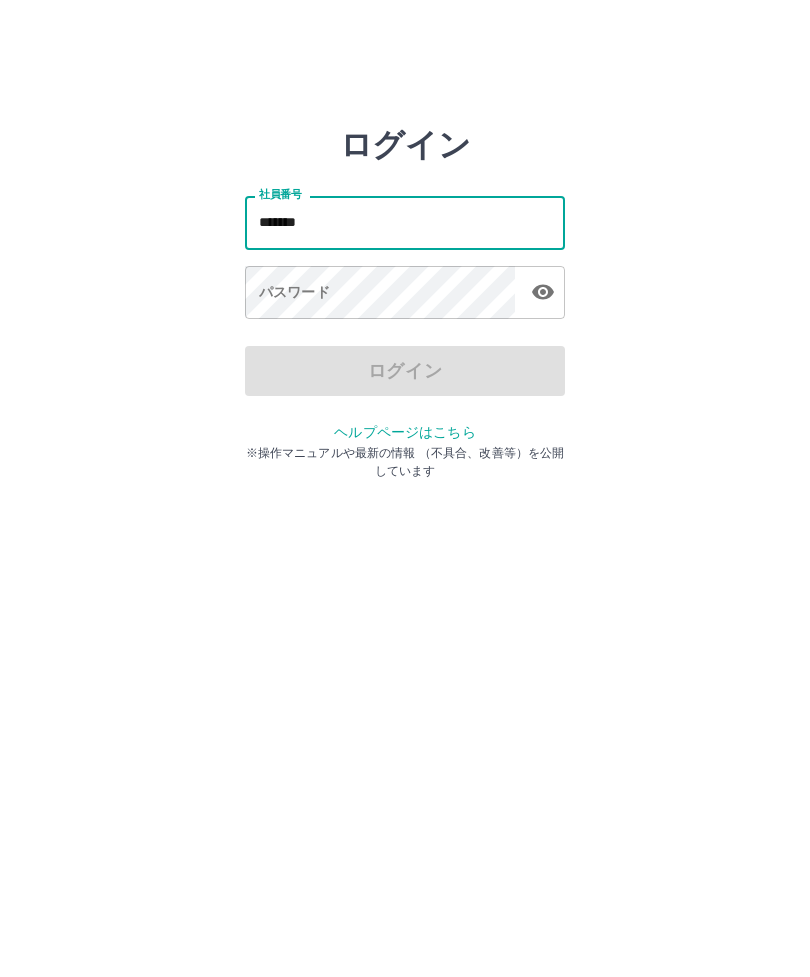type on "*******" 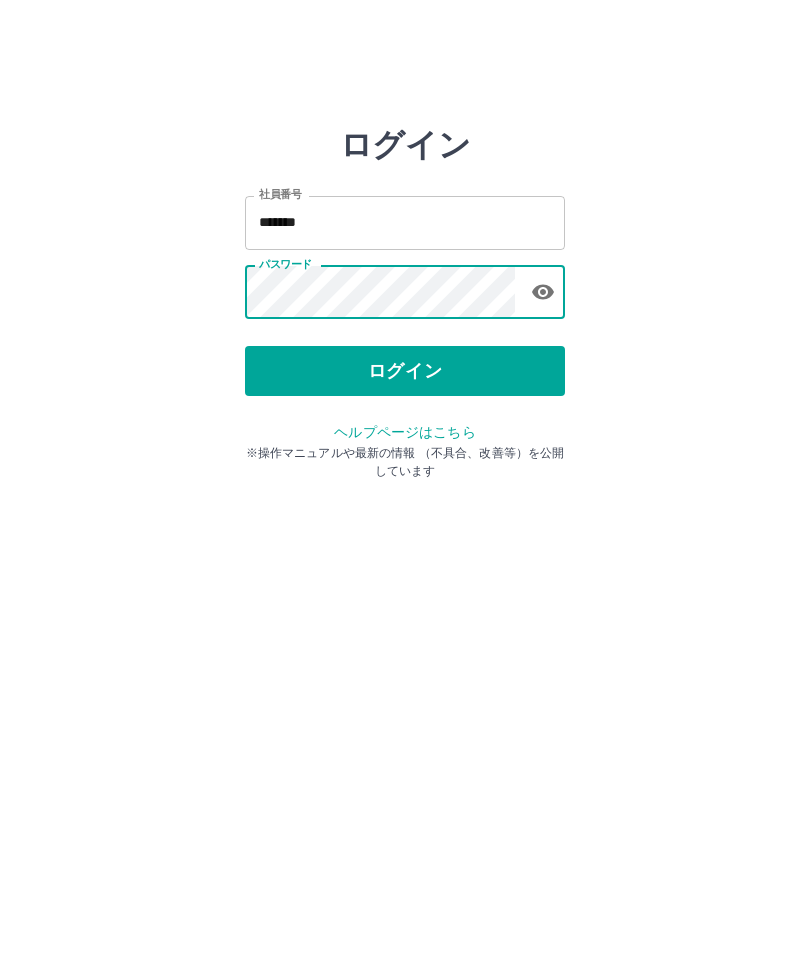 click on "ログイン" at bounding box center (405, 371) 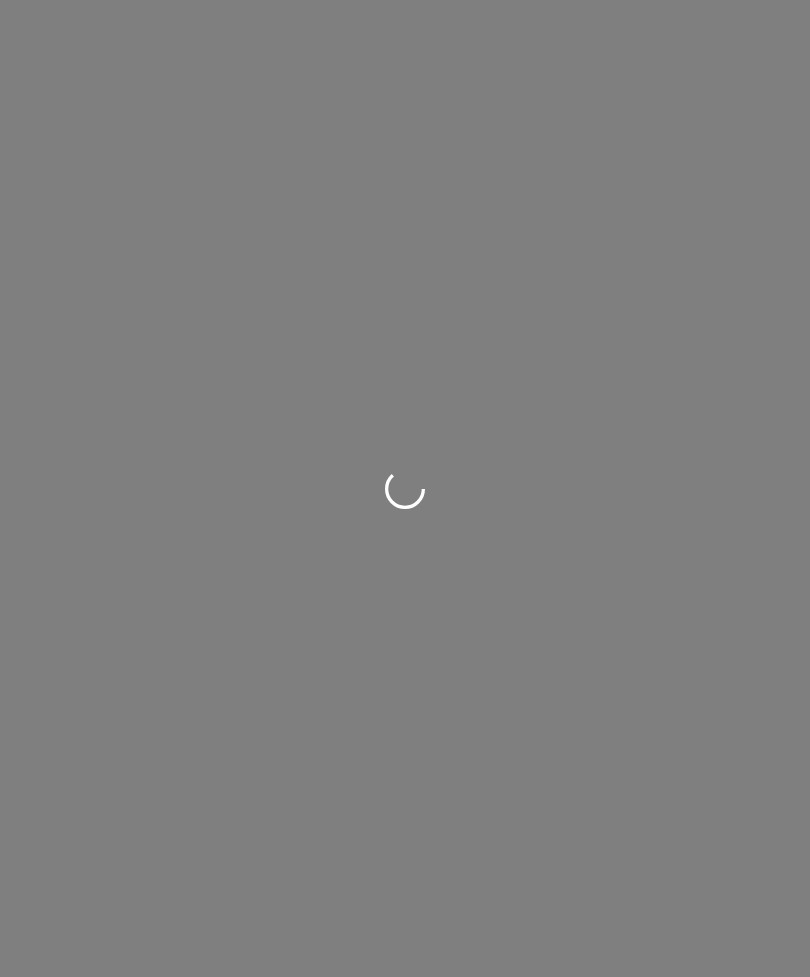 scroll, scrollTop: 0, scrollLeft: 0, axis: both 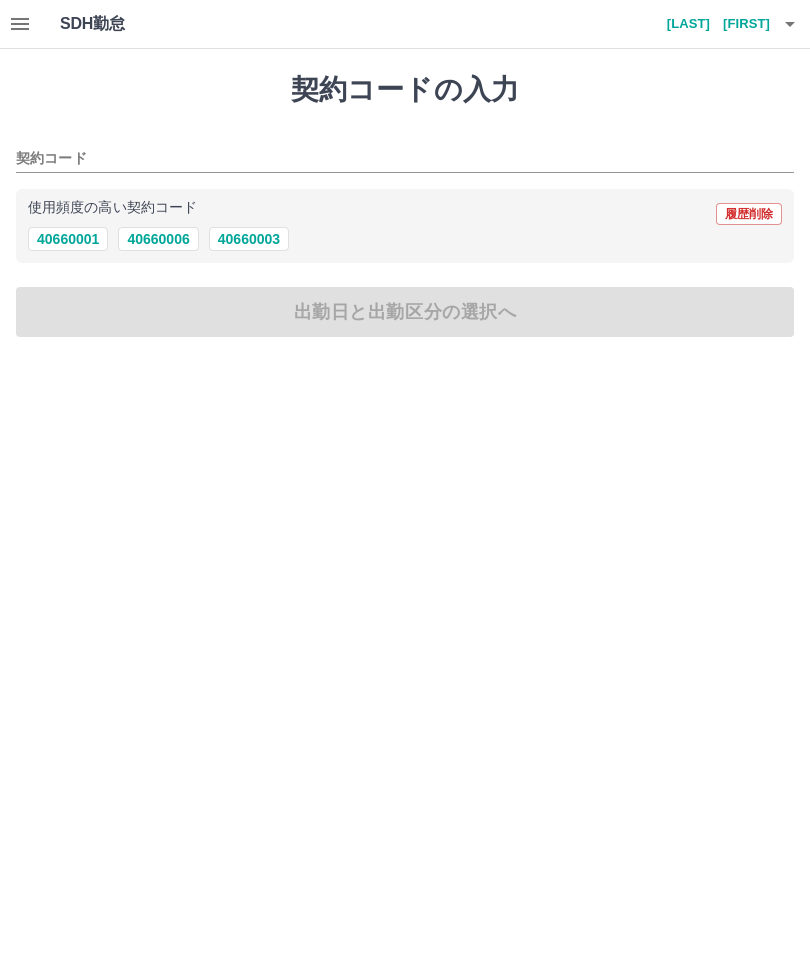 click on "40660001" at bounding box center [68, 239] 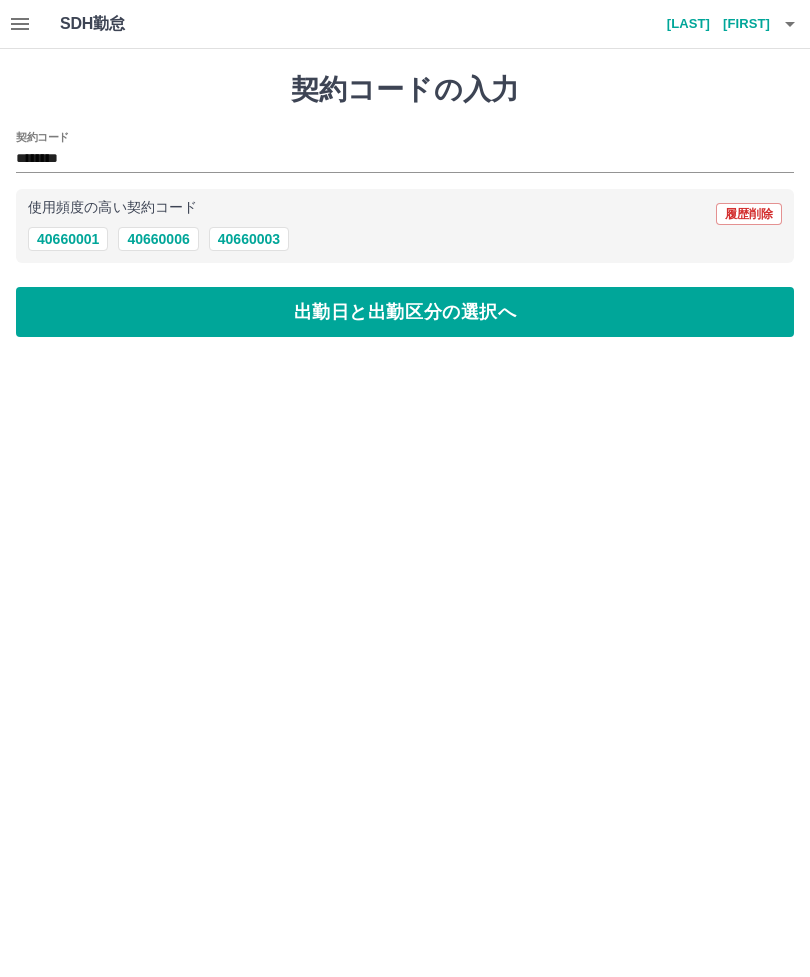 click on "出勤日と出勤区分の選択へ" at bounding box center (405, 312) 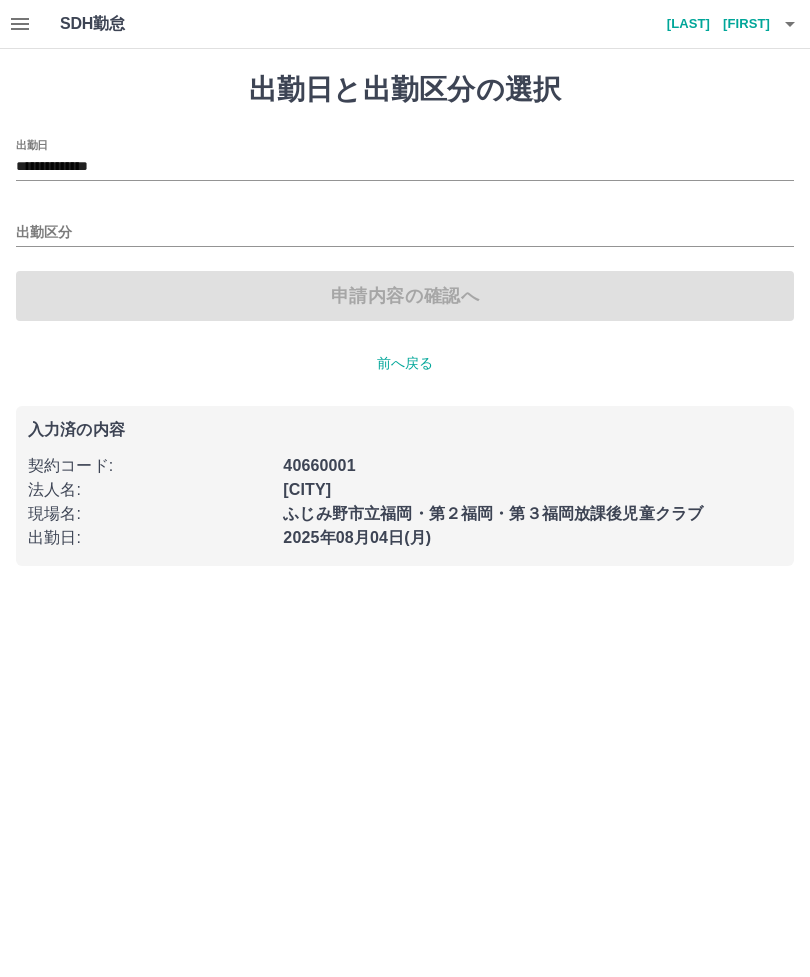 click on "出勤区分" at bounding box center [405, 233] 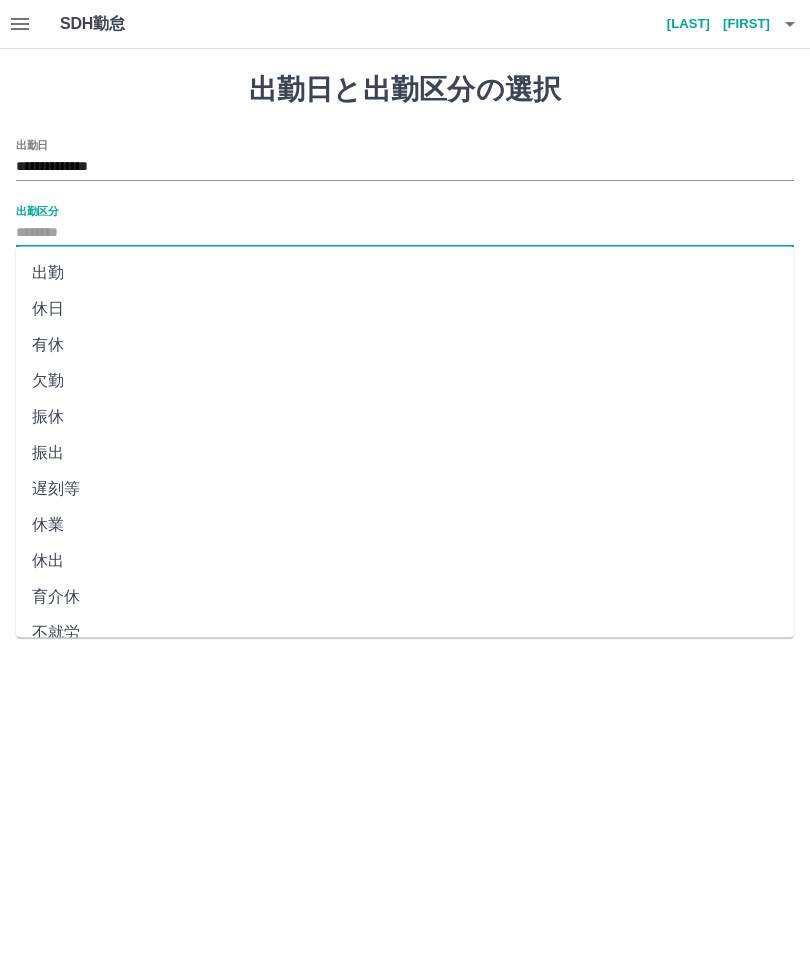 click on "出勤" at bounding box center (405, 273) 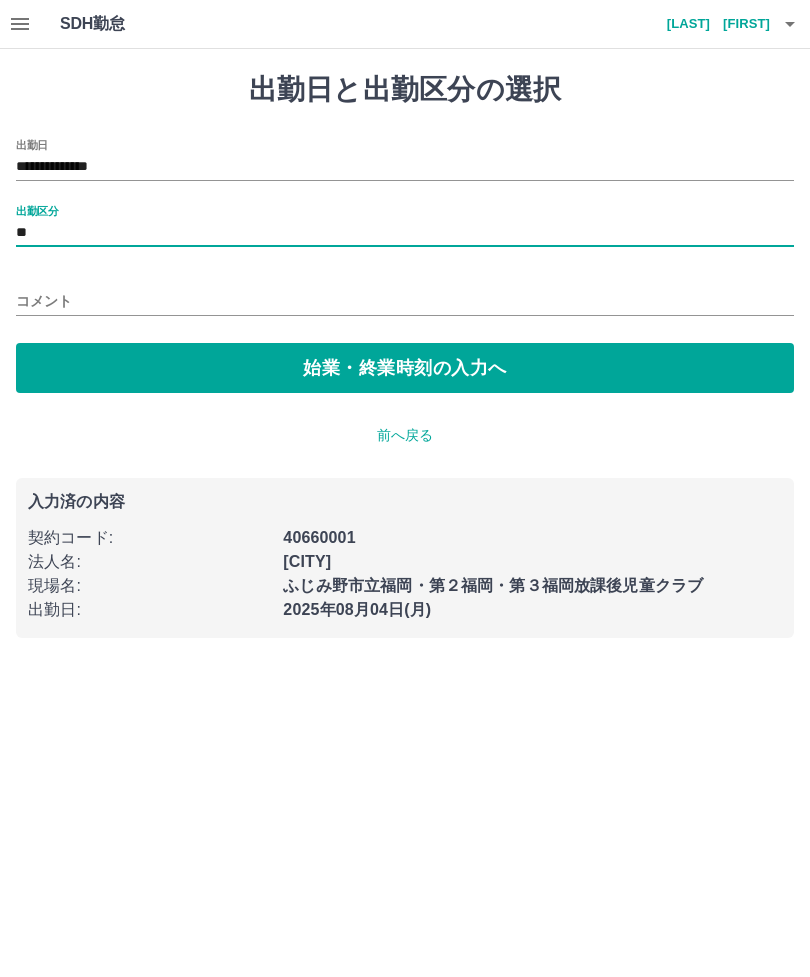 click on "コメント" at bounding box center [405, 301] 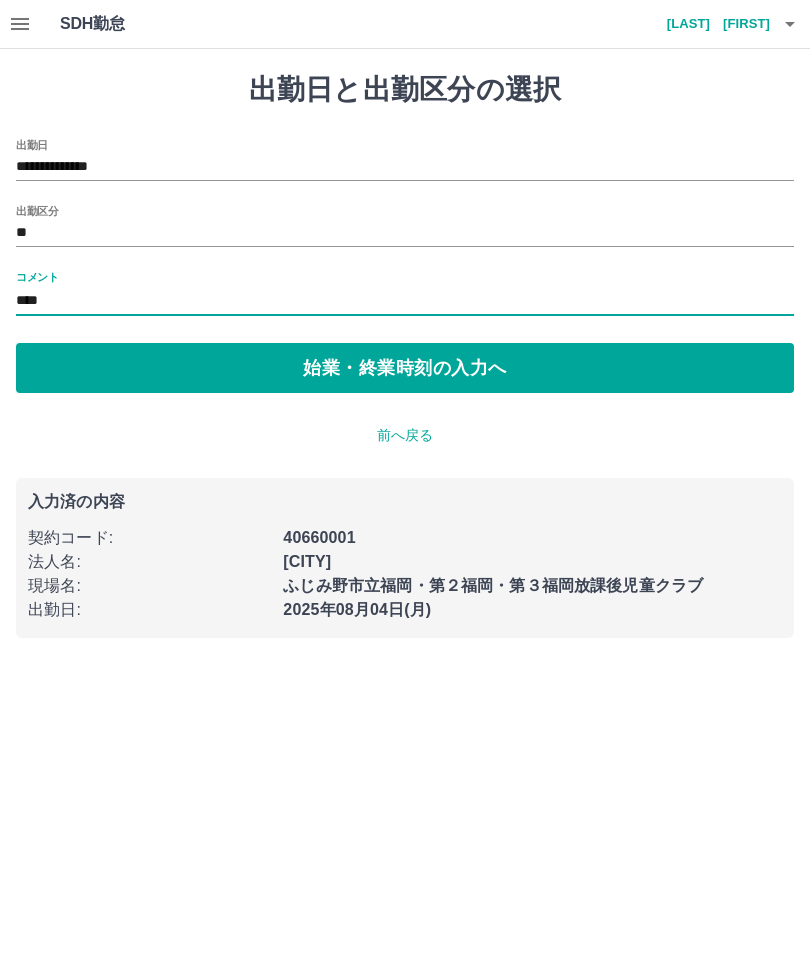 type on "****" 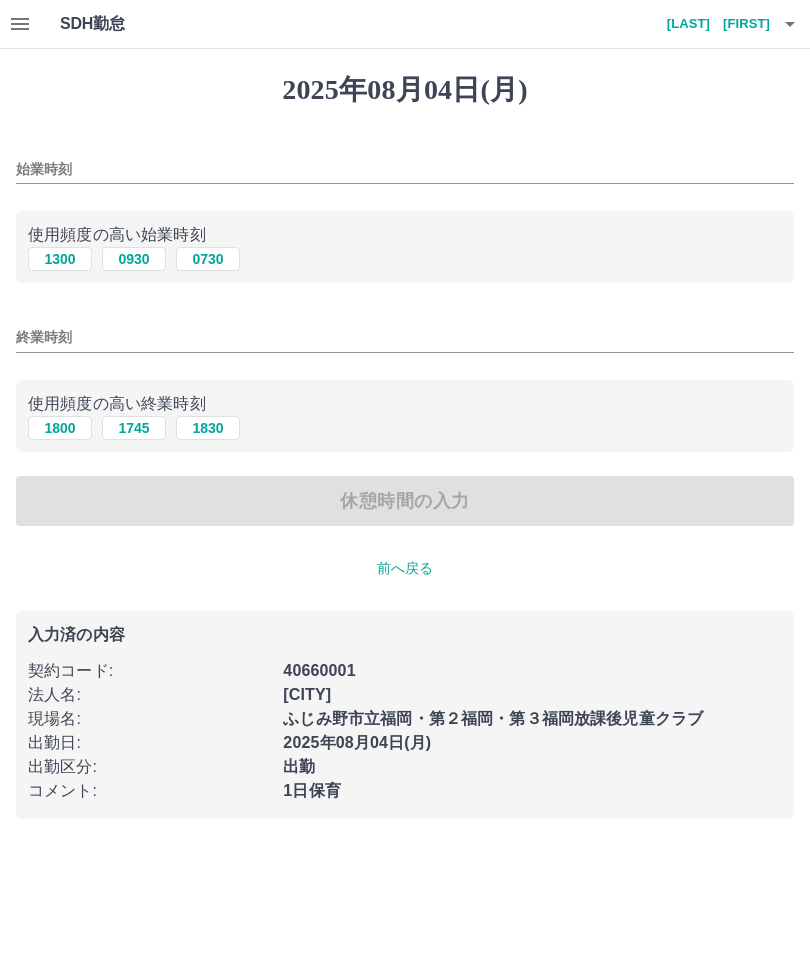 click on "0730" at bounding box center (208, 259) 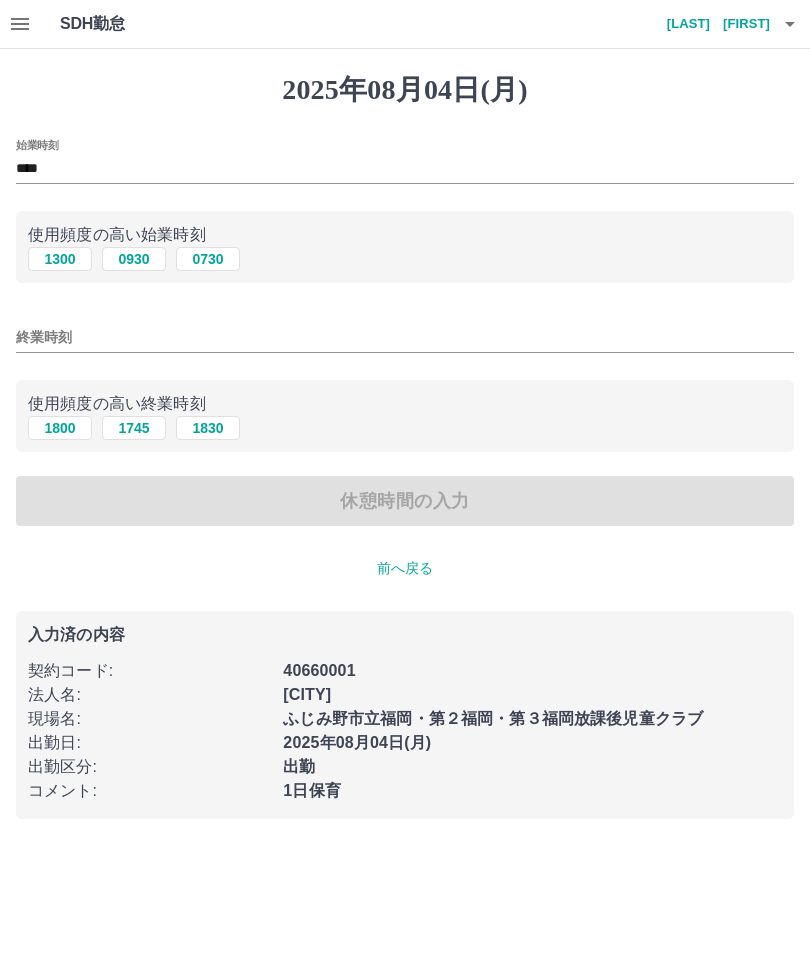 click on "終業時刻" at bounding box center [405, 337] 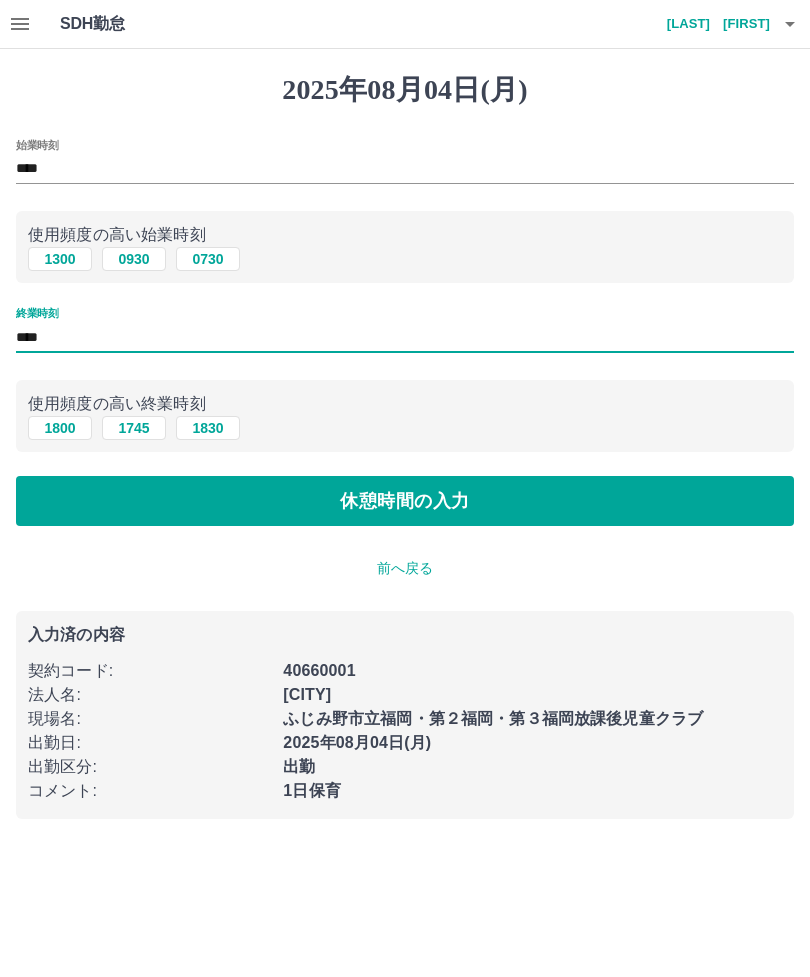 type on "****" 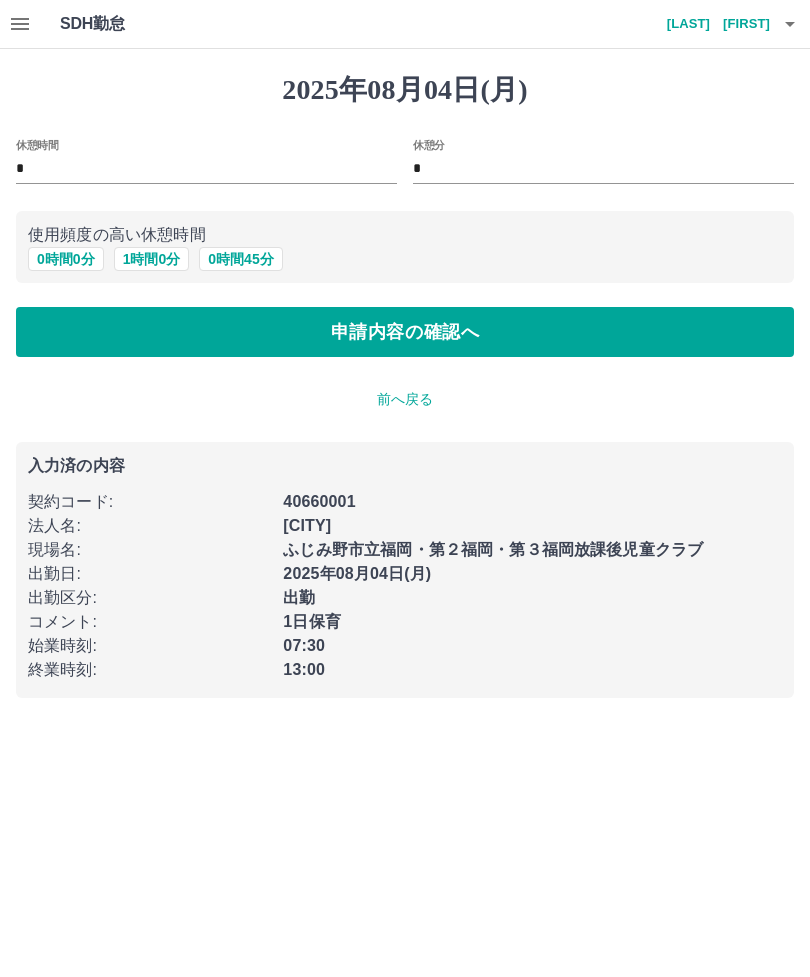 click on "申請内容の確認へ" at bounding box center (405, 332) 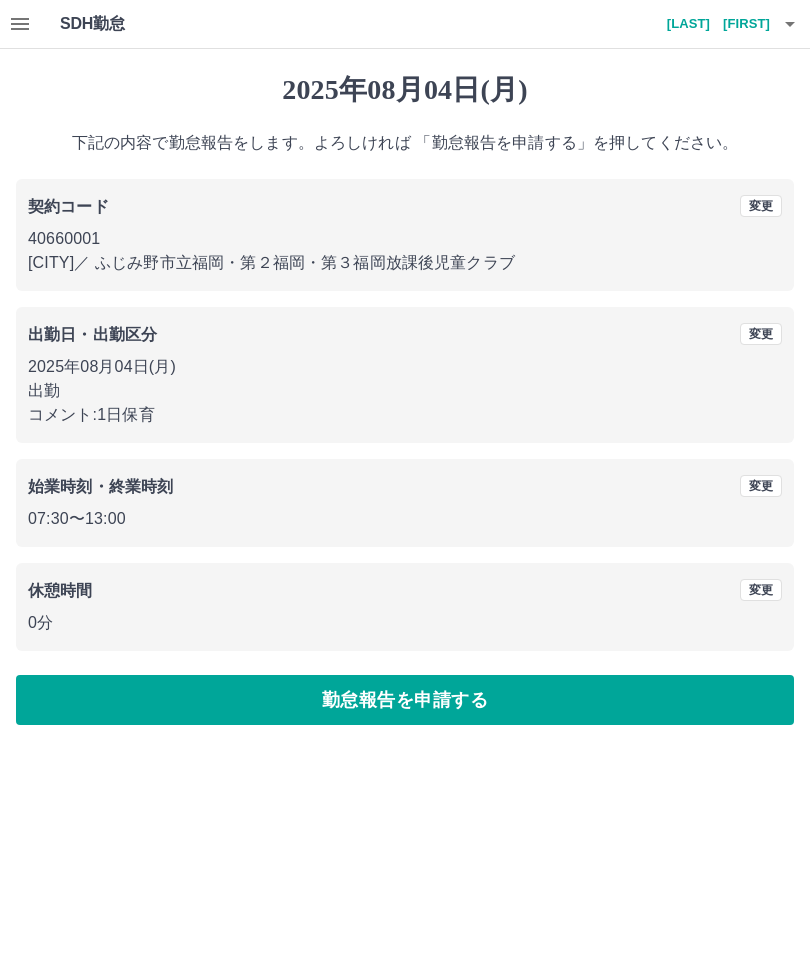 click on "勤怠報告を申請する" at bounding box center [405, 700] 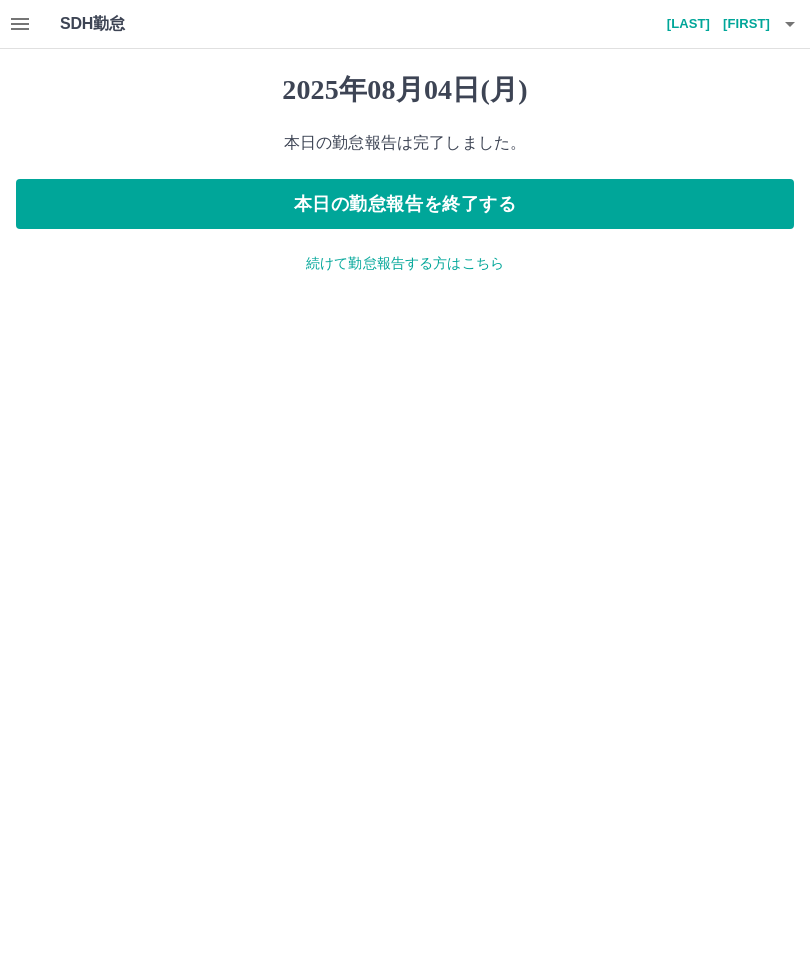 click on "続けて勤怠報告する方はこちら" at bounding box center [405, 263] 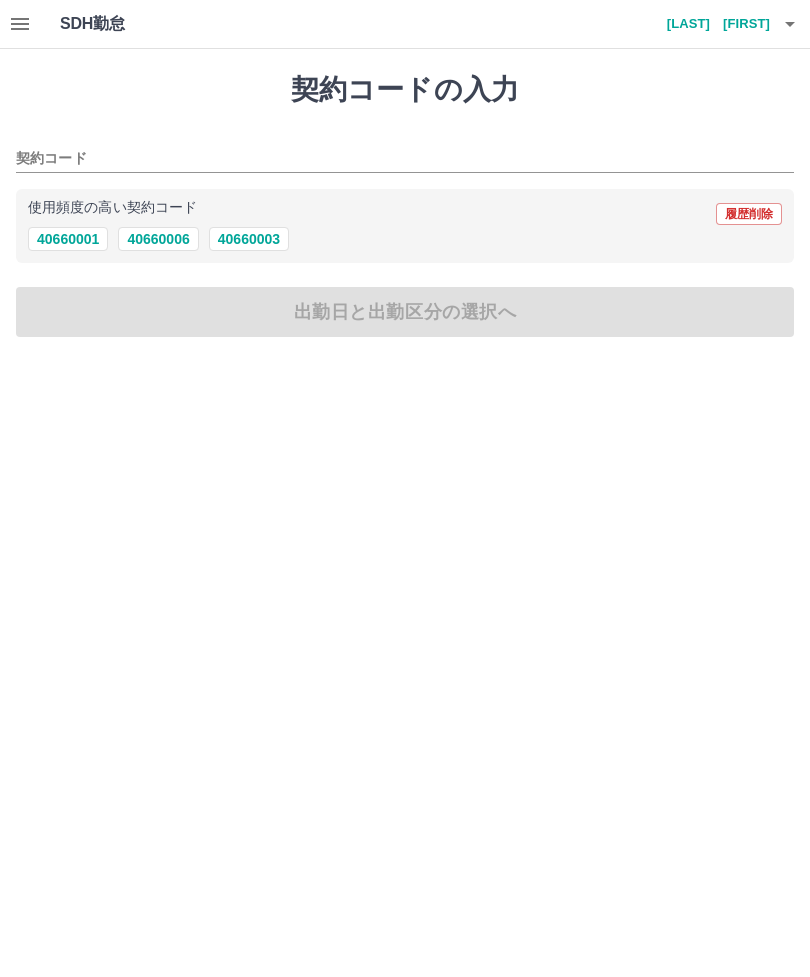 click on "40660001" at bounding box center (68, 239) 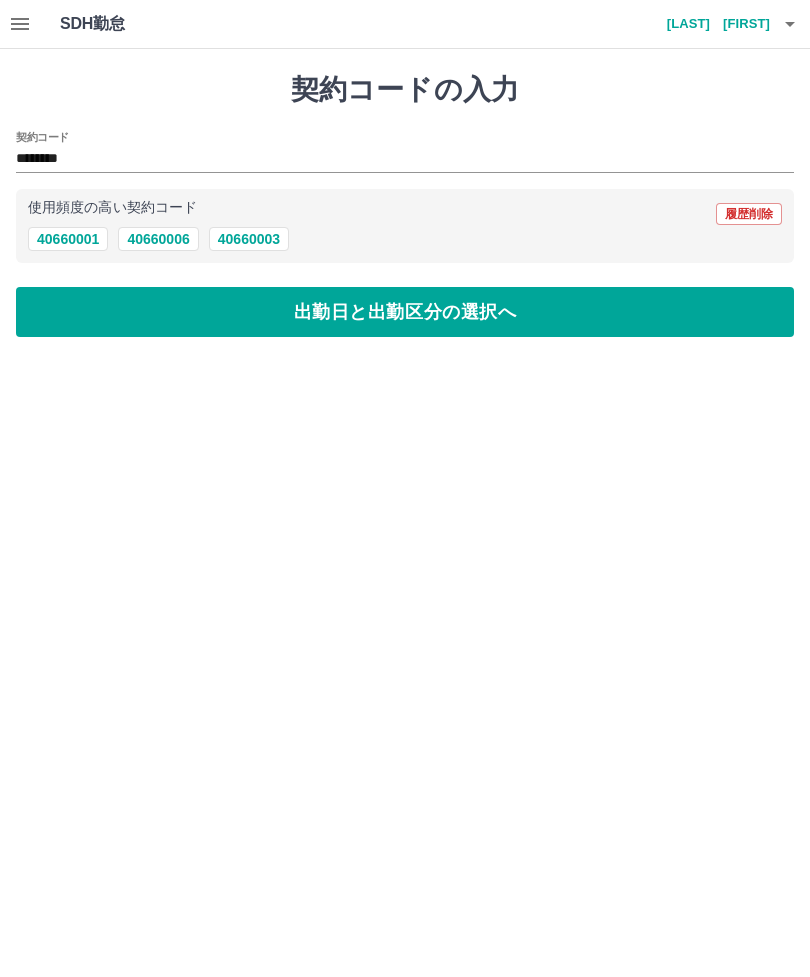 click on "出勤日と出勤区分の選択へ" at bounding box center [405, 312] 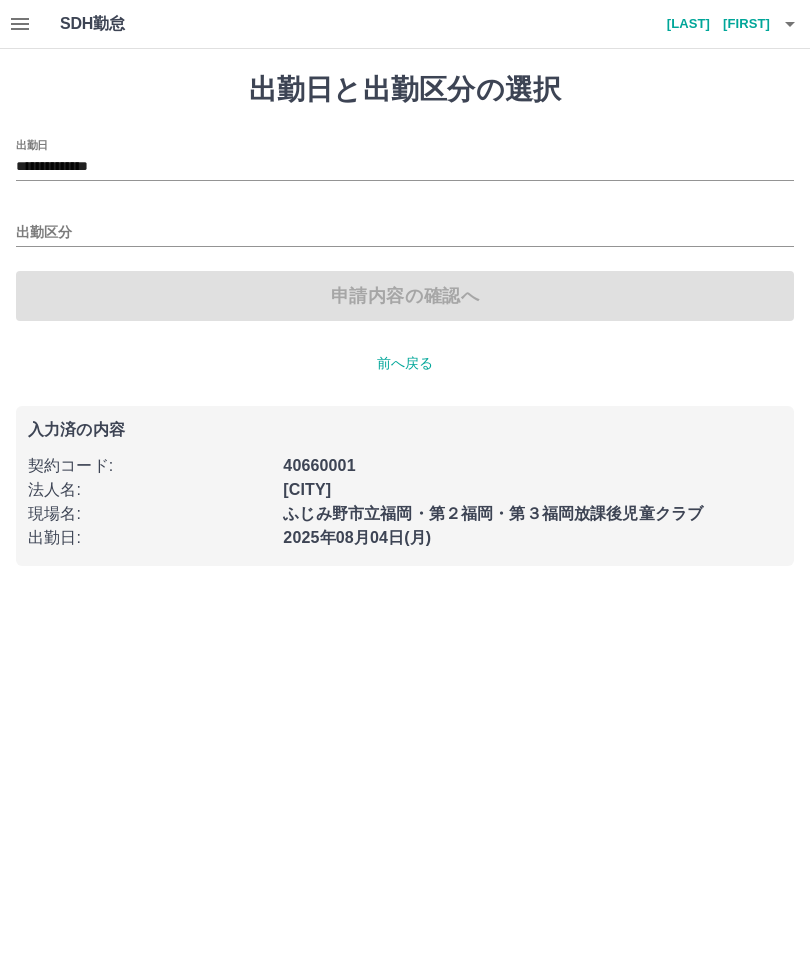 click on "**********" at bounding box center [405, 167] 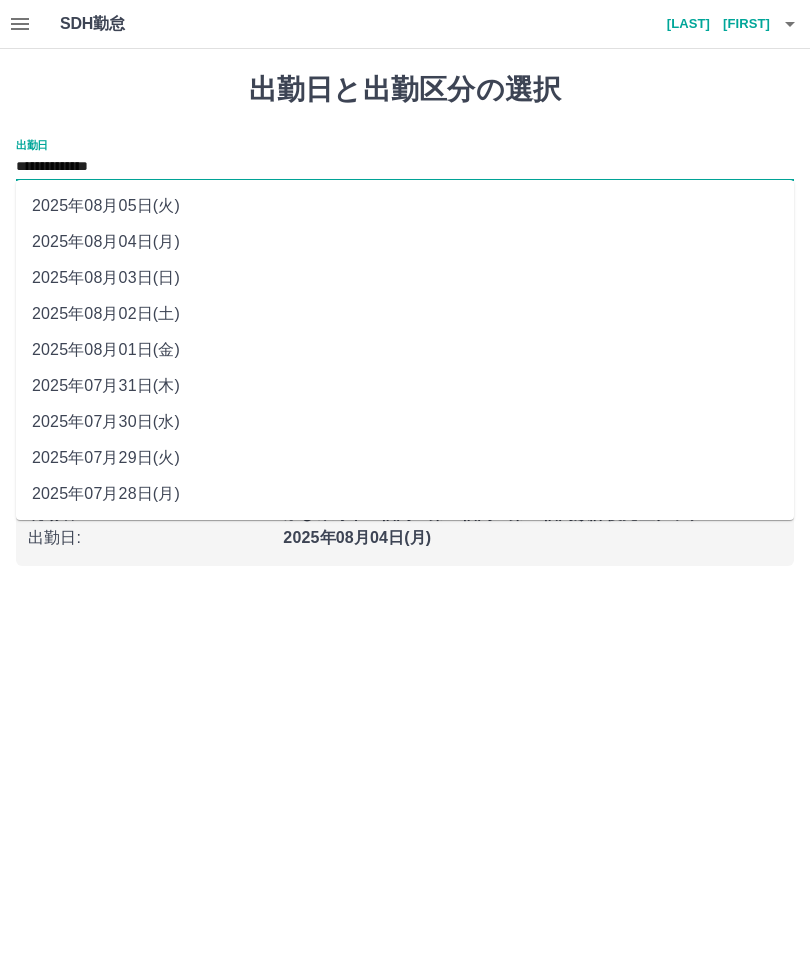 click on "2025年08月03日(日)" at bounding box center (405, 278) 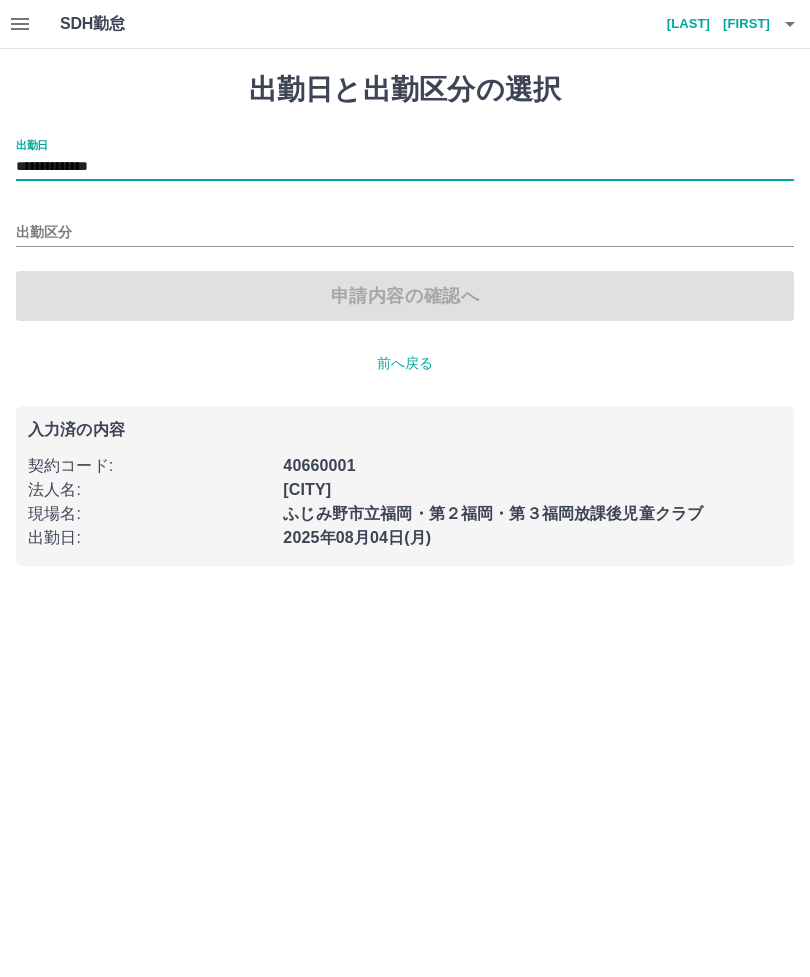click on "出勤区分" at bounding box center (405, 233) 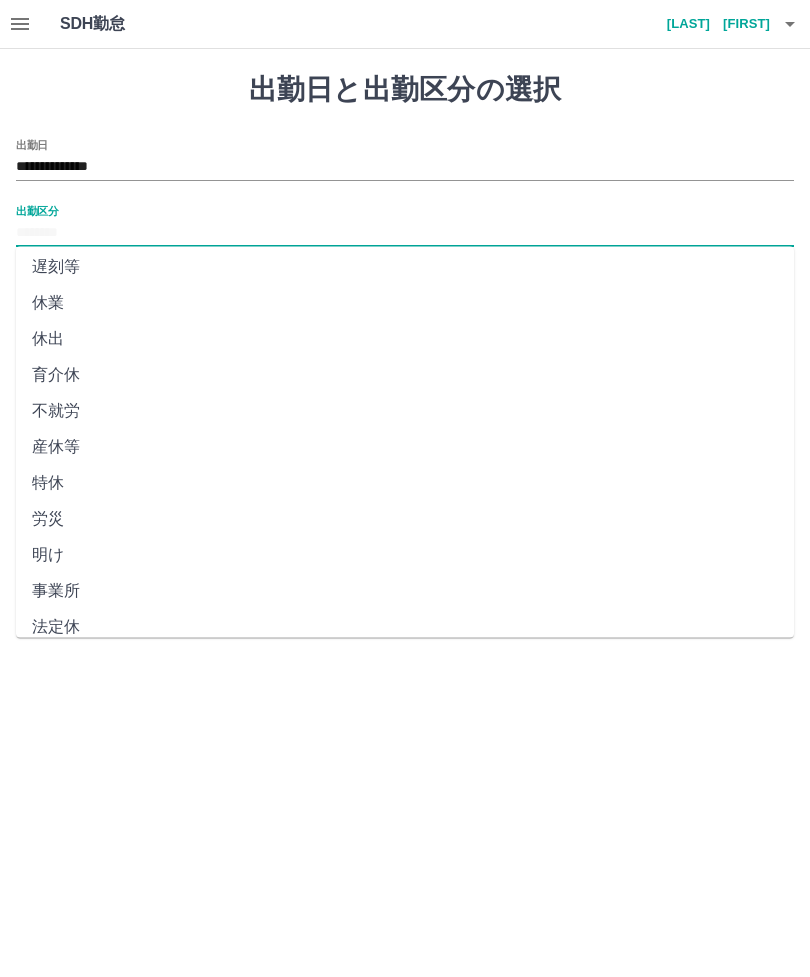 scroll, scrollTop: 234, scrollLeft: 0, axis: vertical 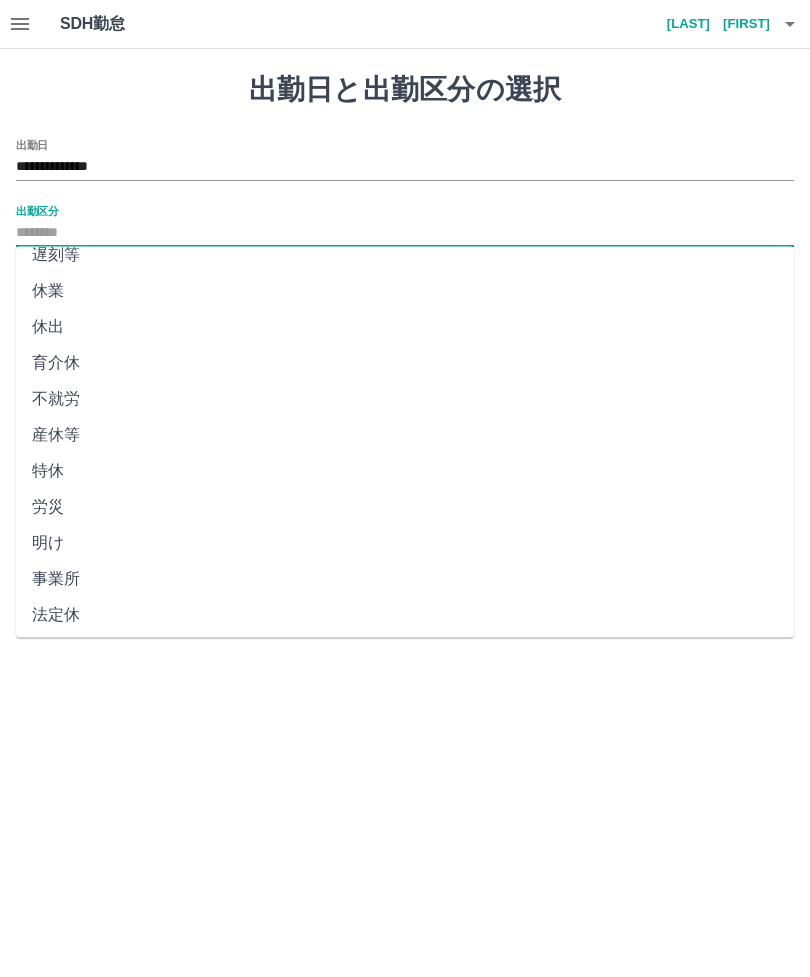 click on "法定休" at bounding box center (405, 615) 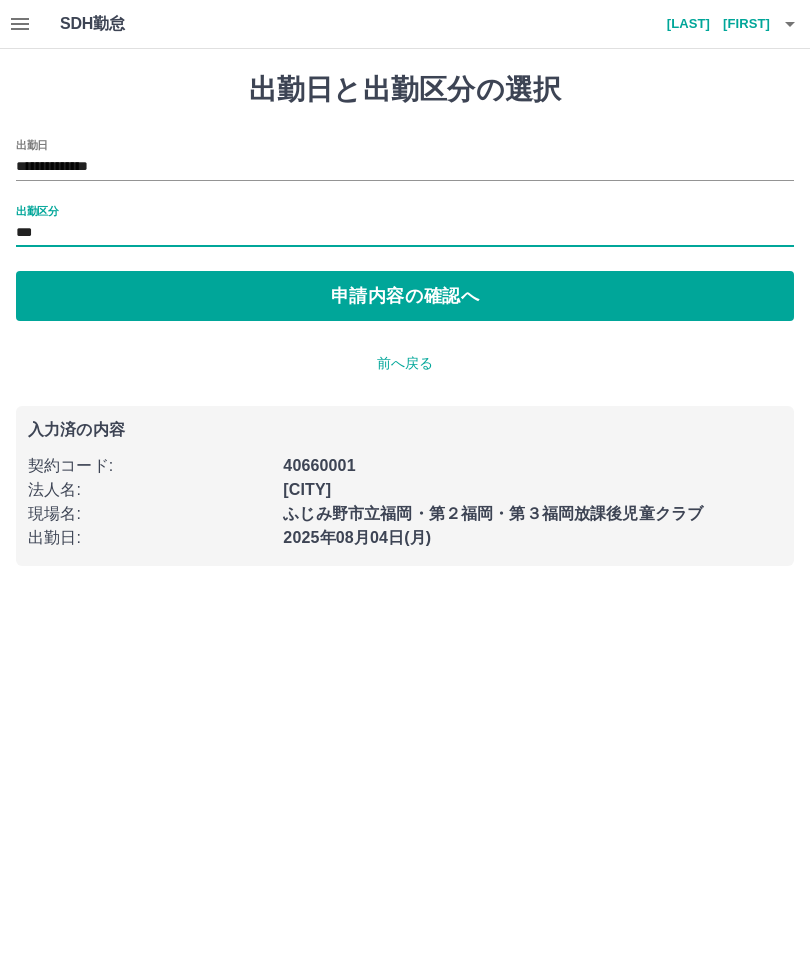 click on "申請内容の確認へ" at bounding box center [405, 296] 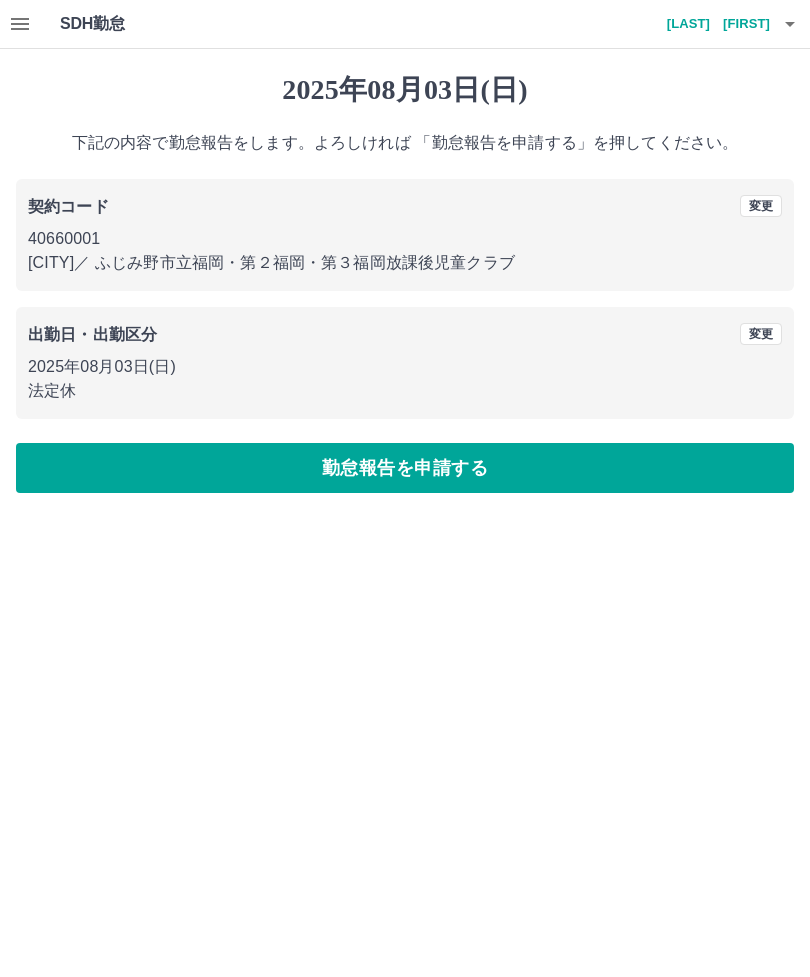 click on "勤怠報告を申請する" at bounding box center [405, 468] 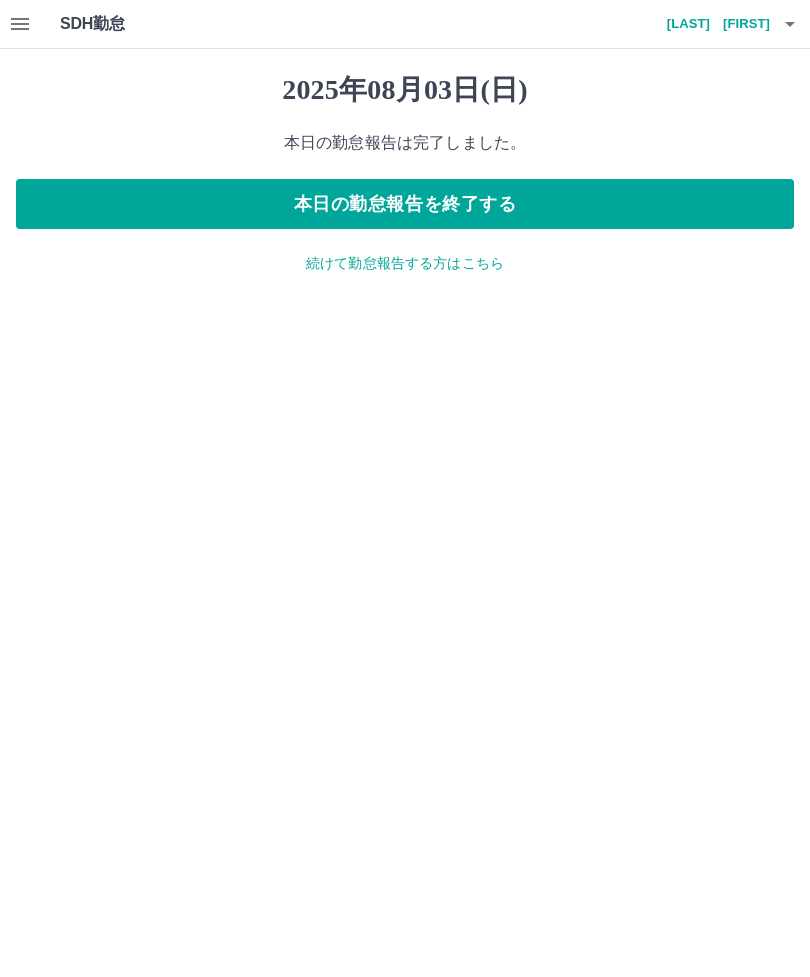 click on "本日の勤怠報告を終了する" at bounding box center (405, 204) 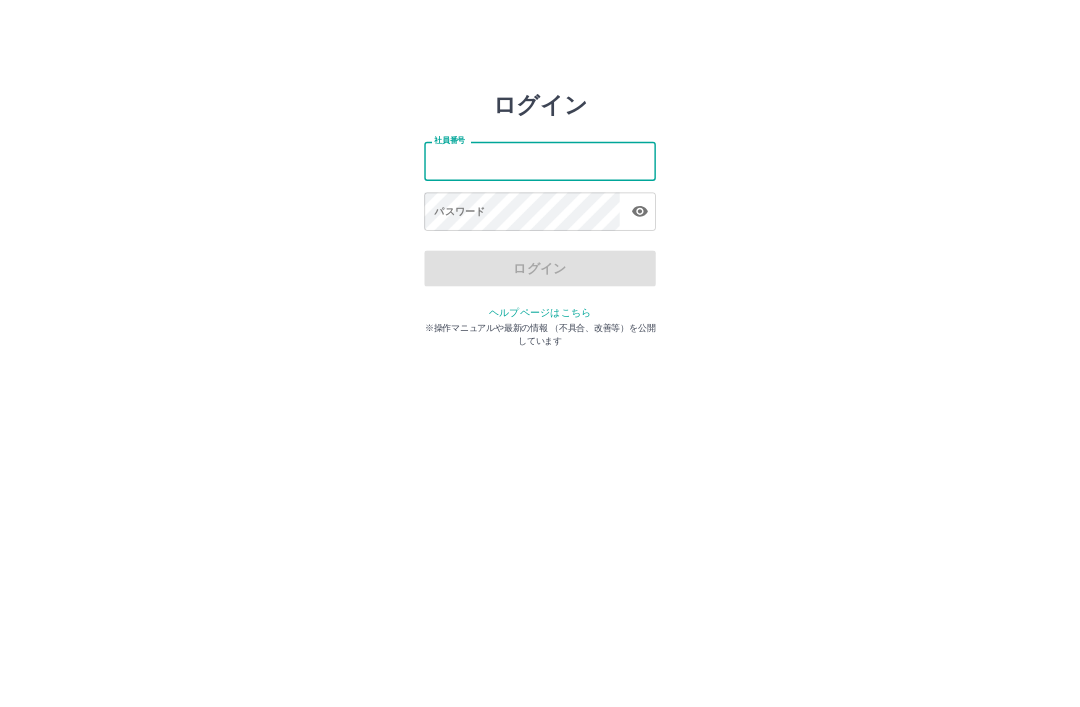 scroll, scrollTop: 0, scrollLeft: 0, axis: both 